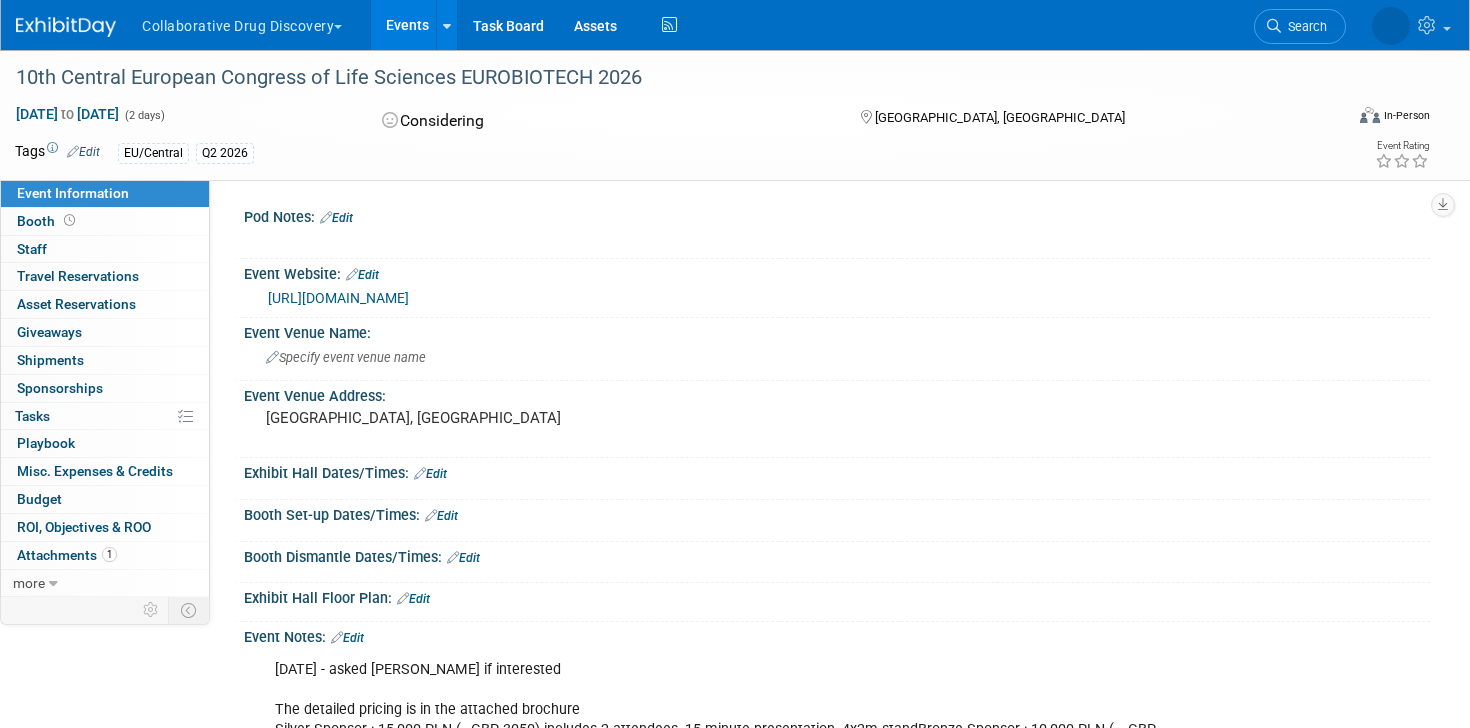 scroll, scrollTop: 0, scrollLeft: 0, axis: both 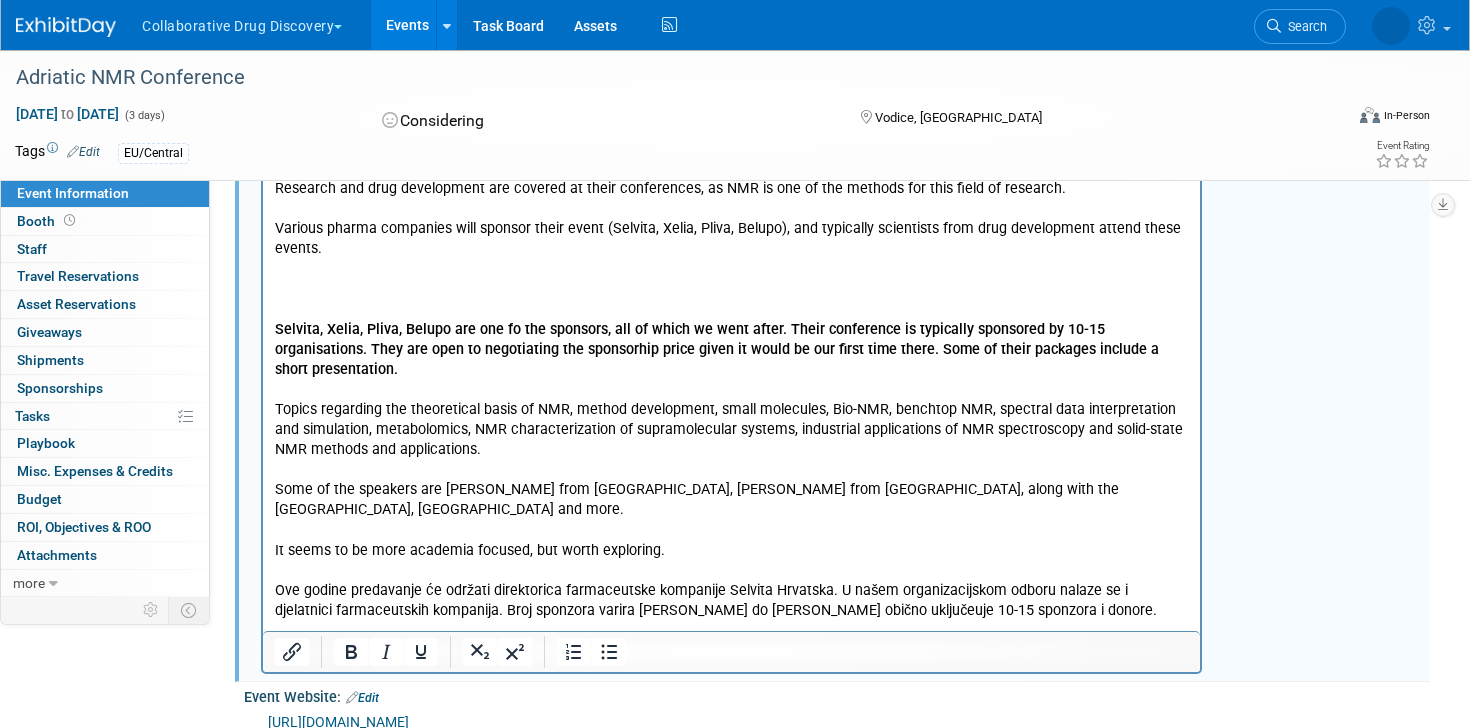 click on "This is the 8th conference of this type. Research and drug development are covered at their conferences, as NMR is one of the methods for this field of research. Various pharma companies will sponsor their event (Selvita, Xelia, Pliva, Belupo), and typically scientists from drug development attend these events. Selvita, Xelia, Pliva, Belupo are one fo the sponsors, all of which we went after. Their conference is typically sponsored by 10-15 organisations. They are open to negotiating the sponsorhip price given it would be our first time there. Some of their packages include a short presentation. Topics regarding the theoretical basis of NMR, method development, small molecules, Bio-NMR, benchtop NMR, spectral data interpretation and simulation, metabolomics, NMR characterization of supramolecular systems, industrial applications of NMR spectroscopy and solid-state NMR methods and applications. It seems to be more academia focused, but worth exploring." at bounding box center [732, 380] 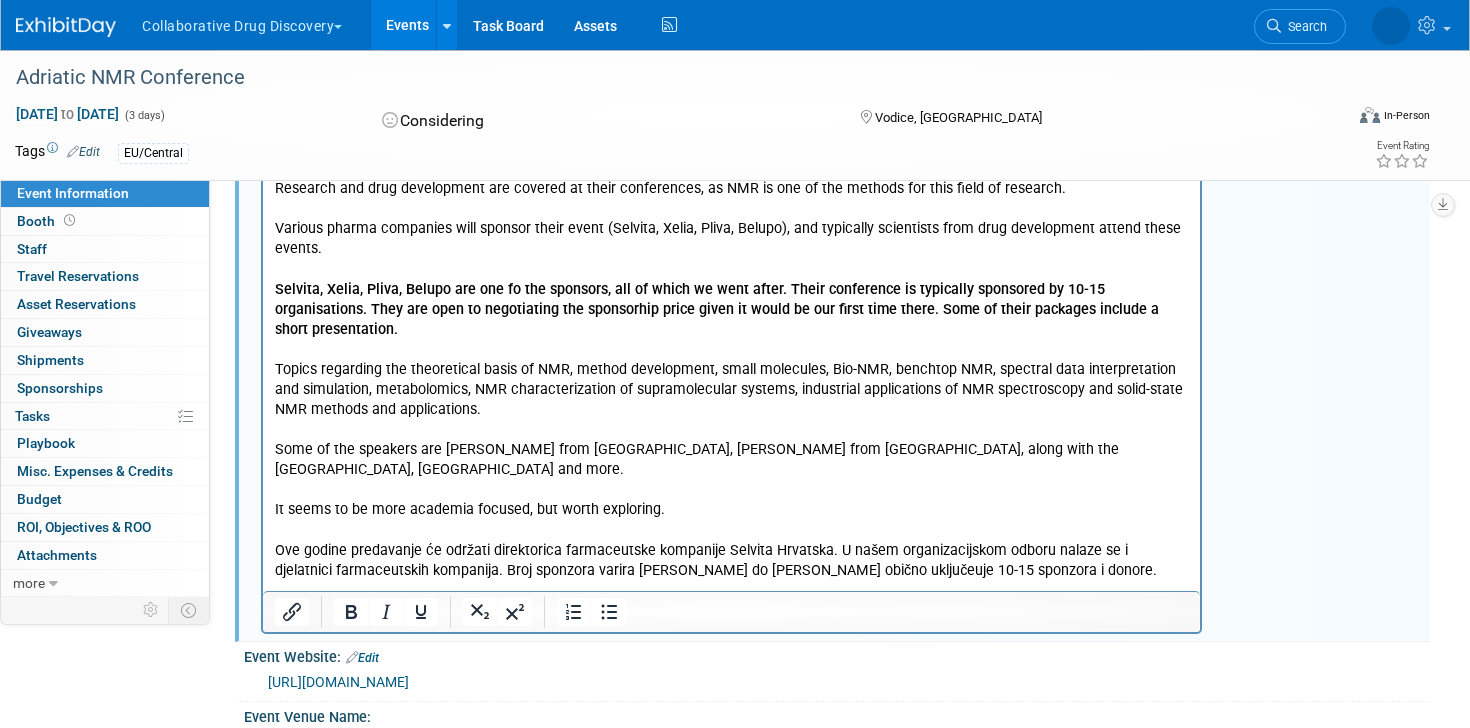 click on "This is the 8th conference of this type. Research and drug development are covered at their conferences, as NMR is one of the methods for this field of research. Various pharma companies will sponsor their event (Selvita, Xelia, Pliva, Belupo), and typically scientists from drug development attend these events. Selvita, Xelia, Pliva, Belupo are one fo the sponsors, all of which we went after. Their conference is typically sponsored by 10-15 organisations. They are open to negotiating the sponsorhip price given it would be our first time there. Some of their packages include a short presentation. Topics regarding the theoretical basis of NMR, method development, small molecules, Bio-NMR, benchtop NMR, spectral data interpretation and simulation, metabolomics, NMR characterization of supramolecular systems, industrial applications of NMR spectroscopy and solid-state NMR methods and applications. It seems to be more academia focused, but worth exploring." at bounding box center (732, 360) 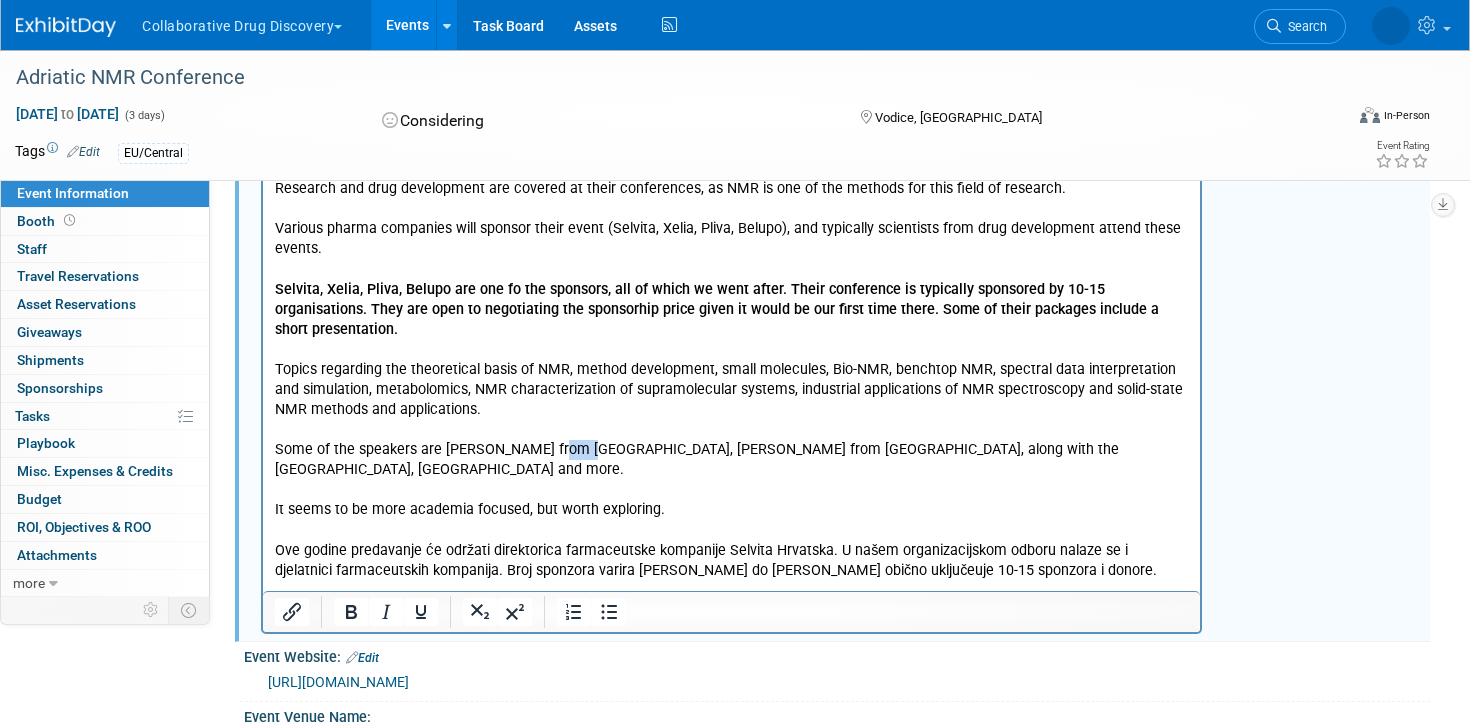 click on "This is the 8th conference of this type. Research and drug development are covered at their conferences, as NMR is one of the methods for this field of research. Various pharma companies will sponsor their event (Selvita, Xelia, Pliva, Belupo), and typically scientists from drug development attend these events. Selvita, Xelia, Pliva, Belupo are one fo the sponsors, all of which we went after. Their conference is typically sponsored by 10-15 organisations. They are open to negotiating the sponsorhip price given it would be our first time there. Some of their packages include a short presentation. Topics regarding the theoretical basis of NMR, method development, small molecules, Bio-NMR, benchtop NMR, spectral data interpretation and simulation, metabolomics, NMR characterization of supramolecular systems, industrial applications of NMR spectroscopy and solid-state NMR methods and applications. It seems to be more academia focused, but worth exploring." at bounding box center [732, 360] 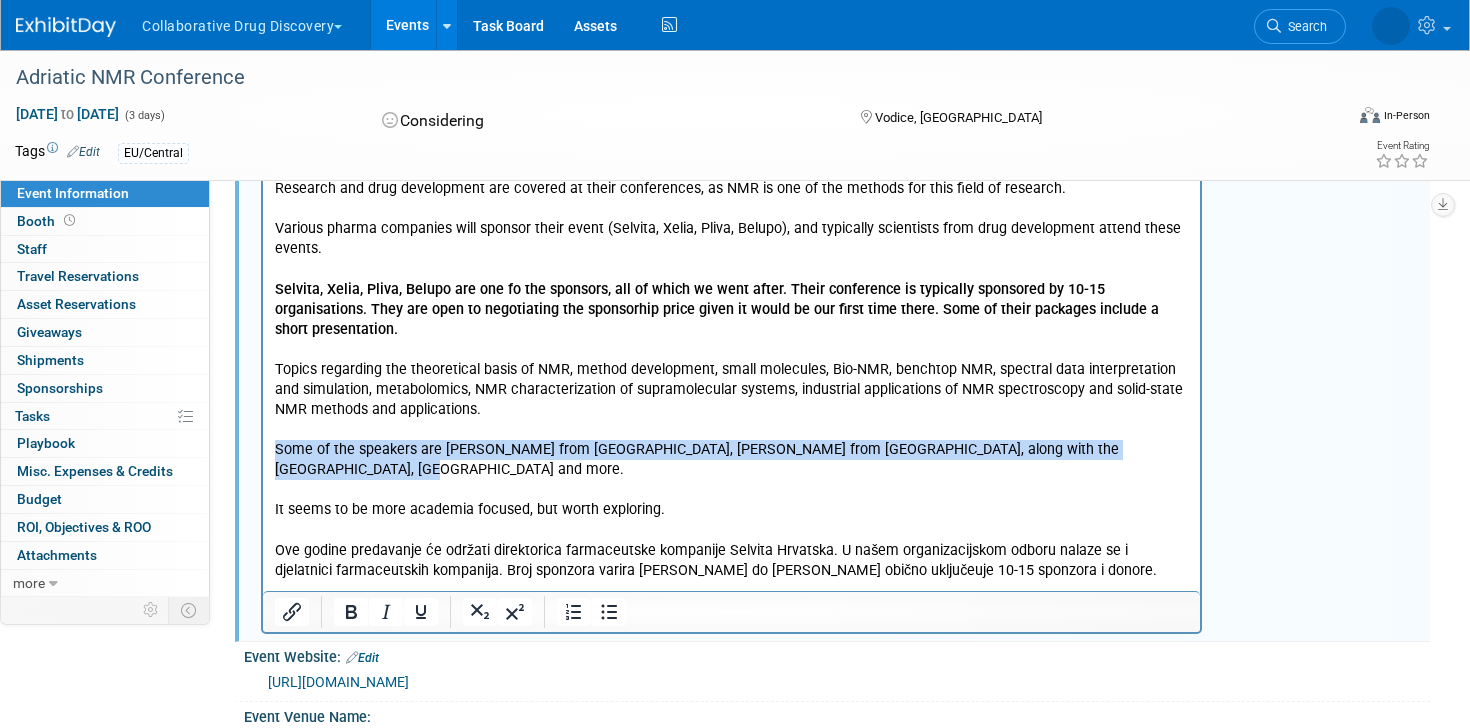 click on "This is the 8th conference of this type. Research and drug development are covered at their conferences, as NMR is one of the methods for this field of research. Various pharma companies will sponsor their event (Selvita, Xelia, Pliva, Belupo), and typically scientists from drug development attend these events. Selvita, Xelia, Pliva, Belupo are one fo the sponsors, all of which we went after. Their conference is typically sponsored by 10-15 organisations. They are open to negotiating the sponsorhip price given it would be our first time there. Some of their packages include a short presentation. Topics regarding the theoretical basis of NMR, method development, small molecules, Bio-NMR, benchtop NMR, spectral data interpretation and simulation, metabolomics, NMR characterization of supramolecular systems, industrial applications of NMR spectroscopy and solid-state NMR methods and applications. It seems to be more academia focused, but worth exploring." at bounding box center [732, 360] 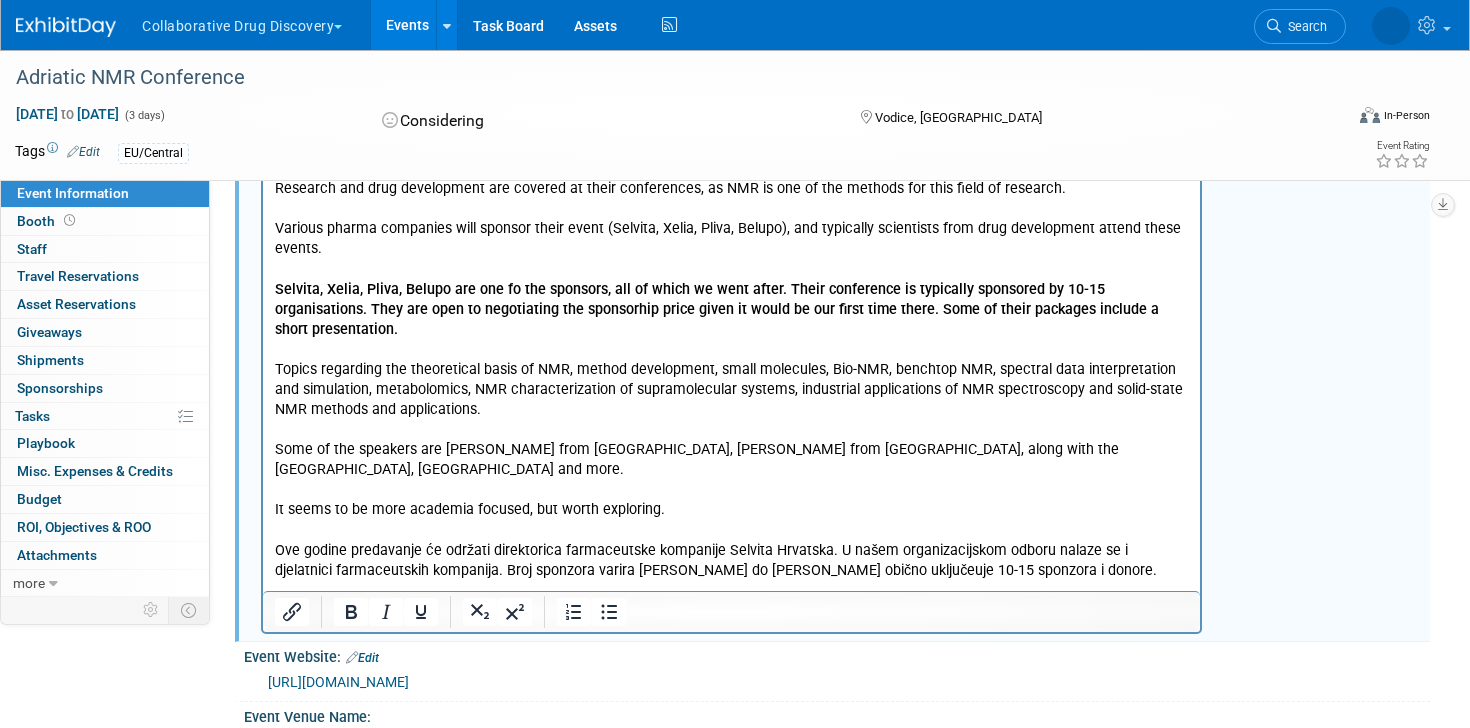 click on "This is the 8th conference of this type. Research and drug development are covered at their conferences, as NMR is one of the methods for this field of research. Various pharma companies will sponsor their event (Selvita, Xelia, Pliva, Belupo), and typically scientists from drug development attend these events. Selvita, Xelia, Pliva, Belupo are one fo the sponsors, all of which we went after. Their conference is typically sponsored by 10-15 organisations. They are open to negotiating the sponsorhip price given it would be our first time there. Some of their packages include a short presentation. Topics regarding the theoretical basis of NMR, method development, small molecules, Bio-NMR, benchtop NMR, spectral data interpretation and simulation, metabolomics, NMR characterization of supramolecular systems, industrial applications of NMR spectroscopy and solid-state NMR methods and applications. It seems to be more academia focused, but worth exploring." at bounding box center [732, 360] 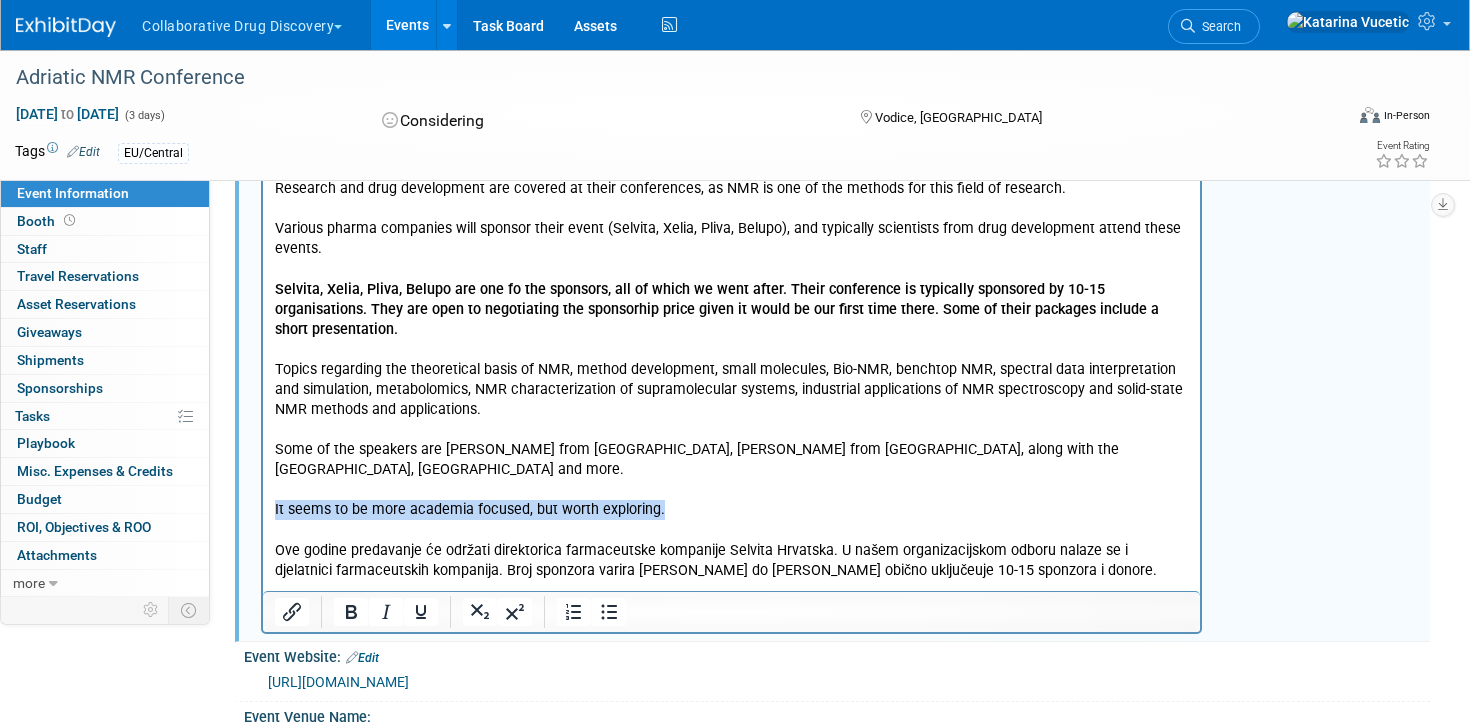 drag, startPoint x: 668, startPoint y: 471, endPoint x: 247, endPoint y: 472, distance: 421.0012 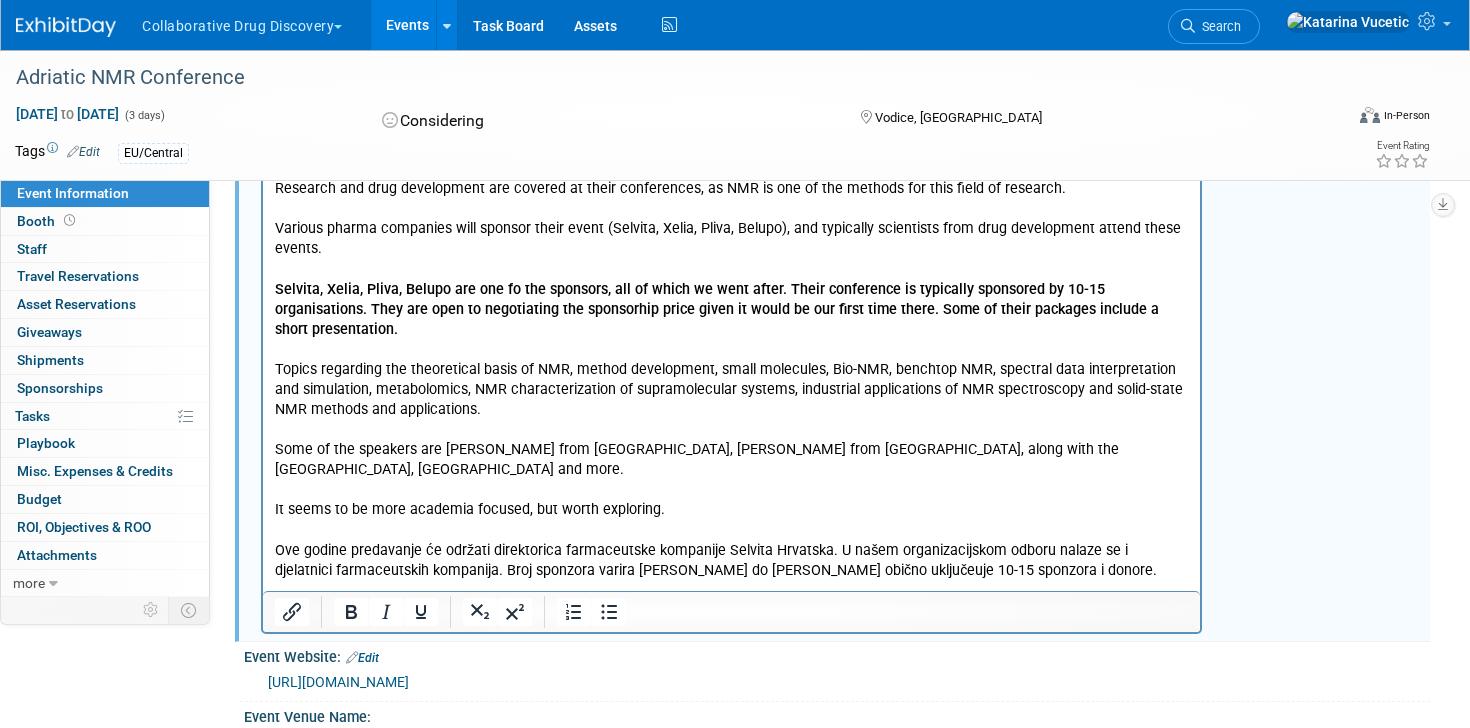 click on "This is the 8th conference of this type. Research and drug development are covered at their conferences, as NMR is one of the methods for this field of research. Various pharma companies will sponsor their event (Selvita, Xelia, Pliva, Belupo), and typically scientists from drug development attend these events. Selvita, Xelia, Pliva, Belupo are one fo the sponsors, all of which we went after. Their conference is typically sponsored by 10-15 organisations. They are open to negotiating the sponsorhip price given it would be our first time there. Some of their packages include a short presentation. Topics regarding the theoretical basis of NMR, method development, small molecules, Bio-NMR, benchtop NMR, spectral data interpretation and simulation, metabolomics, NMR characterization of supramolecular systems, industrial applications of NMR spectroscopy and solid-state NMR methods and applications. It seems to be more academia focused, but worth exploring." at bounding box center (732, 360) 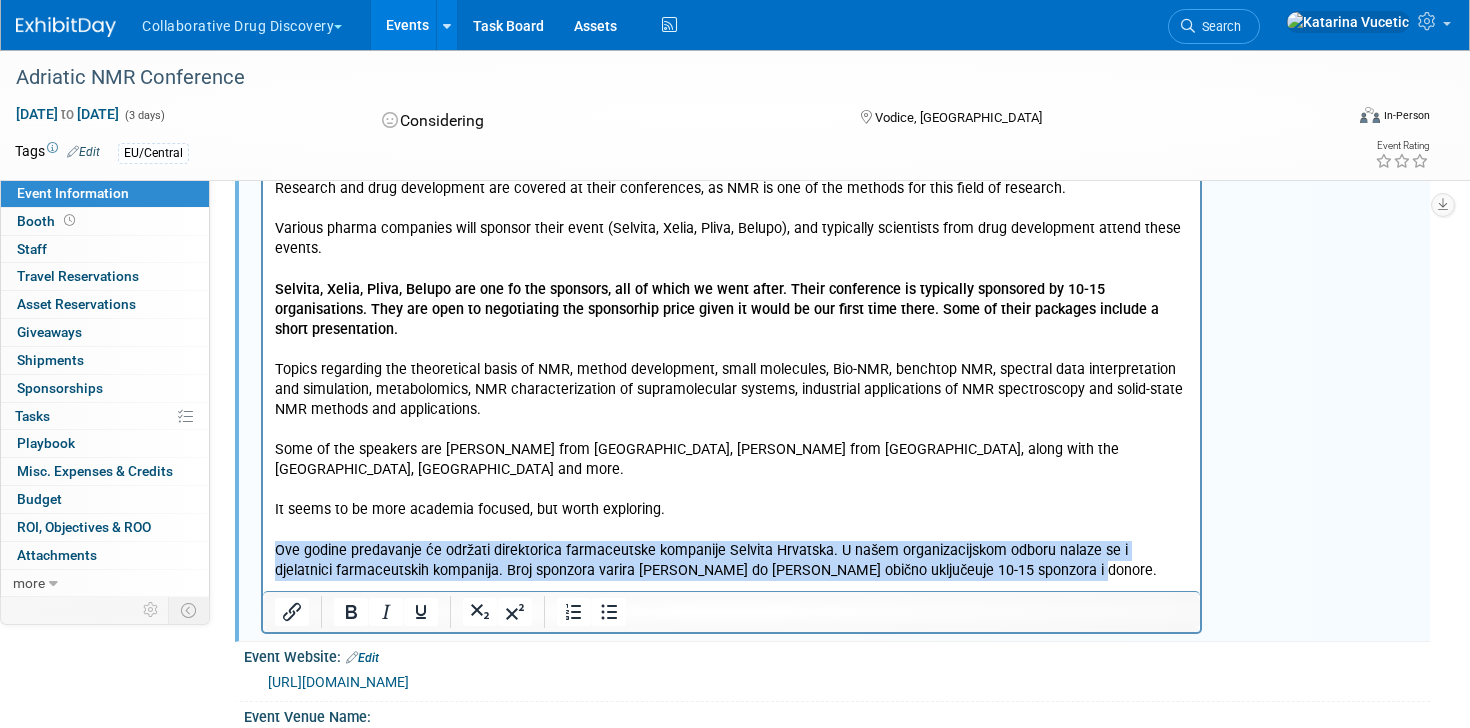 drag, startPoint x: 1014, startPoint y: 534, endPoint x: 247, endPoint y: 506, distance: 767.5109 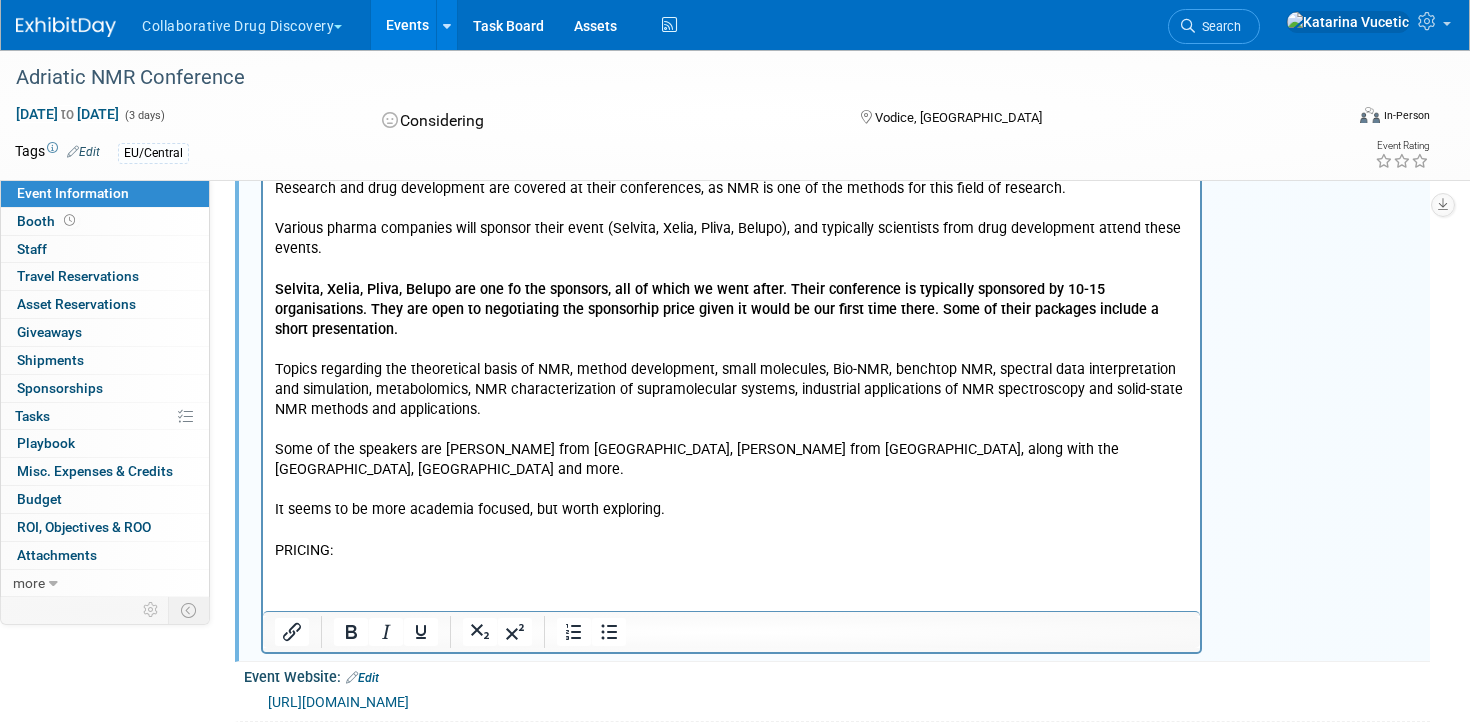 click on "This is the 8th conference of this type. Research and drug development are covered at their conferences, as NMR is one of the methods for this field of research. Various pharma companies will sponsor their event (Selvita, Xelia, Pliva, Belupo), and typically scientists from drug development attend these events. Selvita, Xelia, Pliva, Belupo are one fo the sponsors, all of which we went after. Their conference is typically sponsored by 10-15 organisations. They are open to negotiating the sponsorhip price given it would be our first time there. Some of their packages include a short presentation. Topics regarding the theoretical basis of NMR, method development, small molecules, Bio-NMR, benchtop NMR, spectral data interpretation and simulation, metabolomics, NMR characterization of supramolecular systems, industrial applications of NMR spectroscopy and solid-state NMR methods and applications. It seems to be more academia focused, but worth exploring. PRICING:" at bounding box center [732, 370] 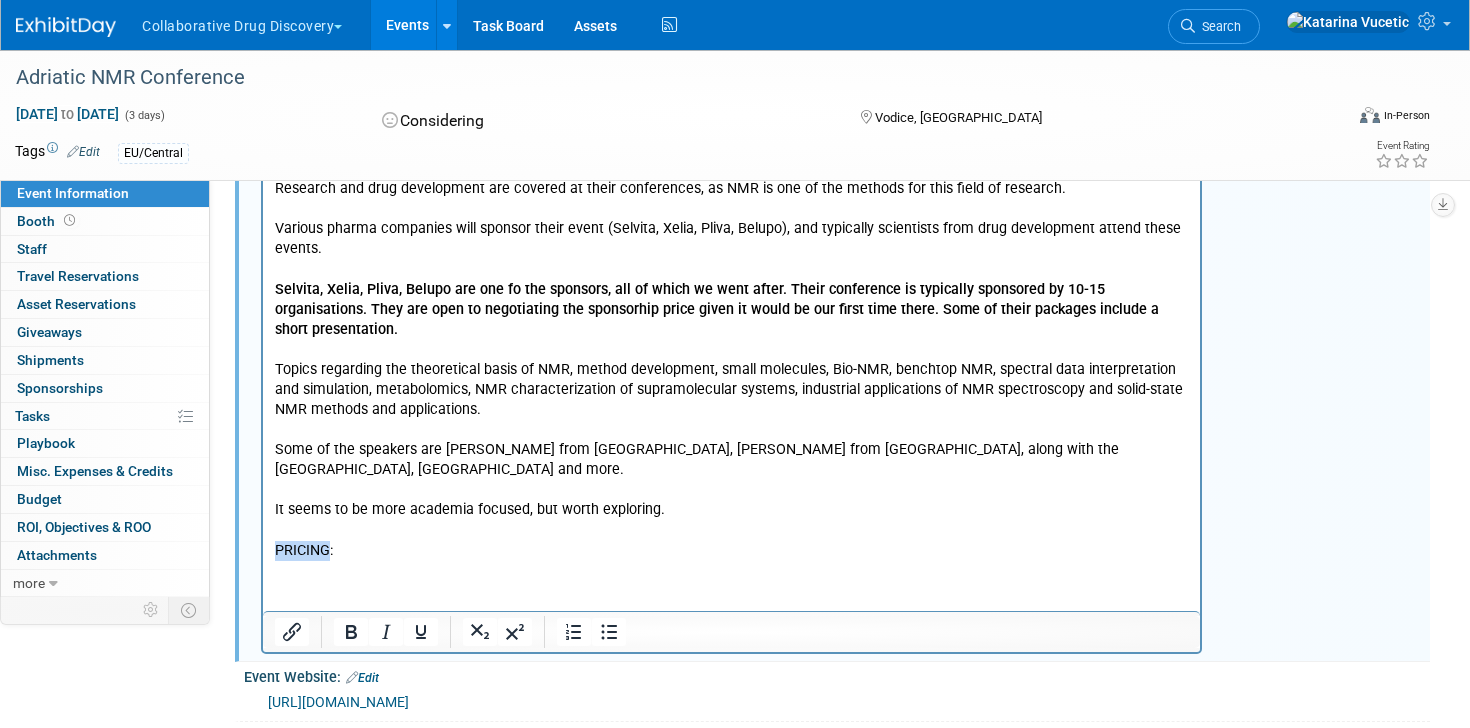 click on "This is the 8th conference of this type. Research and drug development are covered at their conferences, as NMR is one of the methods for this field of research. Various pharma companies will sponsor their event (Selvita, Xelia, Pliva, Belupo), and typically scientists from drug development attend these events. Selvita, Xelia, Pliva, Belupo are one fo the sponsors, all of which we went after. Their conference is typically sponsored by 10-15 organisations. They are open to negotiating the sponsorhip price given it would be our first time there. Some of their packages include a short presentation. Topics regarding the theoretical basis of NMR, method development, small molecules, Bio-NMR, benchtop NMR, spectral data interpretation and simulation, metabolomics, NMR characterization of supramolecular systems, industrial applications of NMR spectroscopy and solid-state NMR methods and applications. It seems to be more academia focused, but worth exploring. PRICING:" at bounding box center (732, 370) 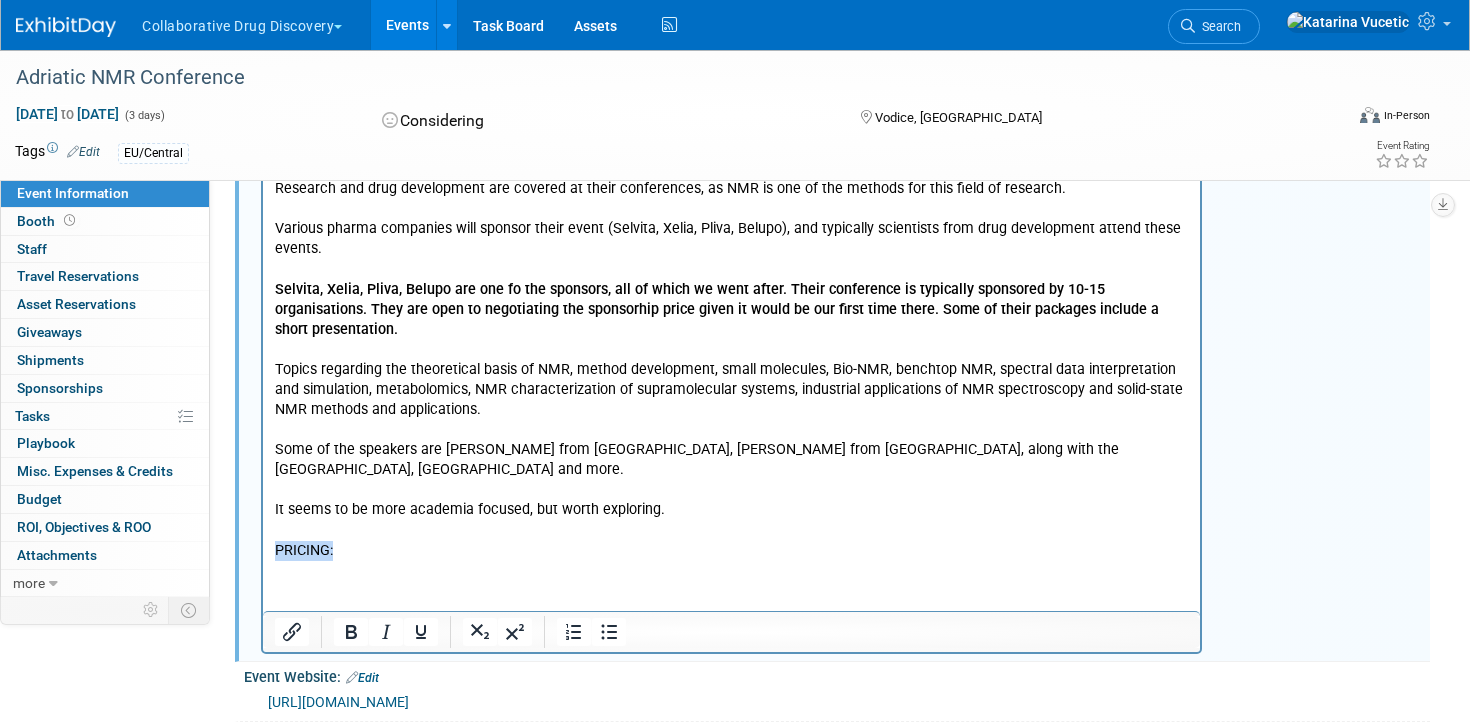 click on "This is the 8th conference of this type. Research and drug development are covered at their conferences, as NMR is one of the methods for this field of research. Various pharma companies will sponsor their event (Selvita, Xelia, Pliva, Belupo), and typically scientists from drug development attend these events. Selvita, Xelia, Pliva, Belupo are one fo the sponsors, all of which we went after. Their conference is typically sponsored by 10-15 organisations. They are open to negotiating the sponsorhip price given it would be our first time there. Some of their packages include a short presentation. Topics regarding the theoretical basis of NMR, method development, small molecules, Bio-NMR, benchtop NMR, spectral data interpretation and simulation, metabolomics, NMR characterization of supramolecular systems, industrial applications of NMR spectroscopy and solid-state NMR methods and applications. It seems to be more academia focused, but worth exploring. PRICING:" at bounding box center [732, 370] 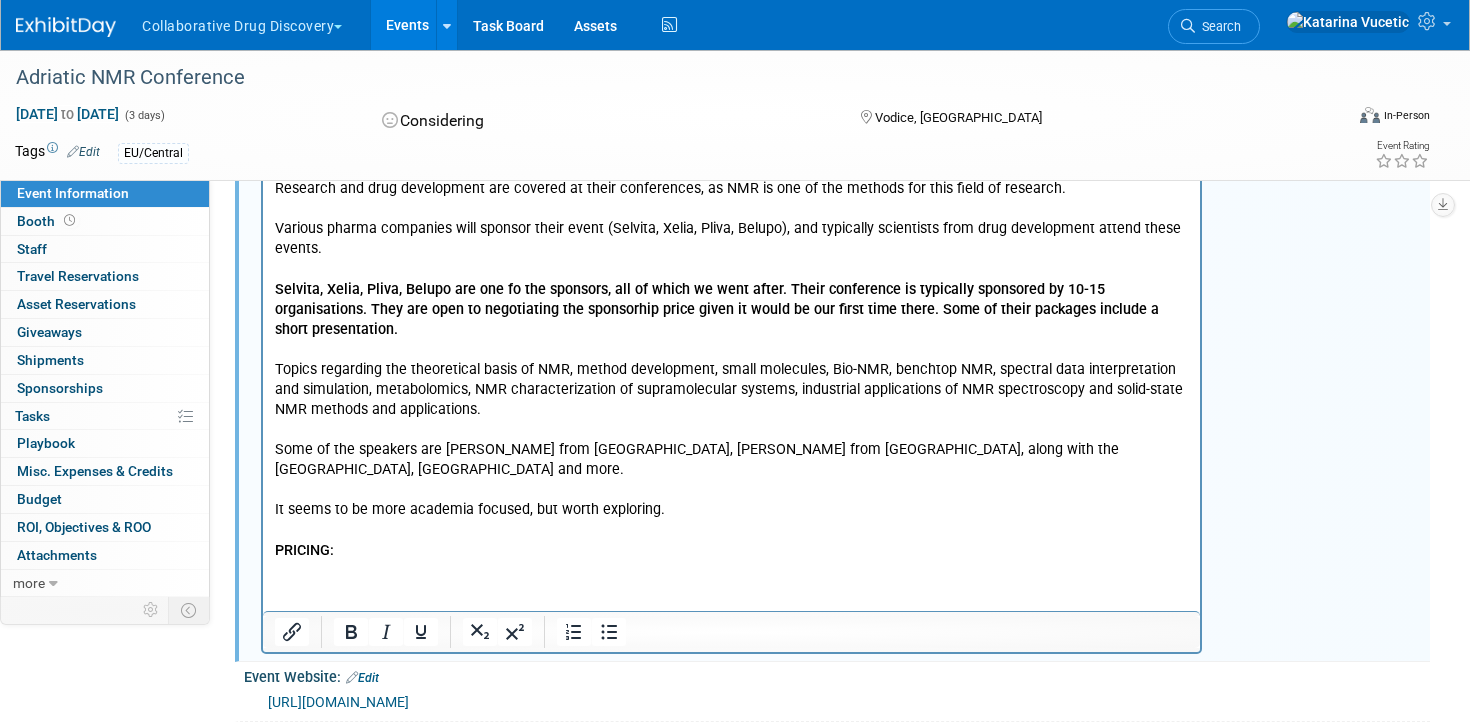 click on "This is the 8th conference of this type. Research and drug development are covered at their conferences, as NMR is one of the methods for this field of research. Various pharma companies will sponsor their event (Selvita, Xelia, Pliva, Belupo), and typically scientists from drug development attend these events. Selvita, Xelia, Pliva, Belupo are one fo the sponsors, all of which we went after. Their conference is typically sponsored by 10-15 organisations. They are open to negotiating the sponsorhip price given it would be our first time there. Some of their packages include a short presentation. Topics regarding the theoretical basis of NMR, method development, small molecules, Bio-NMR, benchtop NMR, spectral data interpretation and simulation, metabolomics, NMR characterization of supramolecular systems, industrial applications of NMR spectroscopy and solid-state NMR methods and applications. It seems to be more academia focused, but worth exploring. PRICING:" at bounding box center [732, 370] 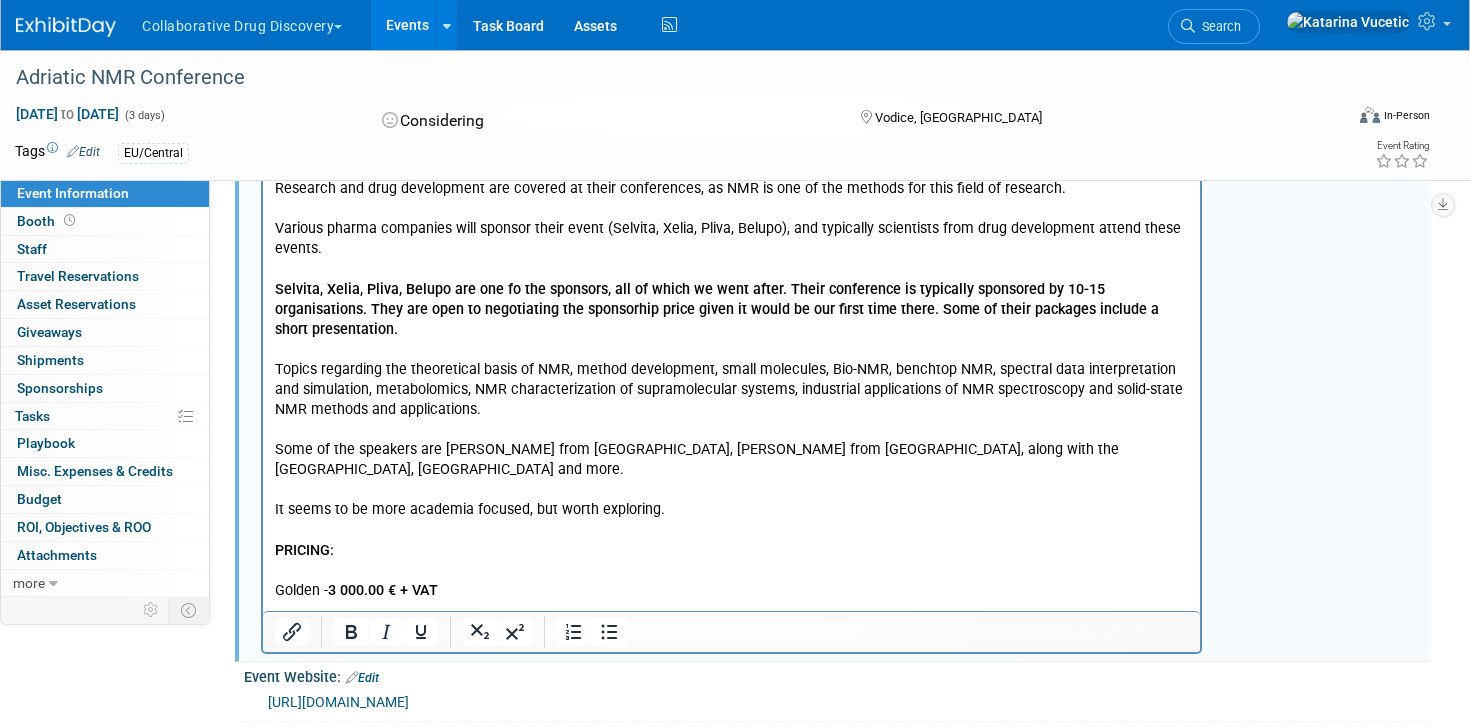 click on "This is the 8th conference of this type. Research and drug development are covered at their conferences, as NMR is one of the methods for this field of research. Various pharma companies will sponsor their event (Selvita, Xelia, Pliva, Belupo), and typically scientists from drug development attend these events. Selvita, Xelia, Pliva, Belupo are one fo the sponsors, all of which we went after. Their conference is typically sponsored by 10-15 organisations. They are open to negotiating the sponsorhip price given it would be our first time there. Some of their packages include a short presentation. Topics regarding the theoretical basis of NMR, method development, small molecules, Bio-NMR, benchtop NMR, spectral data interpretation and simulation, metabolomics, NMR characterization of supramolecular systems, industrial applications of NMR spectroscopy and solid-state NMR methods and applications. It seems to be more academia focused, but worth exploring. PRICING: Golden -  3 000.00 € + VAT" at bounding box center [732, 370] 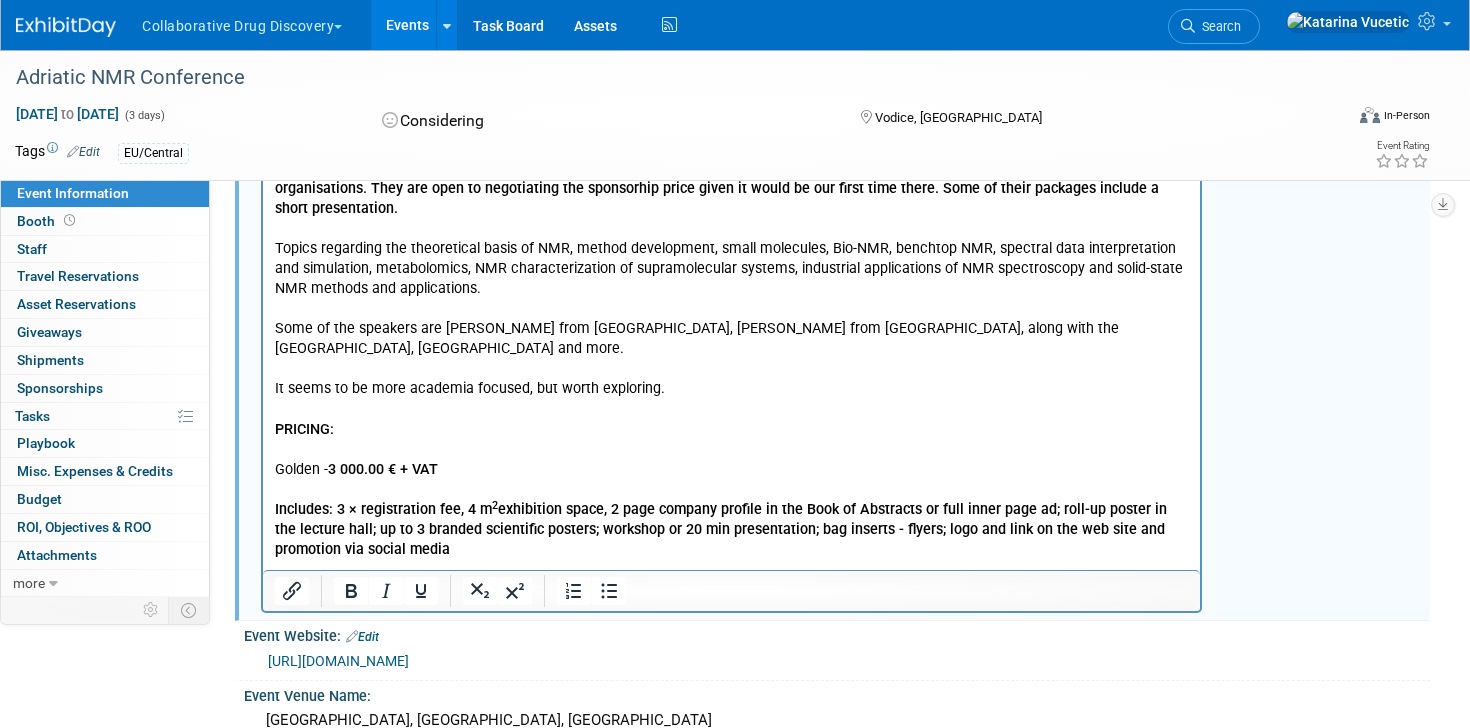 scroll, scrollTop: 270, scrollLeft: 0, axis: vertical 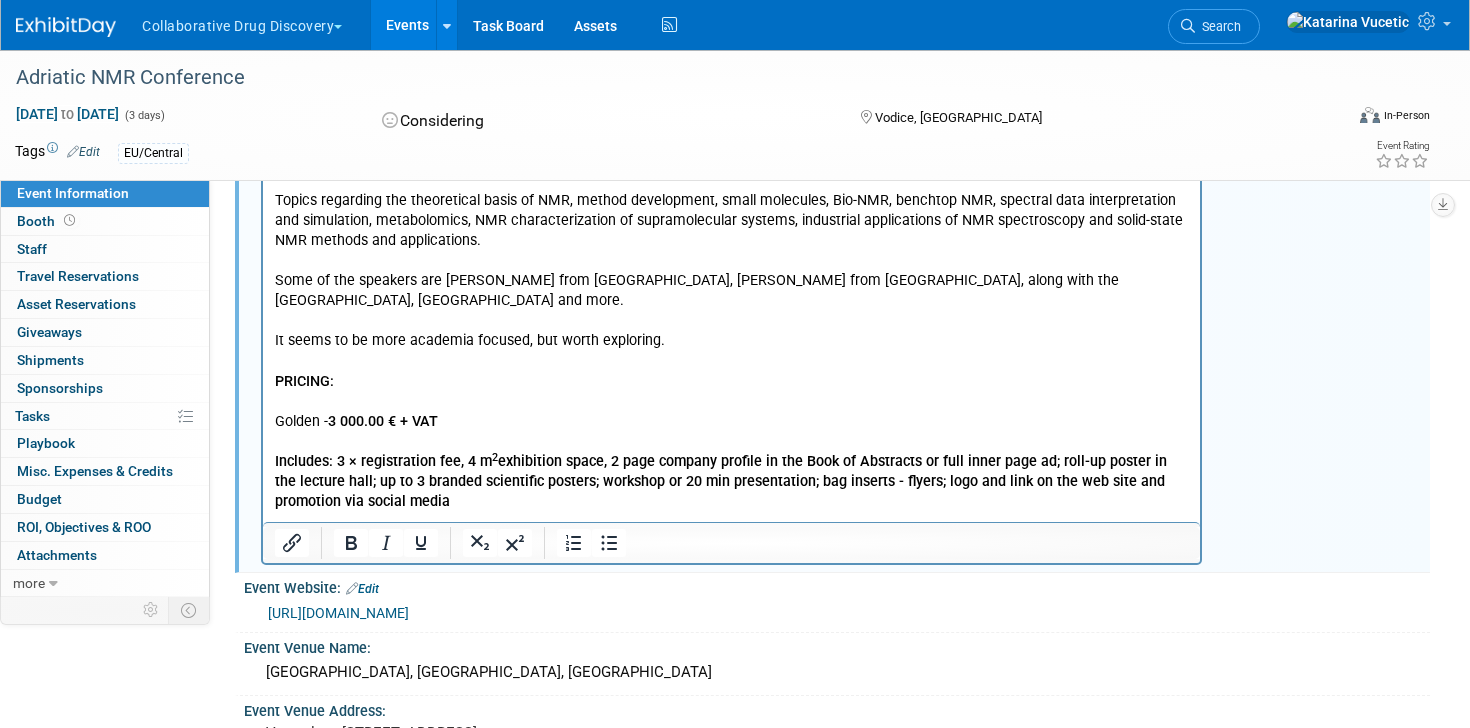 click on "This is the 8th conference of this type. Research and drug development are covered at their conferences, as NMR is one of the methods for this field of research. Various pharma companies will sponsor their event (Selvita, Xelia, Pliva, Belupo), and typically scientists from drug development attend these events. Selvita, Xelia, Pliva, Belupo are one fo the sponsors, all of which we went after. Their conference is typically sponsored by 10-15 organisations. They are open to negotiating the sponsorhip price given it would be our first time there. Some of their packages include a short presentation. Topics regarding the theoretical basis of NMR, method development, small molecules, Bio-NMR, benchtop NMR, spectral data interpretation and simulation, metabolomics, NMR characterization of supramolecular systems, industrial applications of NMR spectroscopy and solid-state NMR methods and applications. It seems to be more academia focused, but worth exploring. PRICING: Golden -  3 000.00 € + VAT 2" at bounding box center [732, 242] 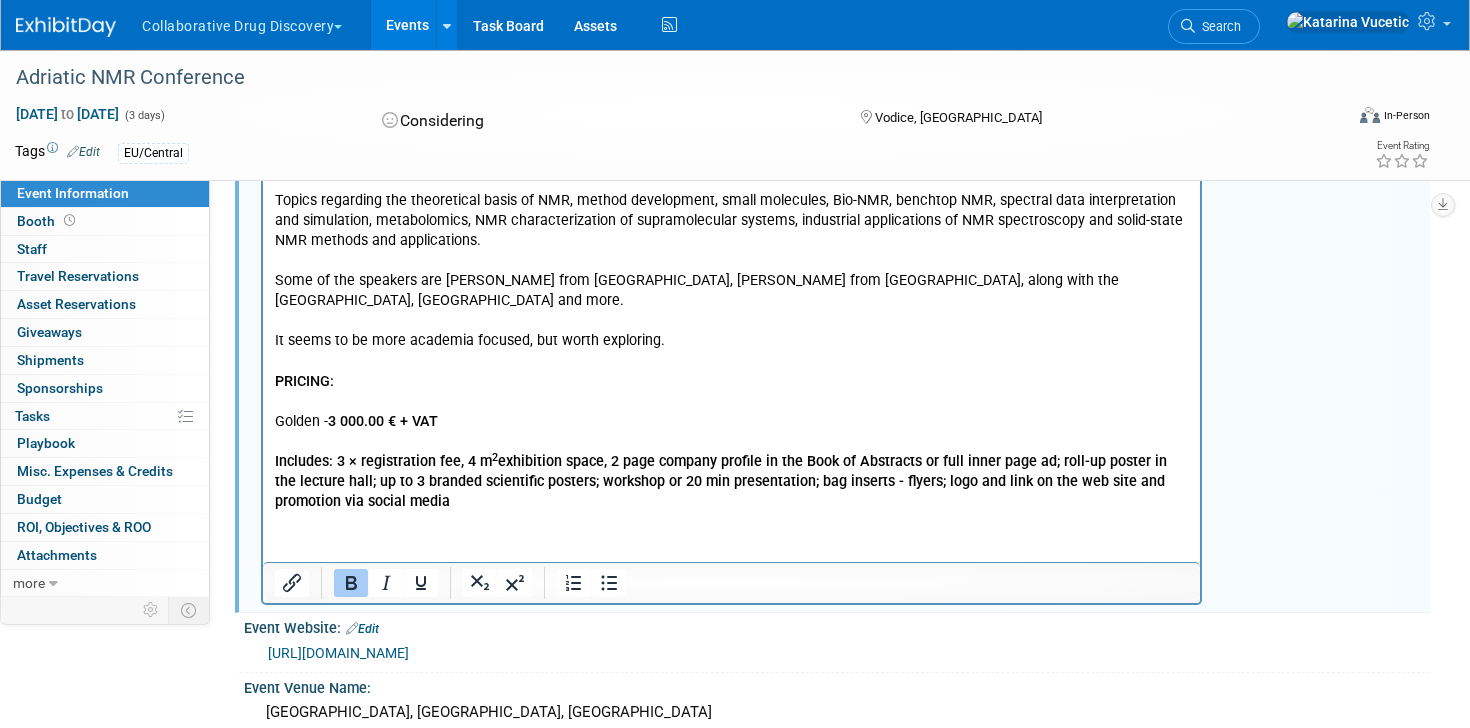 click 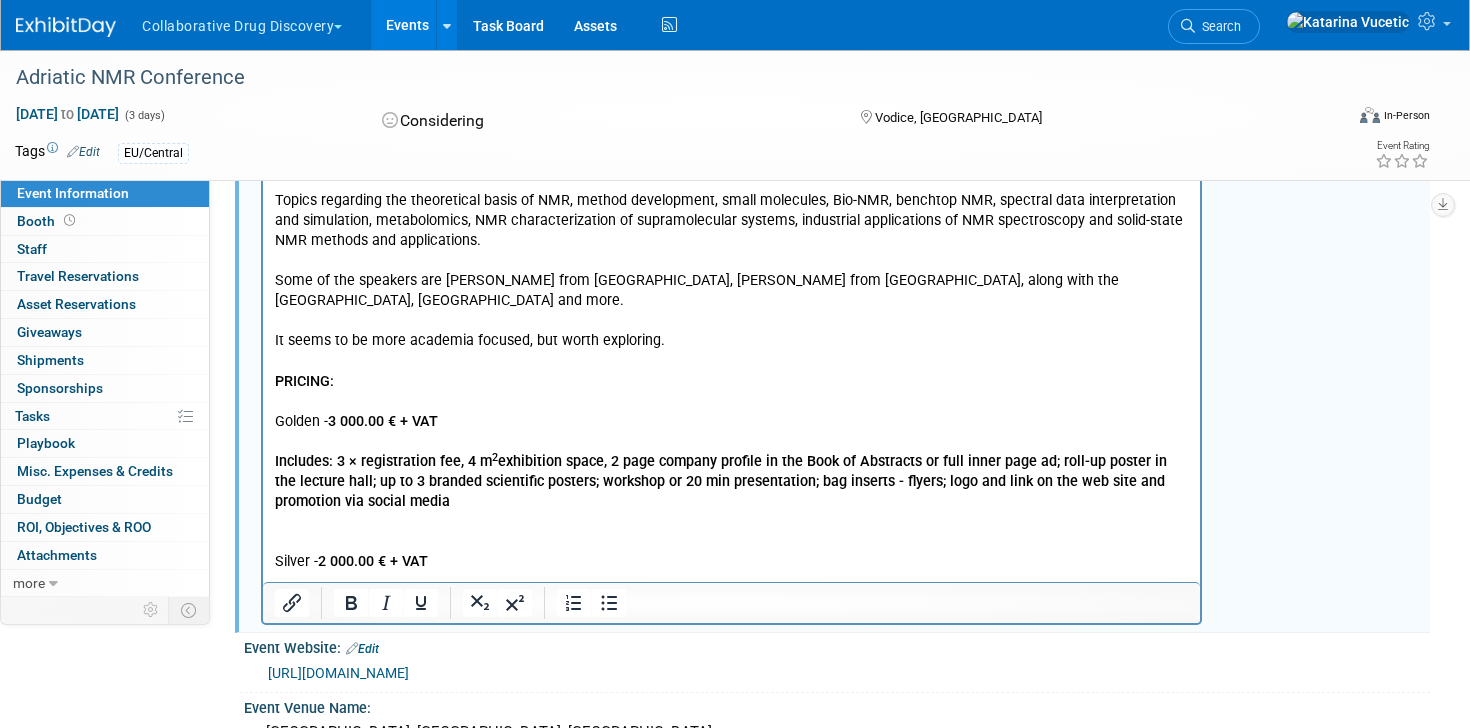 click on "This is the 8th conference of this type. Research and drug development are covered at their conferences, as NMR is one of the methods for this field of research. Various pharma companies will sponsor their event (Selvita, Xelia, Pliva, Belupo), and typically scientists from drug development attend these events. Selvita, Xelia, Pliva, Belupo are one fo the sponsors, all of which we went after. Their conference is typically sponsored by 10-15 organisations. They are open to negotiating the sponsorhip price given it would be our first time there. Some of their packages include a short presentation. Topics regarding the theoretical basis of NMR, method development, small molecules, Bio-NMR, benchtop NMR, spectral data interpretation and simulation, metabolomics, NMR characterization of supramolecular systems, industrial applications of NMR spectroscopy and solid-state NMR methods and applications. It seems to be more academia focused, but worth exploring. PRICING: Golden -  3 000.00 € + VAT 2 Silver -" at bounding box center (732, 272) 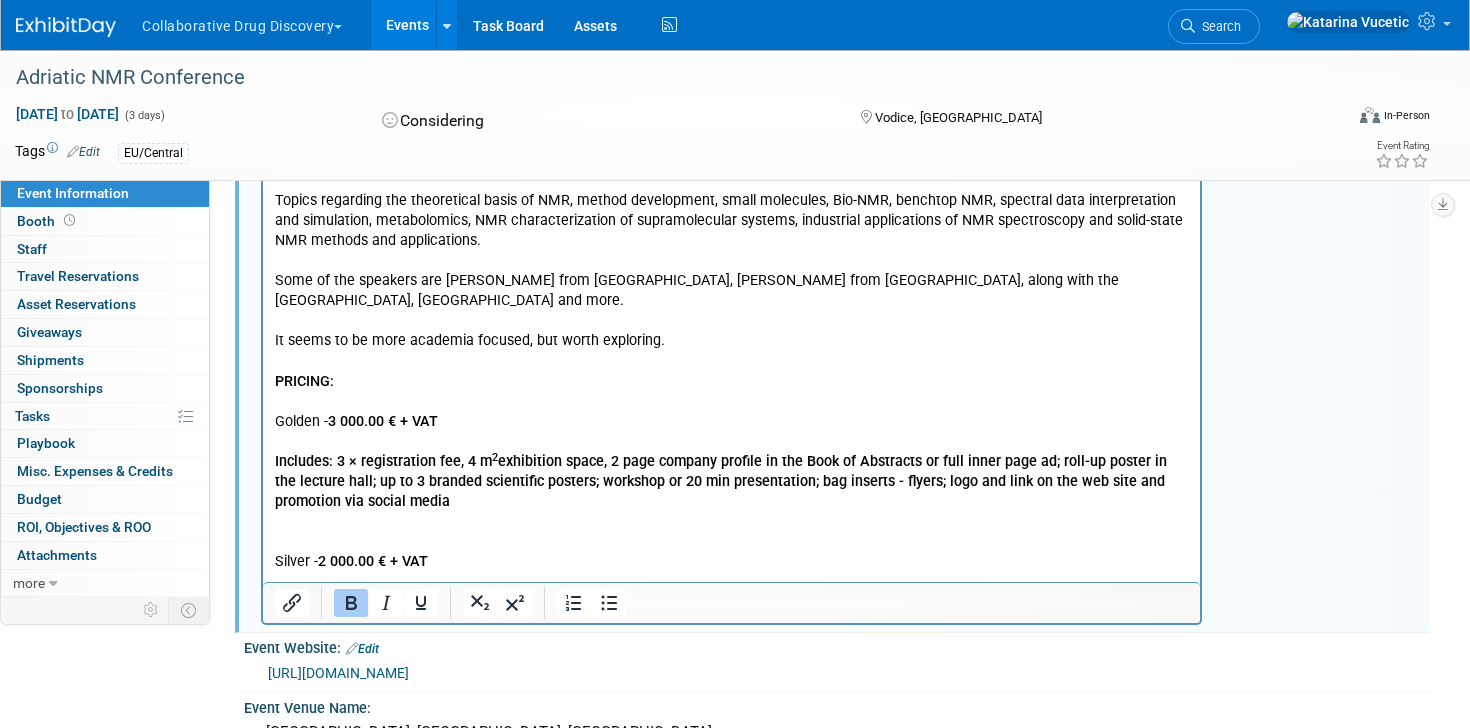 click on "This is the 8th conference of this type. Research and drug development are covered at their conferences, as NMR is one of the methods for this field of research. Various pharma companies will sponsor their event (Selvita, Xelia, Pliva, Belupo), and typically scientists from drug development attend these events. Selvita, Xelia, Pliva, Belupo are one fo the sponsors, all of which we went after. Their conference is typically sponsored by 10-15 organisations. They are open to negotiating the sponsorhip price given it would be our first time there. Some of their packages include a short presentation. Topics regarding the theoretical basis of NMR, method development, small molecules, Bio-NMR, benchtop NMR, spectral data interpretation and simulation, metabolomics, NMR characterization of supramolecular systems, industrial applications of NMR spectroscopy and solid-state NMR methods and applications. It seems to be more academia focused, but worth exploring. PRICING: Golden -  3 000.00 € + VAT 2 Silver -" at bounding box center [732, 272] 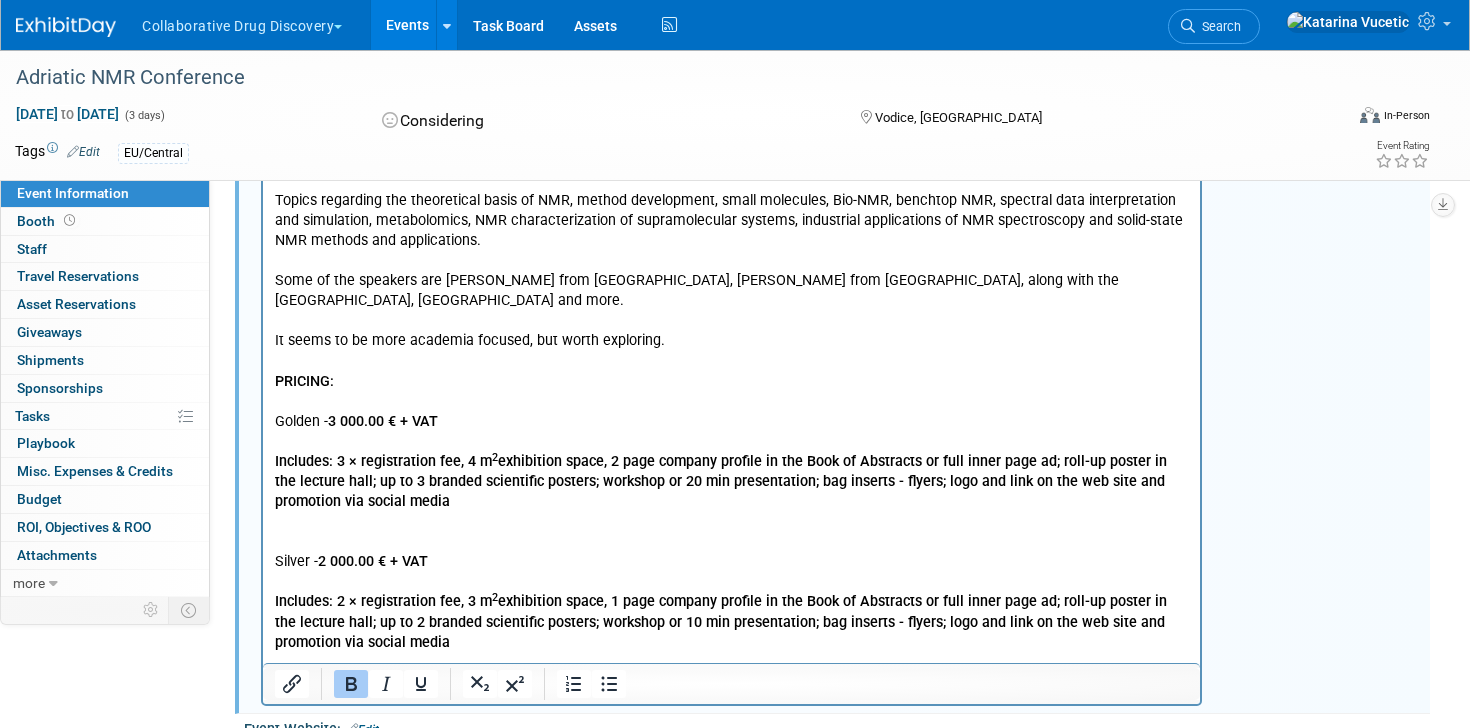 click on "This is the 8th conference of this type. Research and drug development are covered at their conferences, as NMR is one of the methods for this field of research. Various pharma companies will sponsor their event (Selvita, Xelia, Pliva, Belupo), and typically scientists from drug development attend these events. Selvita, Xelia, Pliva, Belupo are one fo the sponsors, all of which we went after. Their conference is typically sponsored by 10-15 organisations. They are open to negotiating the sponsorhip price given it would be our first time there. Some of their packages include a short presentation. Topics regarding the theoretical basis of NMR, method development, small molecules, Bio-NMR, benchtop NMR, spectral data interpretation and simulation, metabolomics, NMR characterization of supramolecular systems, industrial applications of NMR spectroscopy and solid-state NMR methods and applications. It seems to be more academia focused, but worth exploring. PRICING: Golden -  3 000.00 € + VAT 2 Silver -  2" at bounding box center (731, 308) 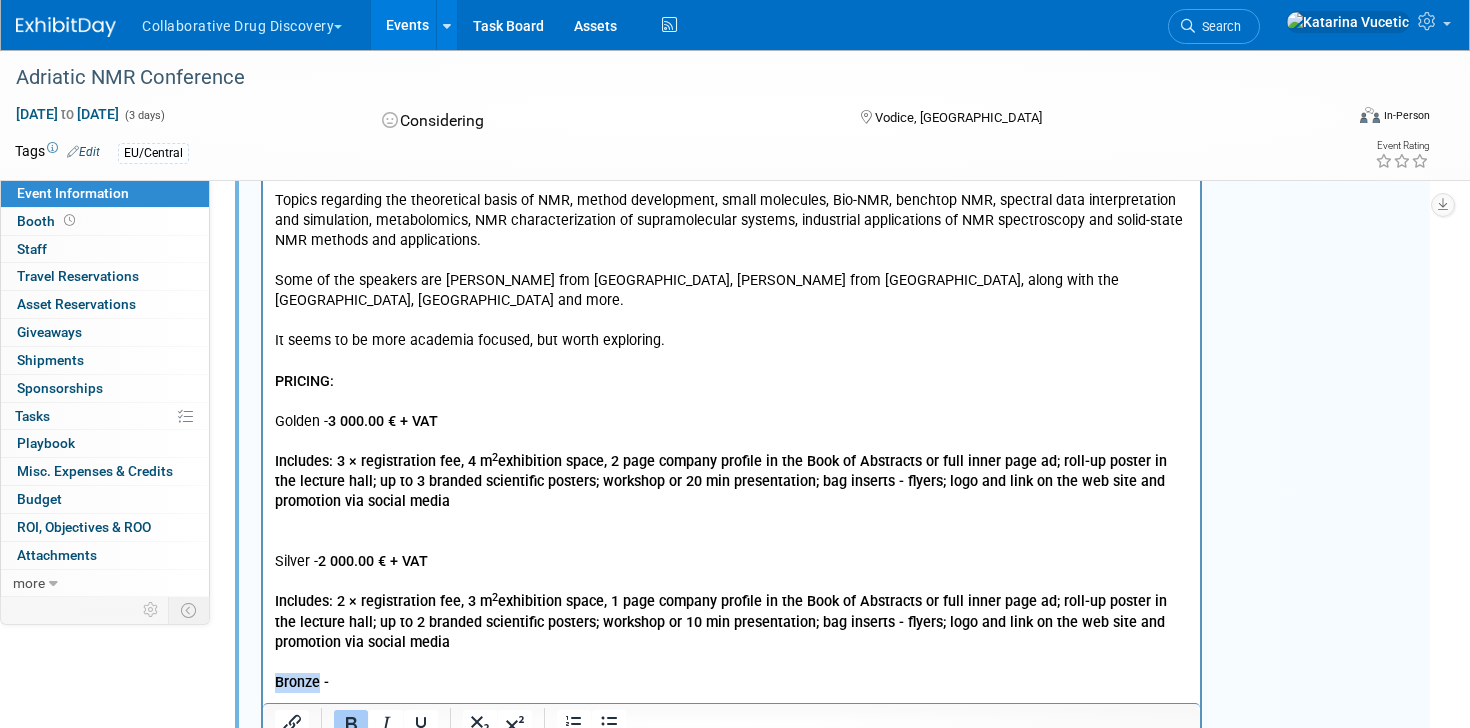 drag, startPoint x: 320, startPoint y: 648, endPoint x: 256, endPoint y: 648, distance: 64 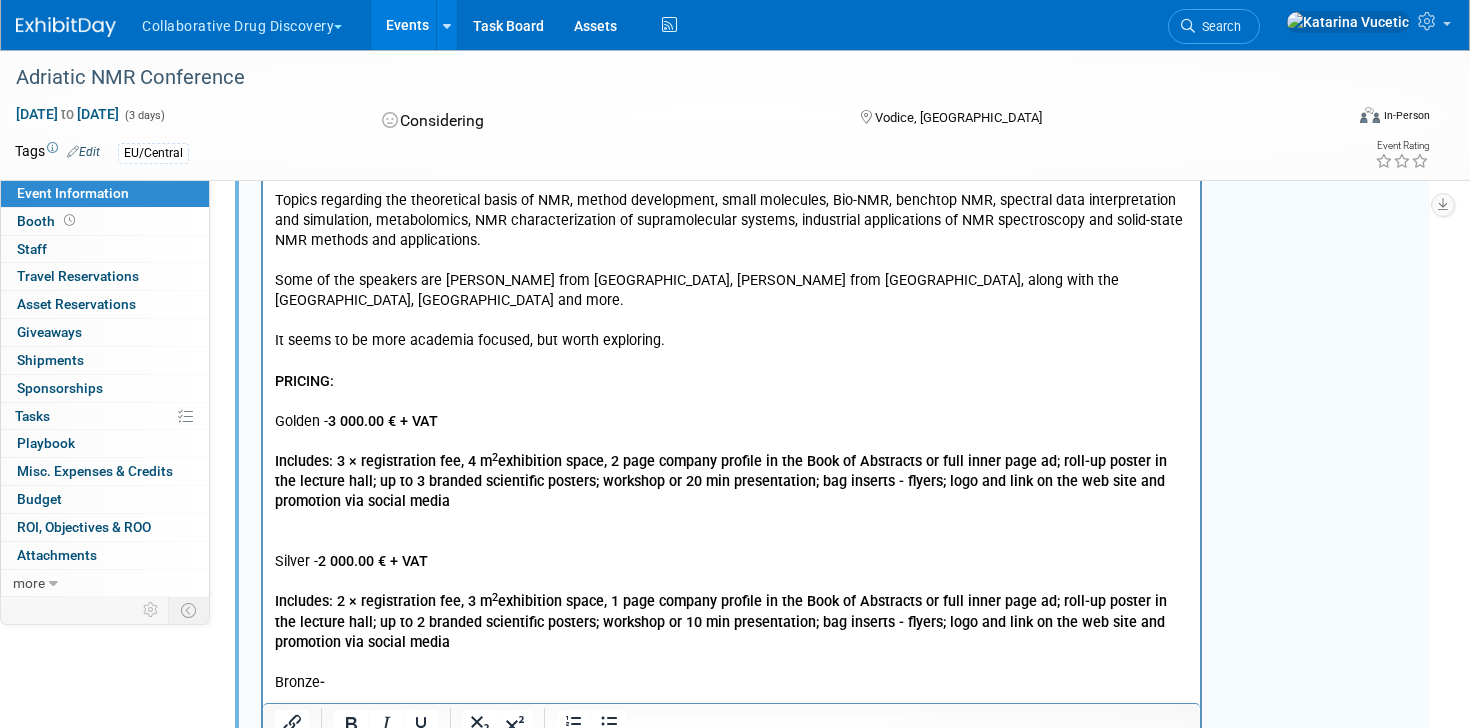 click on "Bronze  -" at bounding box center (732, 684) 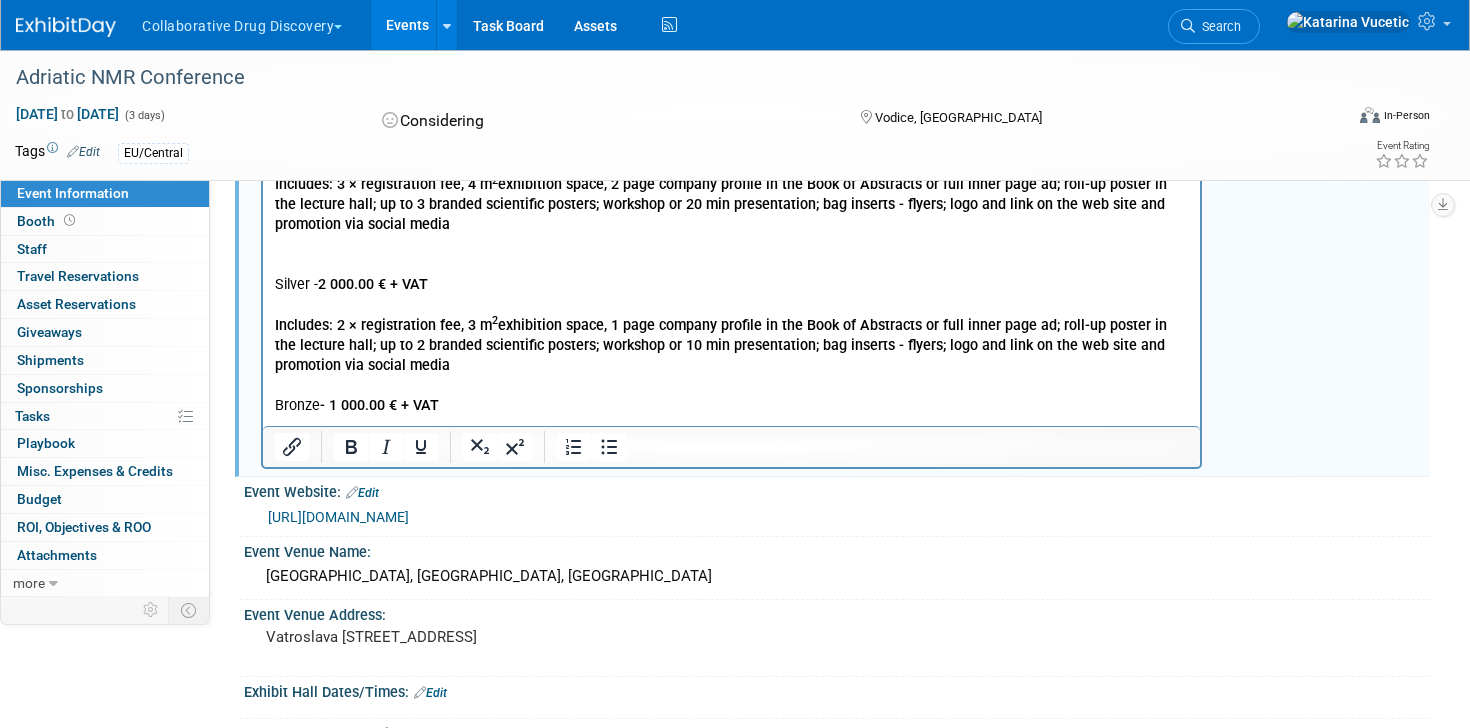 scroll, scrollTop: 554, scrollLeft: 0, axis: vertical 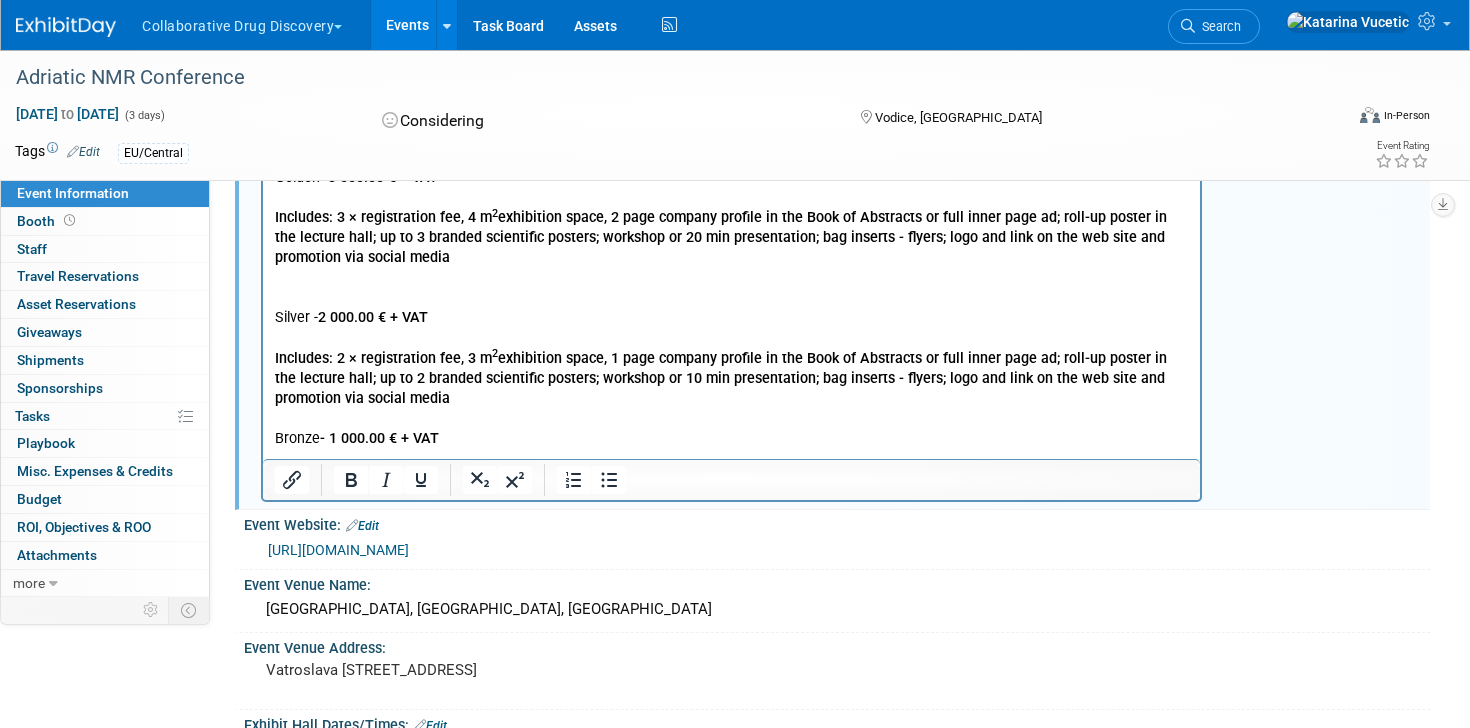 click on "This is the 8th conference of this type. Research and drug development are covered at their conferences, as NMR is one of the methods for this field of research. Various pharma companies will sponsor their event (Selvita, Xelia, Pliva, Belupo), and typically scientists from drug development attend these events. Selvita, Xelia, Pliva, Belupo are one fo the sponsors, all of which we went after. Their conference is typically sponsored by 10-15 organisations. They are open to negotiating the sponsorhip price given it would be our first time there. Some of their packages include a short presentation. Topics regarding the theoretical basis of NMR, method development, small molecules, Bio-NMR, benchtop NMR, spectral data interpretation and simulation, metabolomics, NMR characterization of supramolecular systems, industrial applications of NMR spectroscopy and solid-state NMR methods and applications. It seems to be more academia focused, but worth exploring. PRICING: Golden -  3 000.00 € + VAT 2 Silver -  2 Bronze" at bounding box center [731, 64] 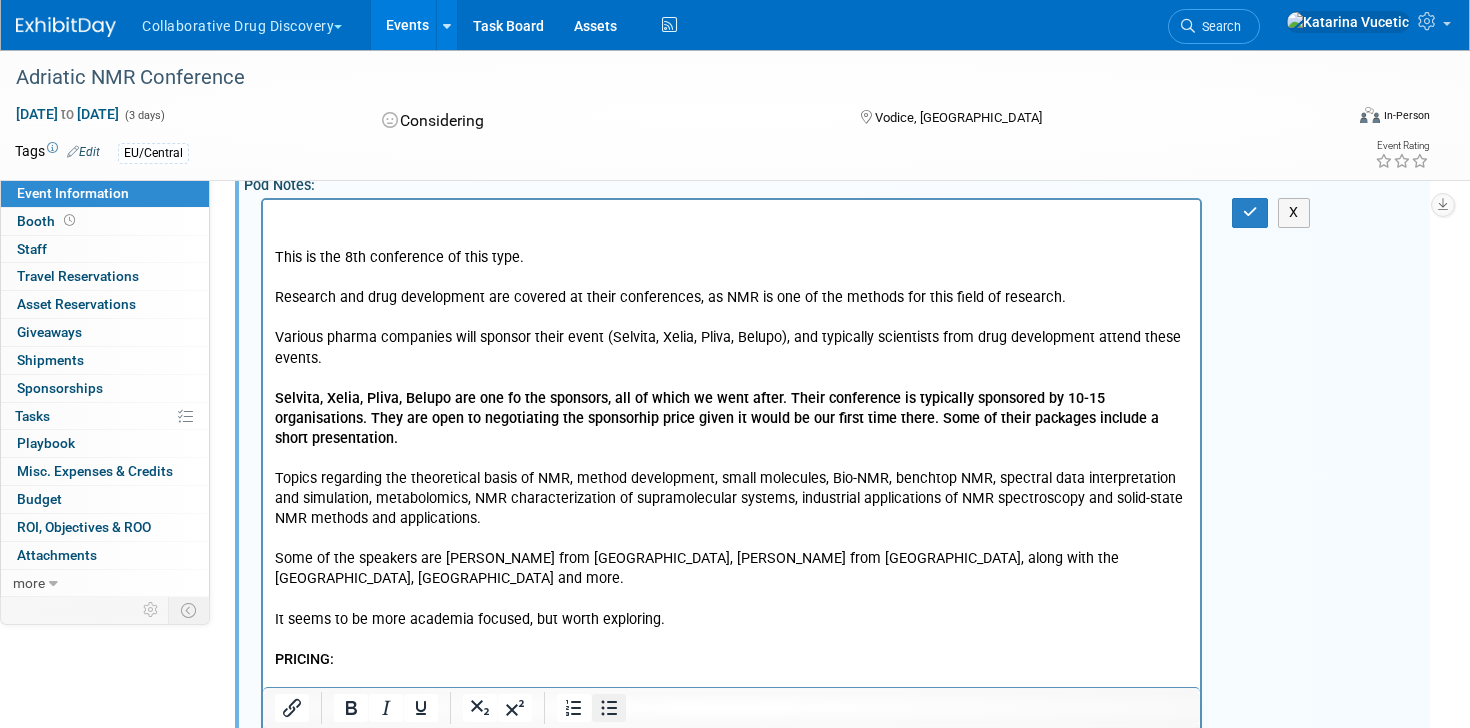 scroll, scrollTop: 0, scrollLeft: 0, axis: both 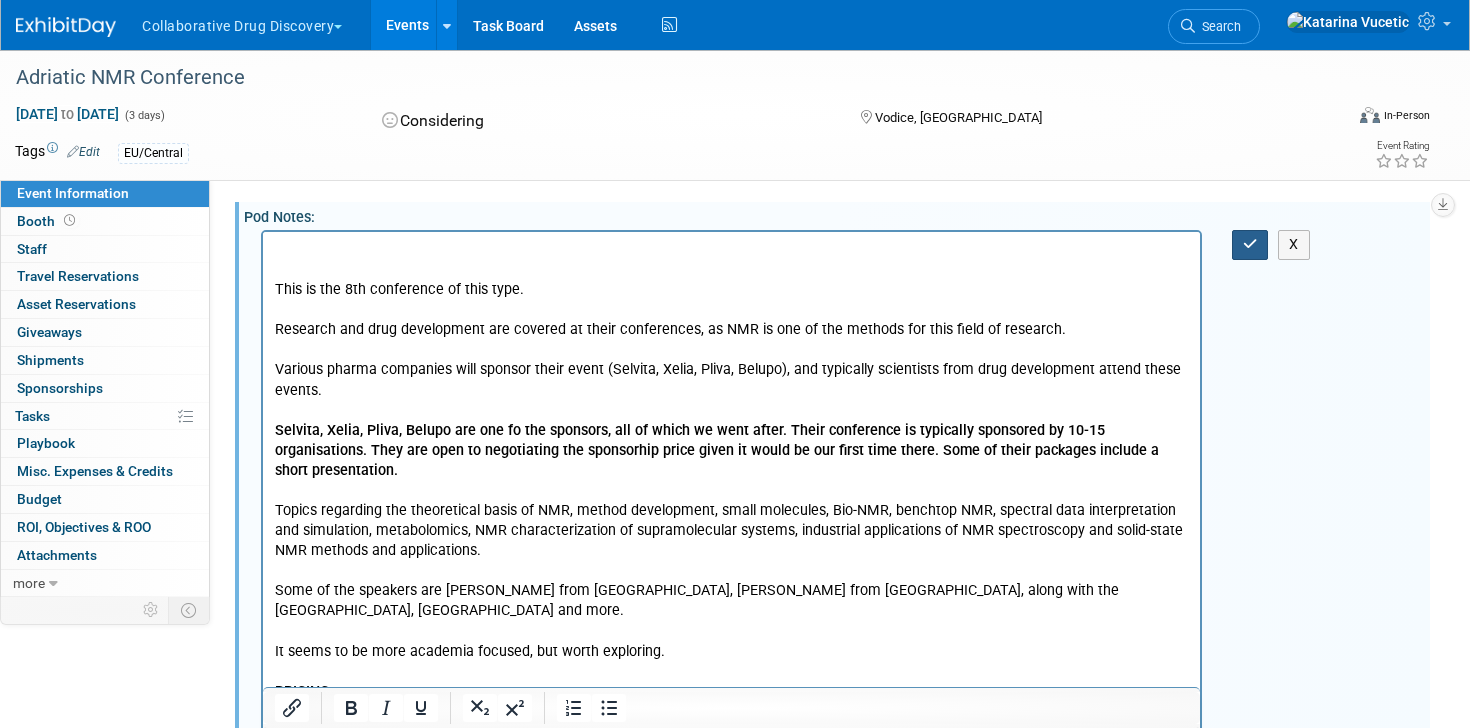 click at bounding box center (1250, 244) 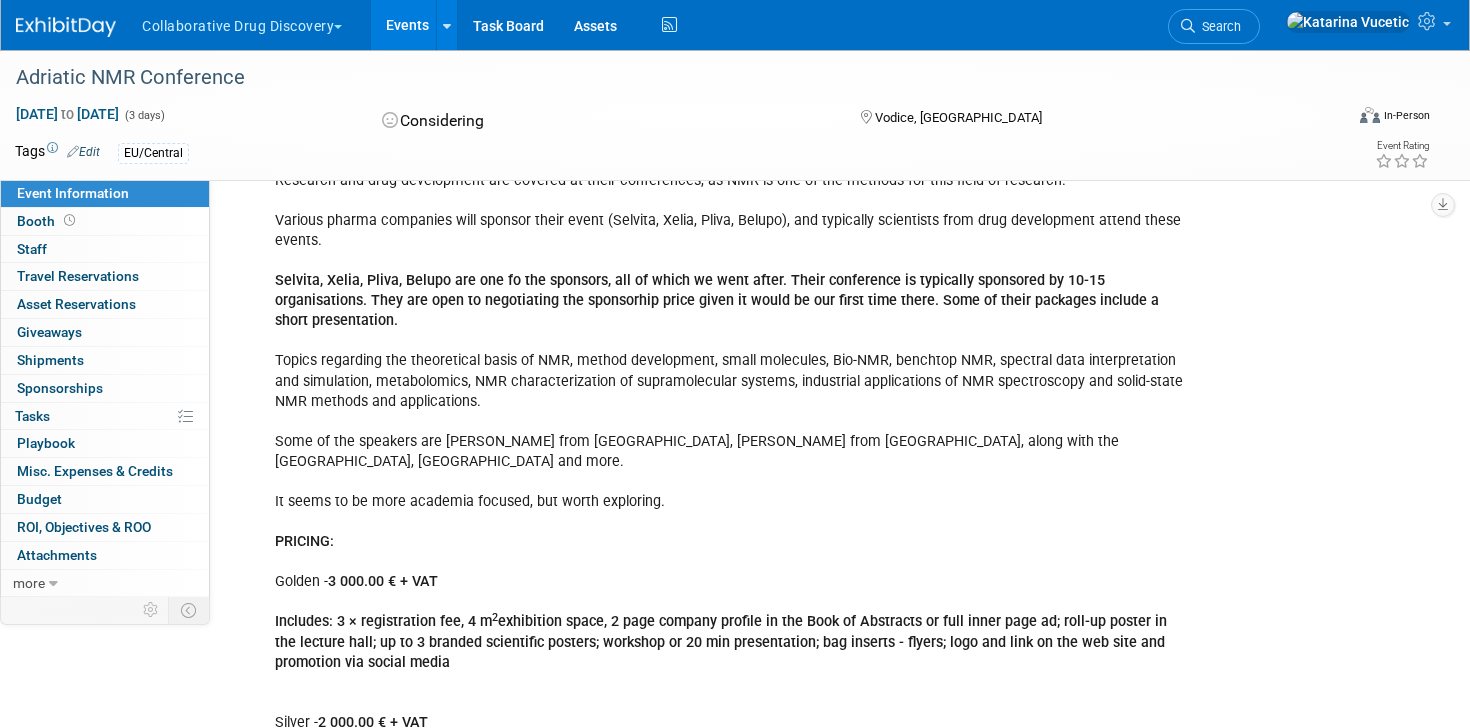 scroll, scrollTop: 0, scrollLeft: 0, axis: both 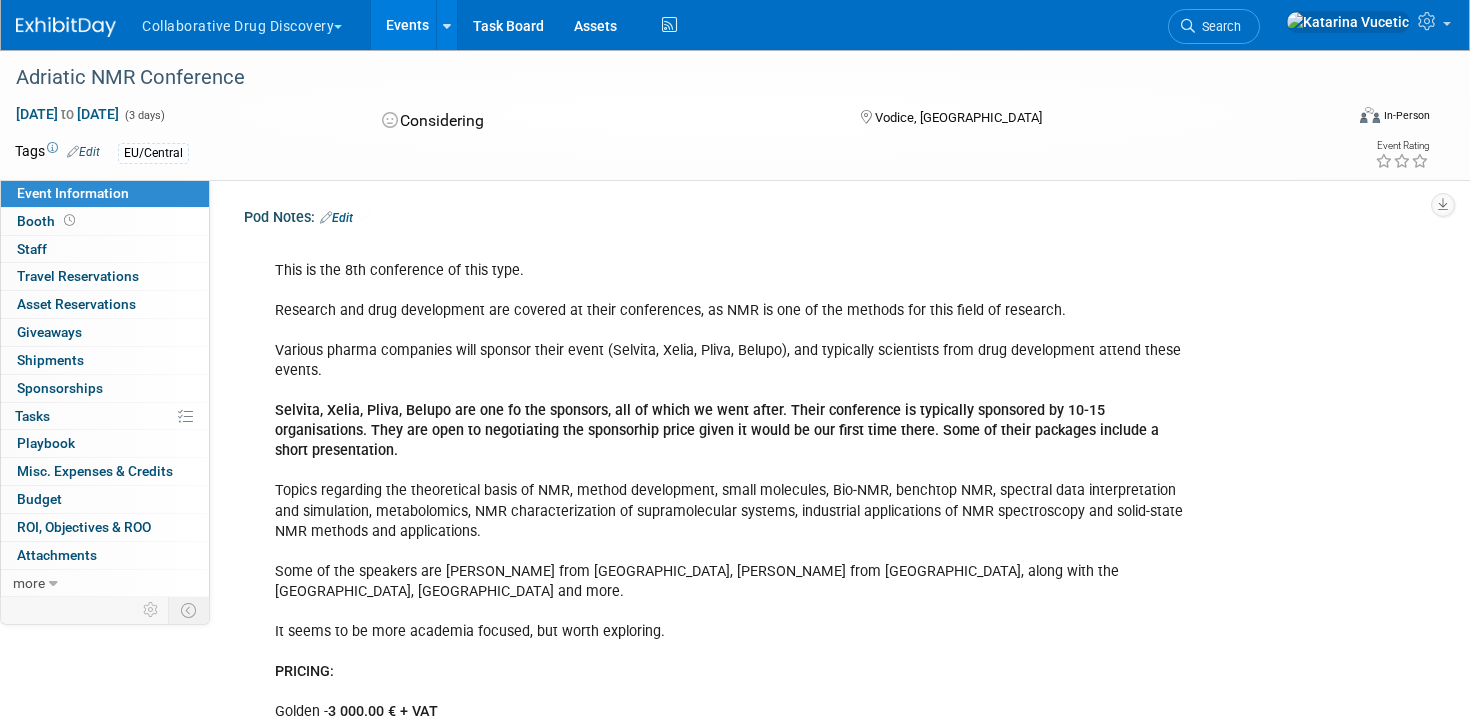 click on "Pod Notes:
Edit" at bounding box center [837, 215] 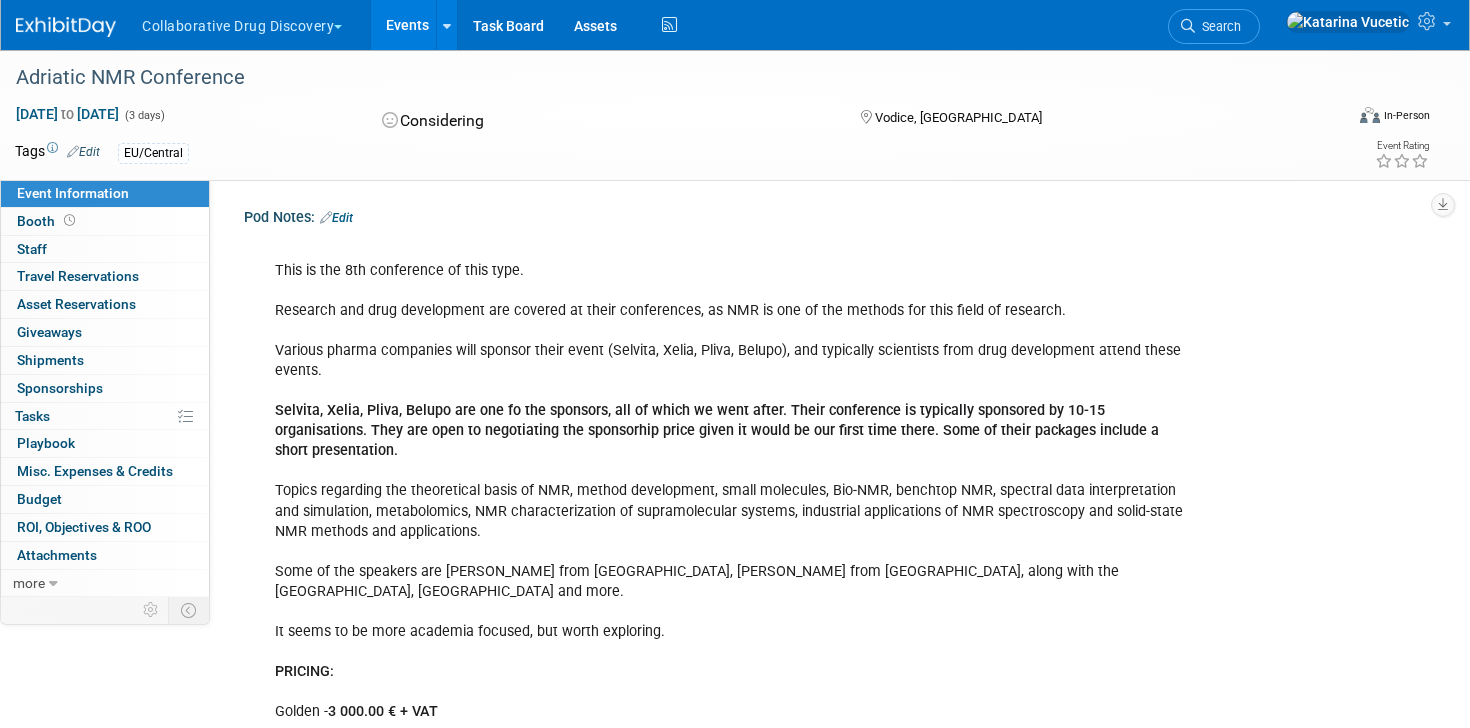 click on "Edit" at bounding box center (336, 218) 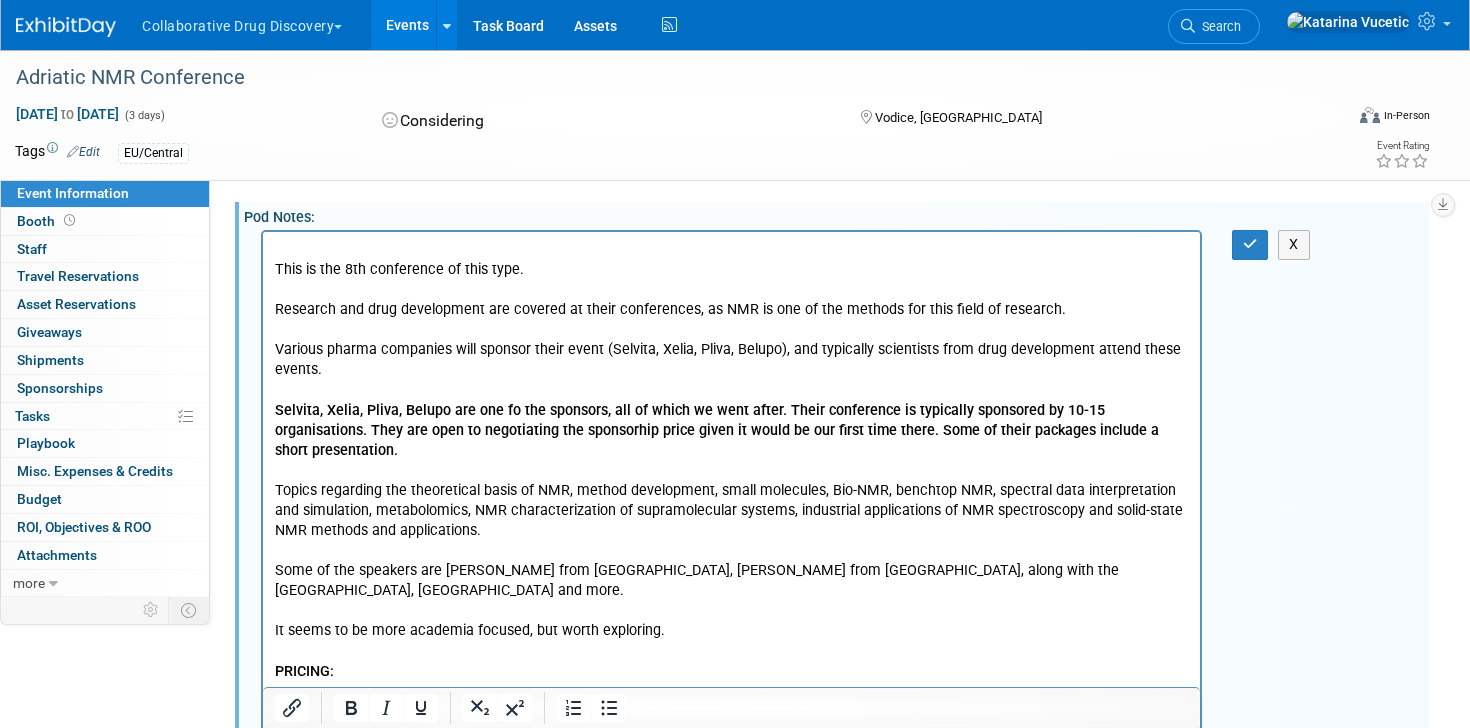 scroll, scrollTop: 0, scrollLeft: 0, axis: both 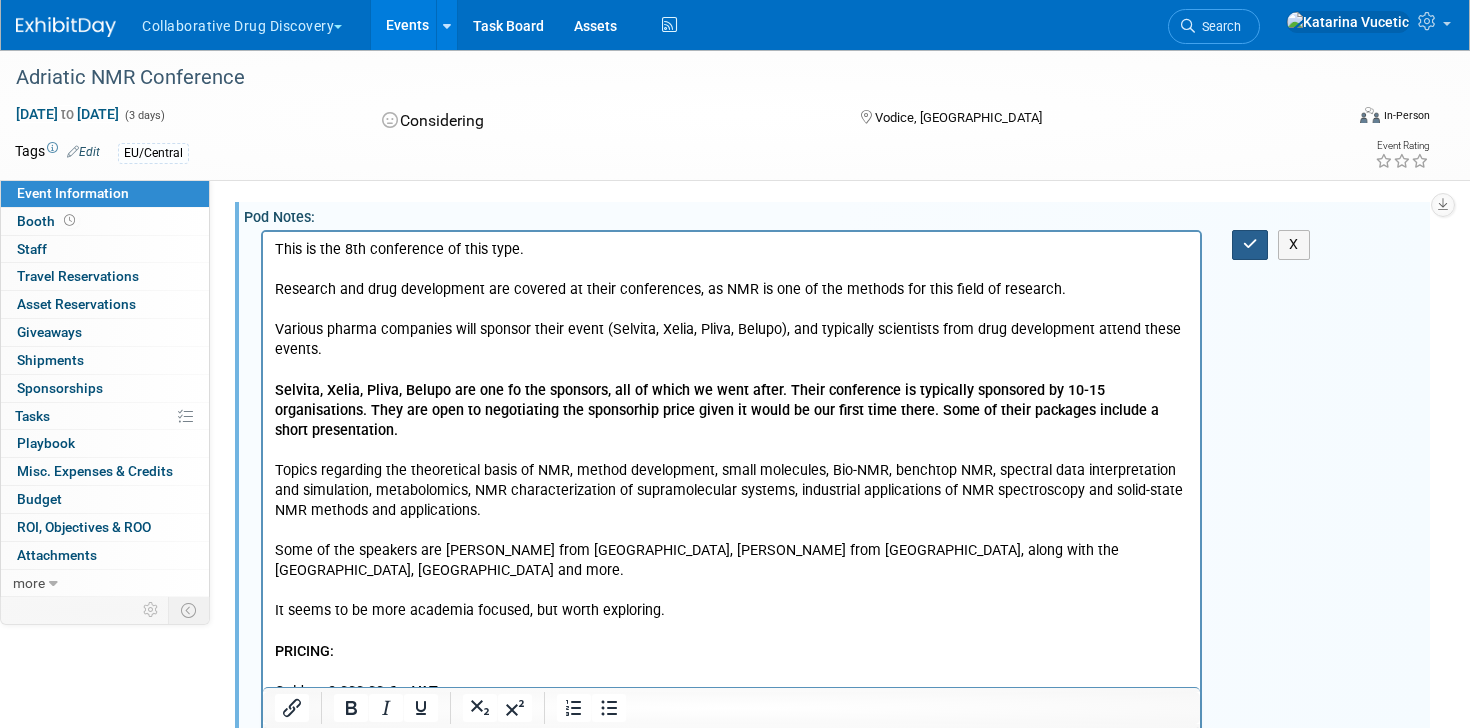 click at bounding box center [1250, 244] 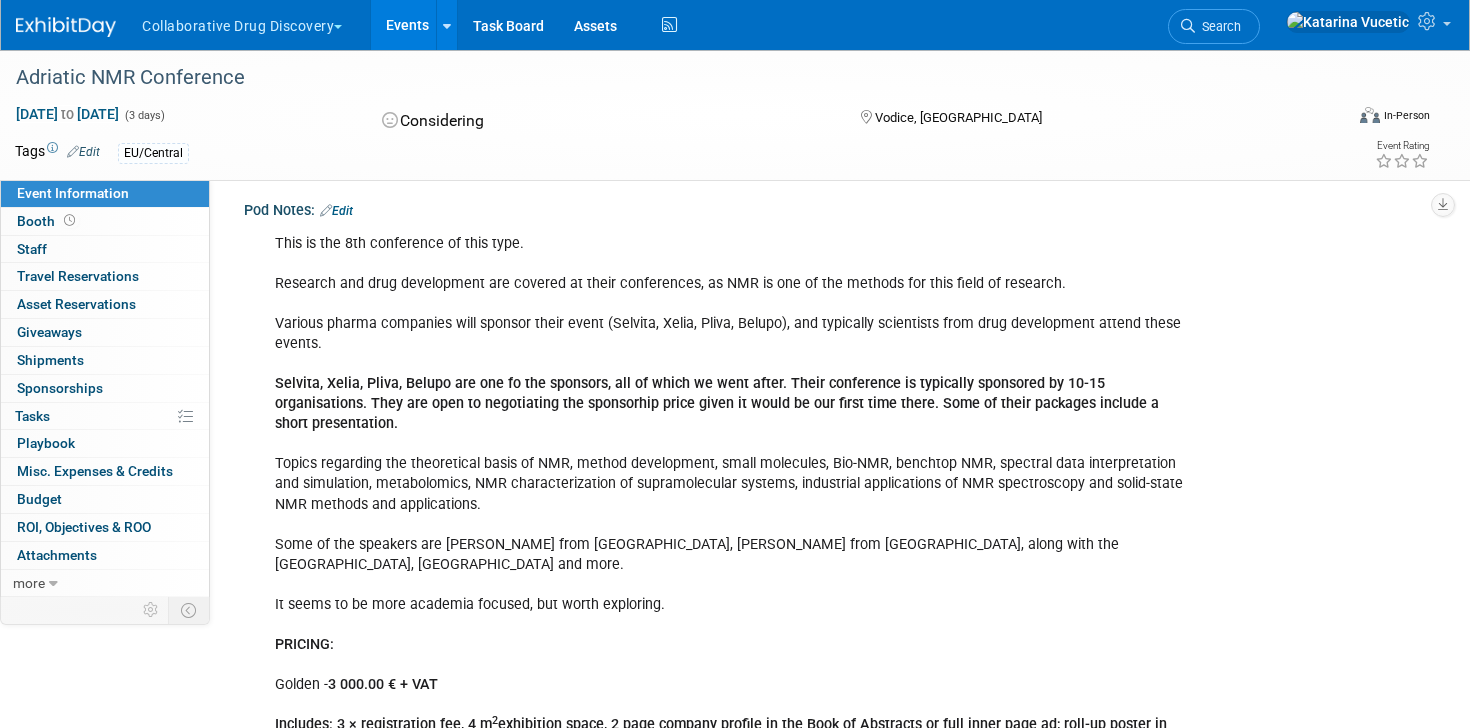 scroll, scrollTop: 0, scrollLeft: 0, axis: both 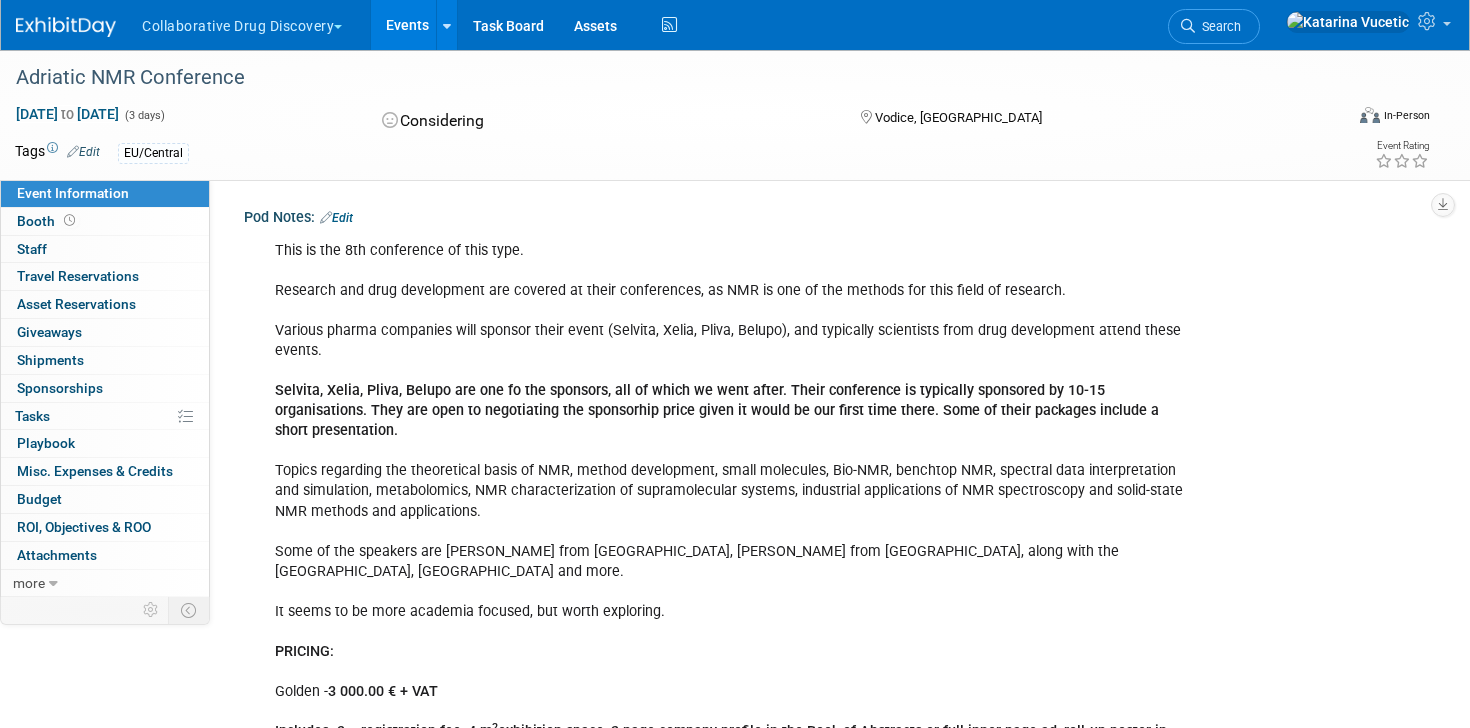 click on "Edit" at bounding box center [336, 218] 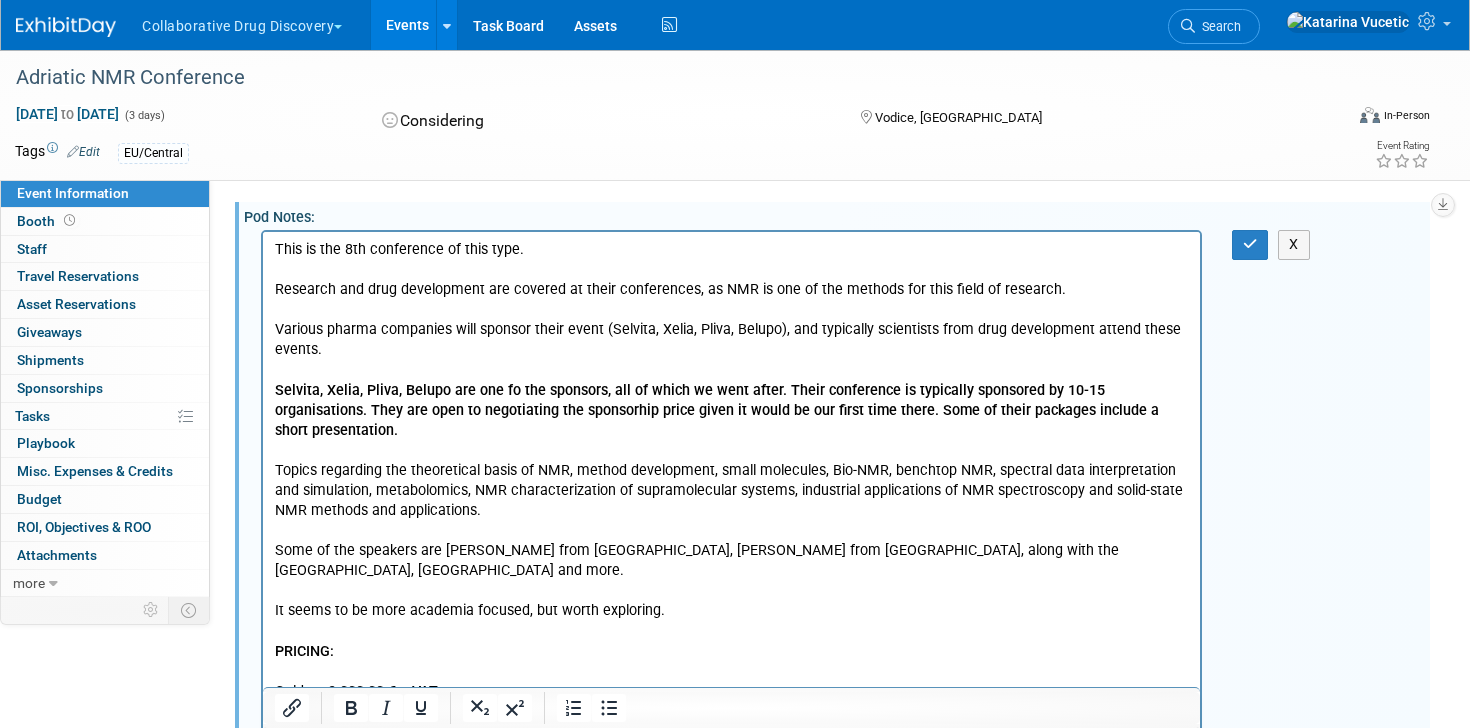 scroll, scrollTop: 0, scrollLeft: 0, axis: both 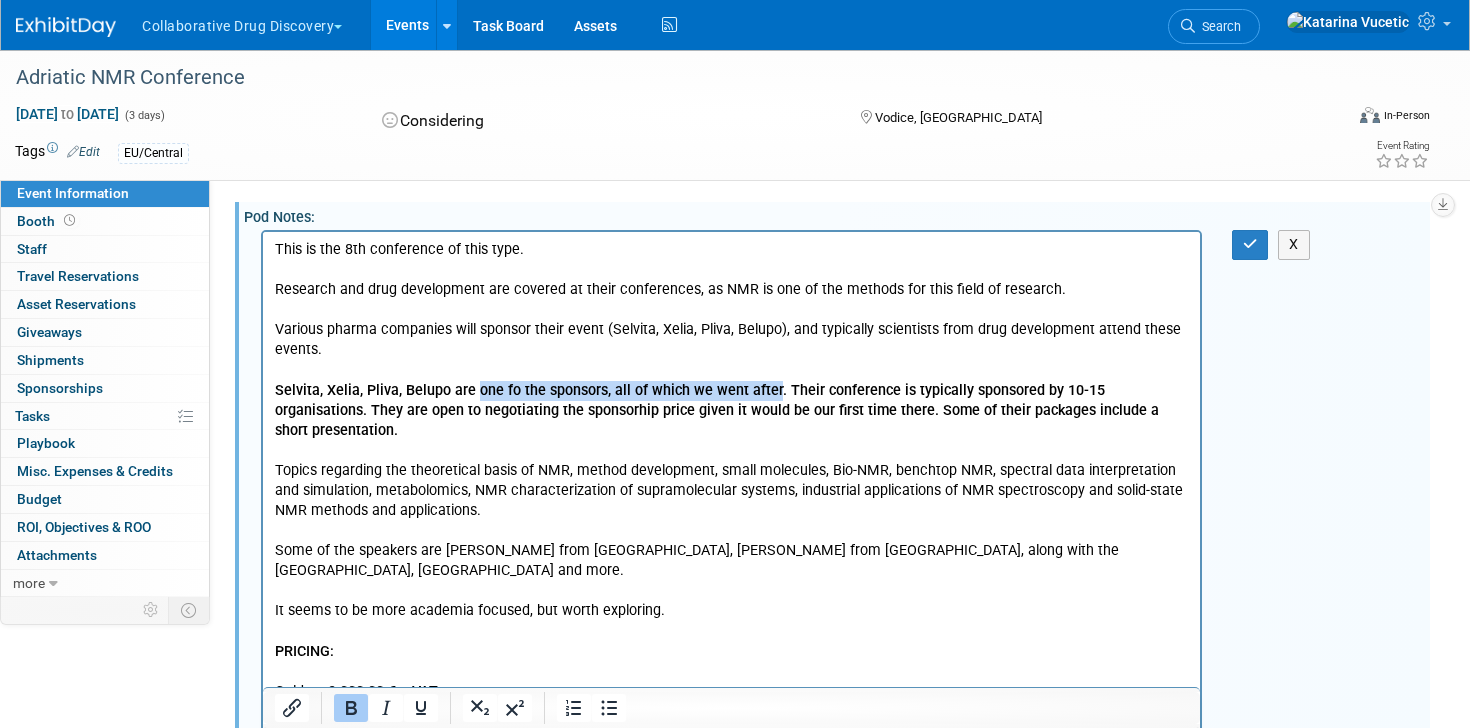 drag, startPoint x: 475, startPoint y: 392, endPoint x: 772, endPoint y: 387, distance: 297.04208 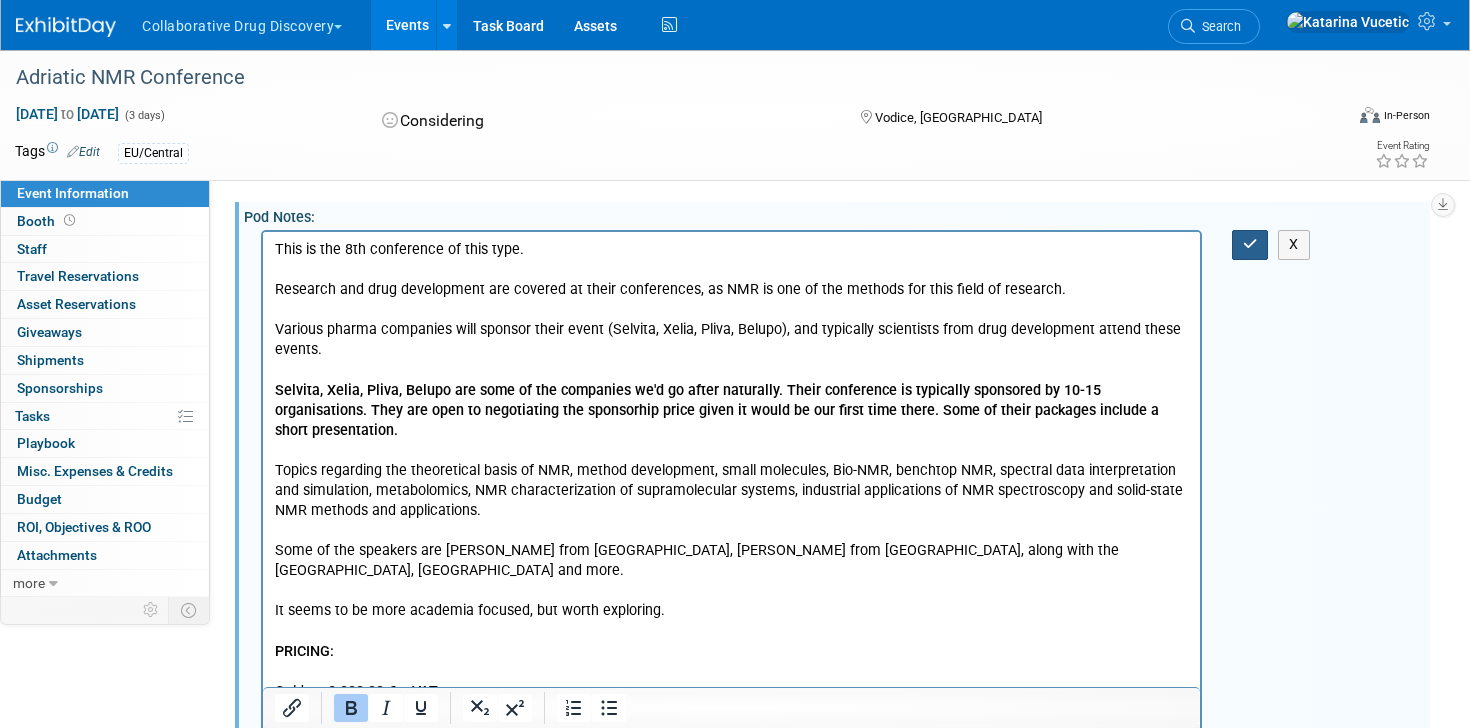 click at bounding box center [1250, 244] 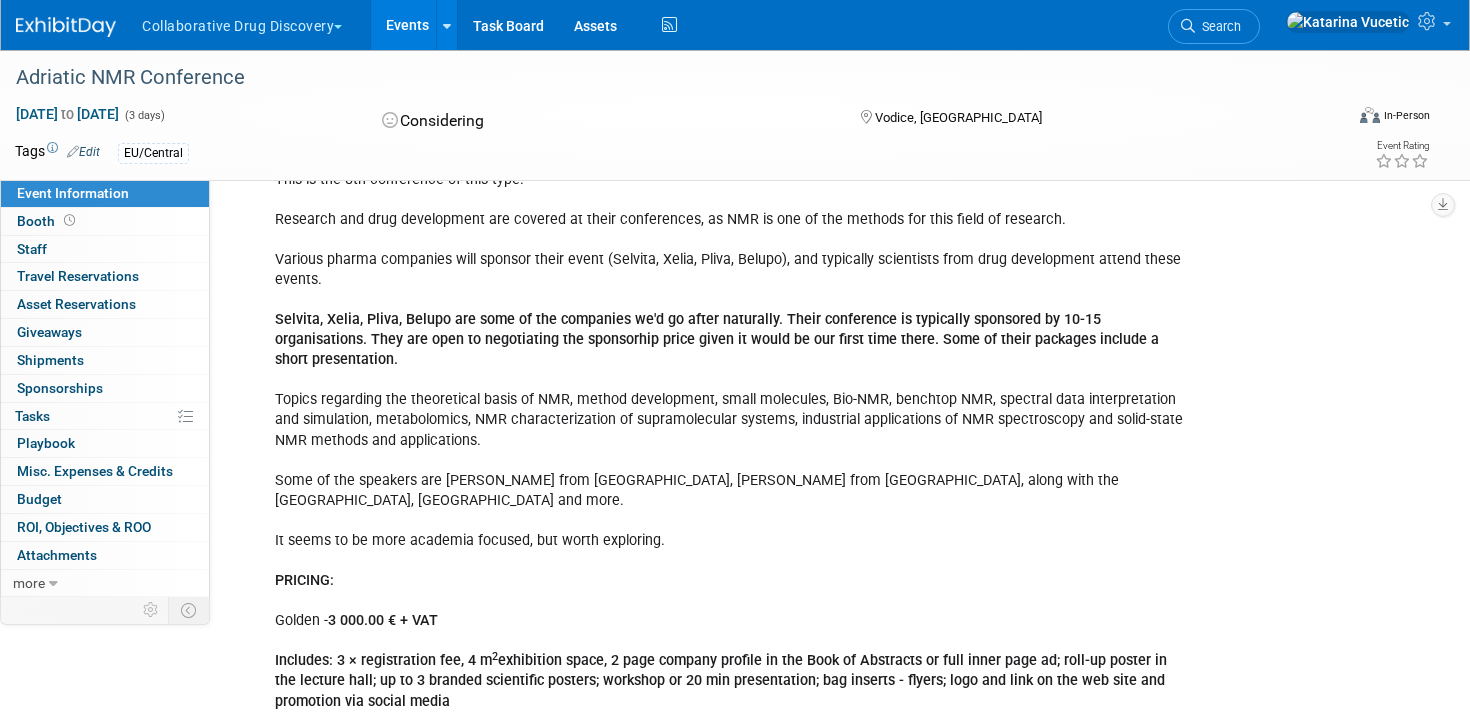 scroll, scrollTop: 0, scrollLeft: 0, axis: both 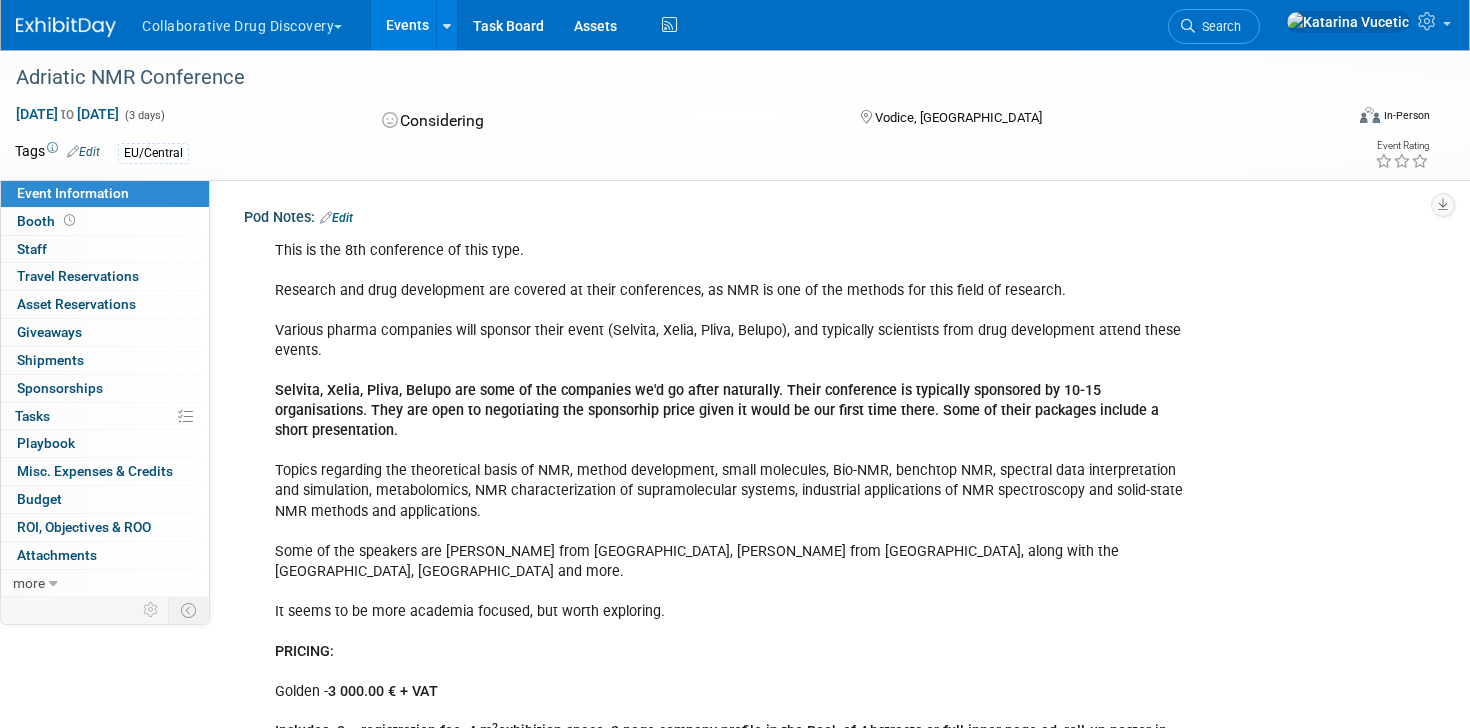 click on "Edit" at bounding box center [336, 218] 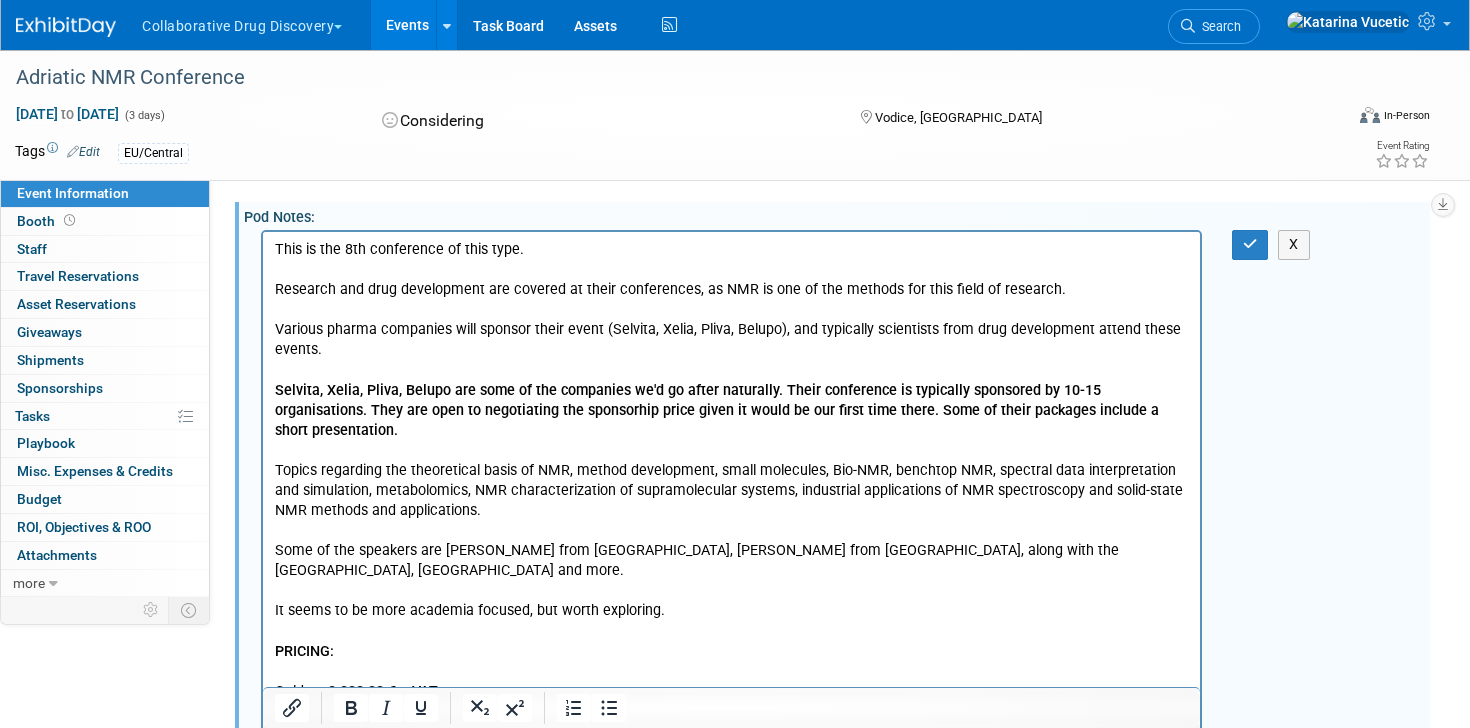 scroll, scrollTop: 0, scrollLeft: 0, axis: both 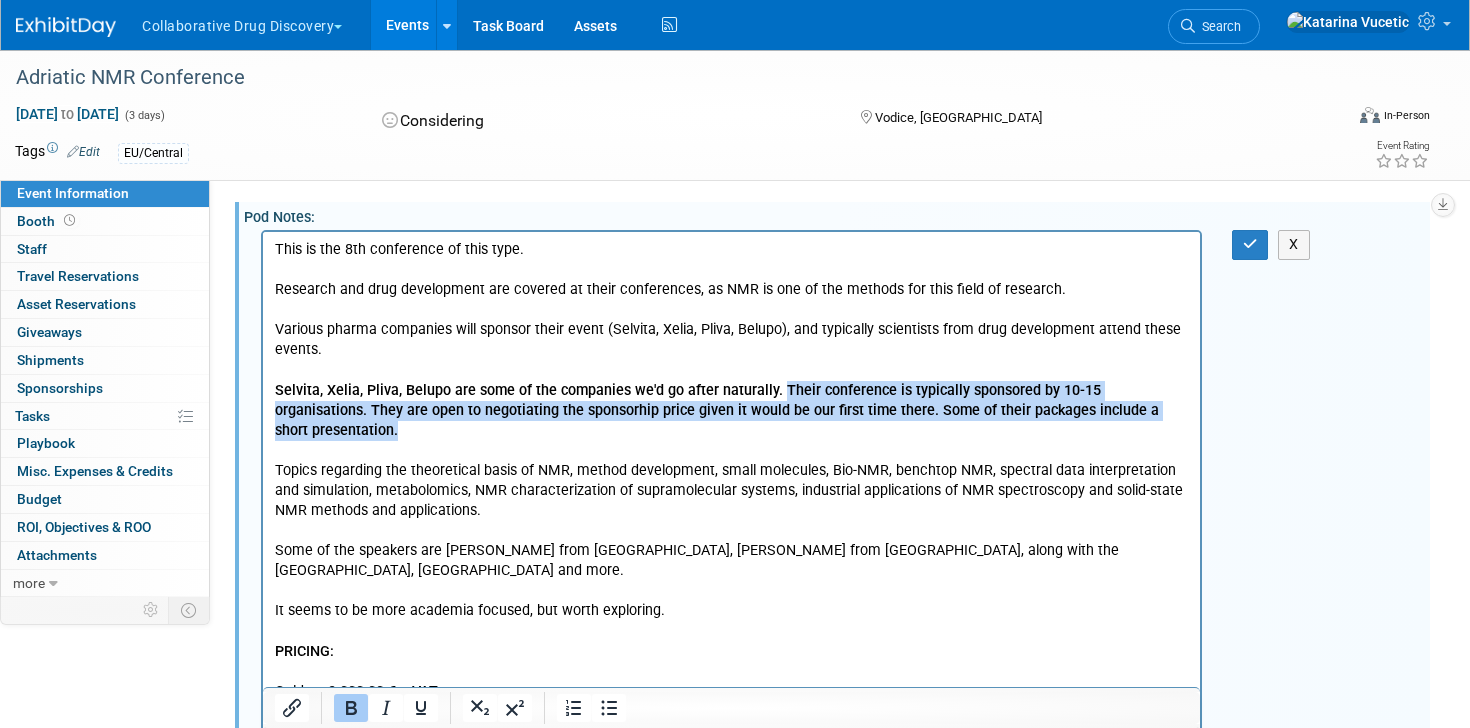 drag, startPoint x: 1184, startPoint y: 412, endPoint x: 778, endPoint y: 385, distance: 406.8968 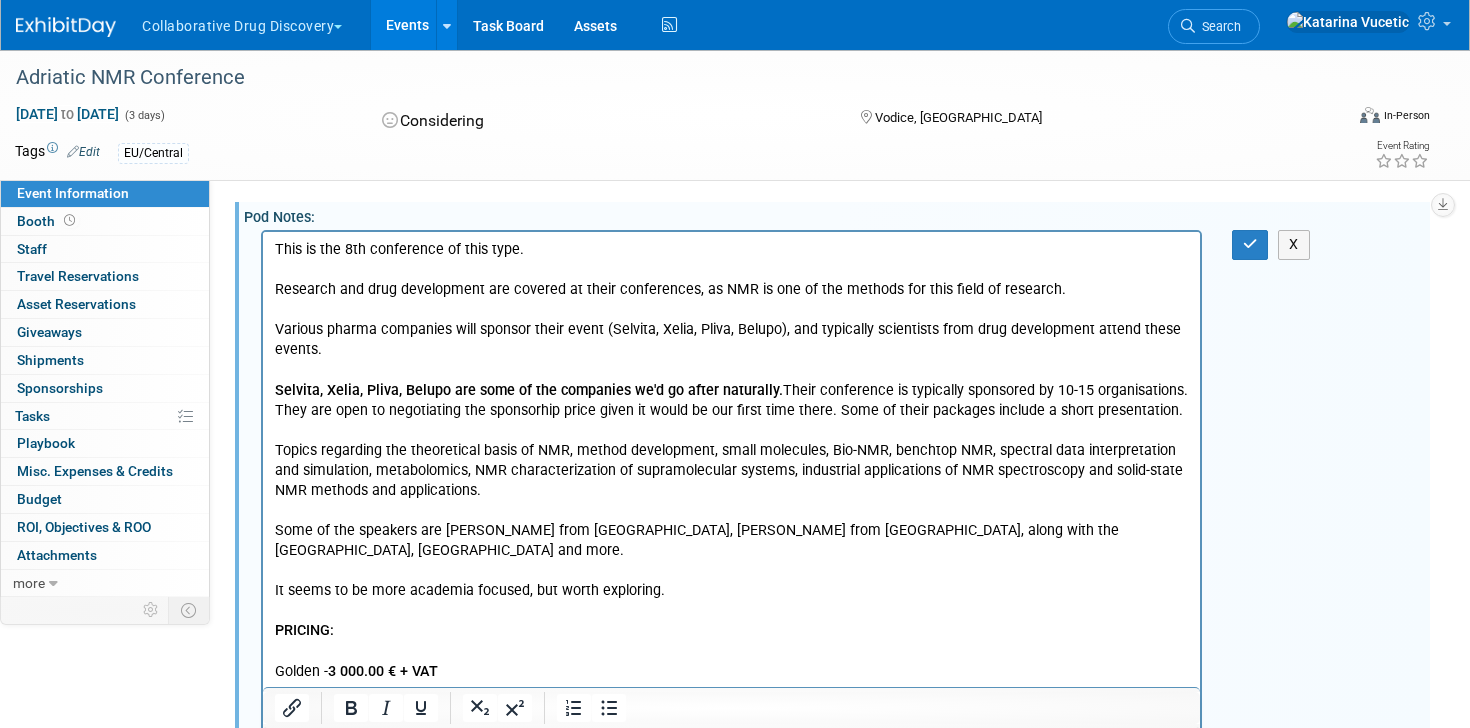 click on "This is the 8th conference of this type. Research and drug development are covered at their conferences, as NMR is one of the methods for this field of research. Various pharma companies will sponsor their event (Selvita, Xelia, Pliva, Belupo), and typically scientists from drug development attend these events. Selvita, Xelia, Pliva, Belupo are some of the companies we'd go after naturally.  Their conference is typically sponsored by 10-15 organisations. They are open to negotiating the sponsorhip price given it would be our first time there. Some of their packages include a short presentation. Topics regarding the theoretical basis of NMR, method development, small molecules, Bio-NMR, benchtop NMR, spectral data interpretation and simulation, metabolomics, NMR characterization of supramolecular systems, industrial applications of NMR spectroscopy and solid-state NMR methods and applications. It seems to be more academia focused, but worth exploring. PRICING: Golden -  3 000.00 € + VAT 2 Silver -  2 Bronze" at bounding box center (732, 641) 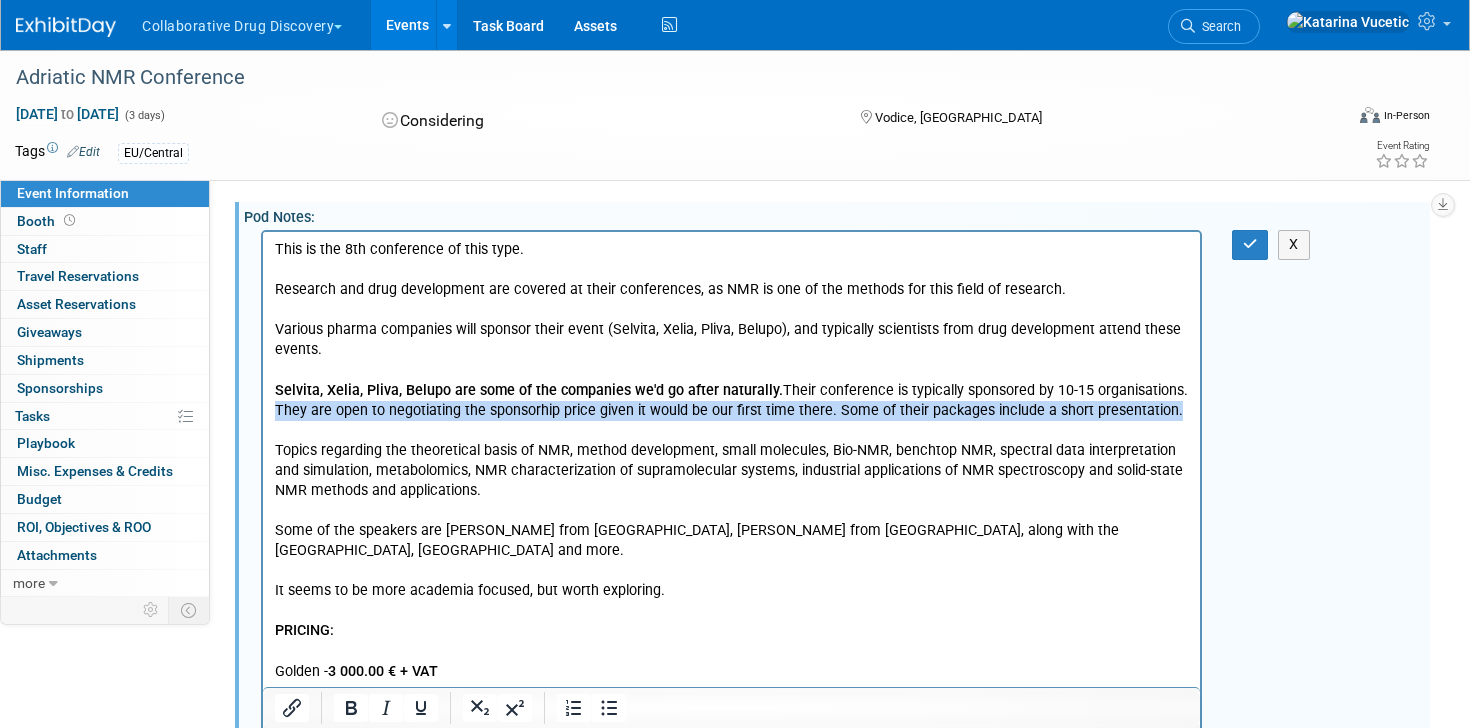 drag, startPoint x: 1167, startPoint y: 412, endPoint x: 273, endPoint y: 415, distance: 894.005 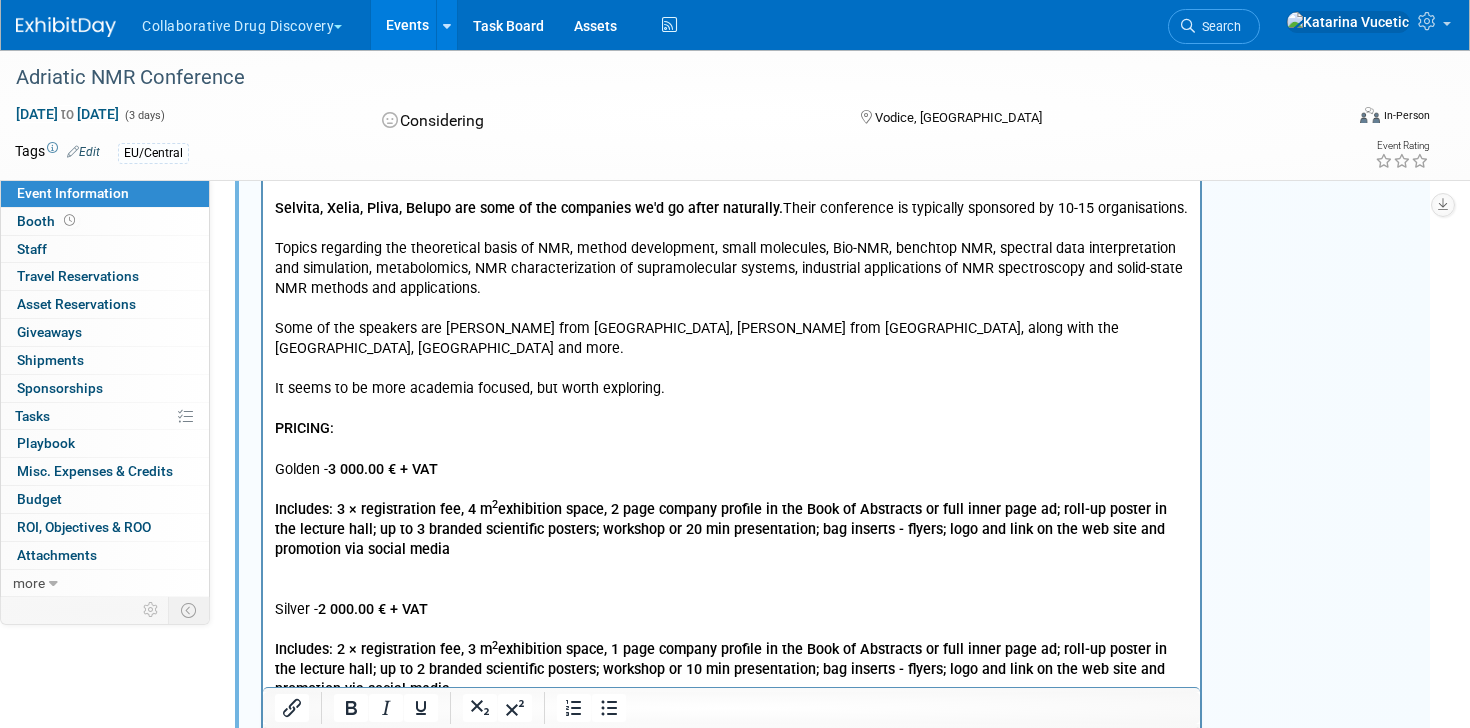 scroll, scrollTop: 185, scrollLeft: 0, axis: vertical 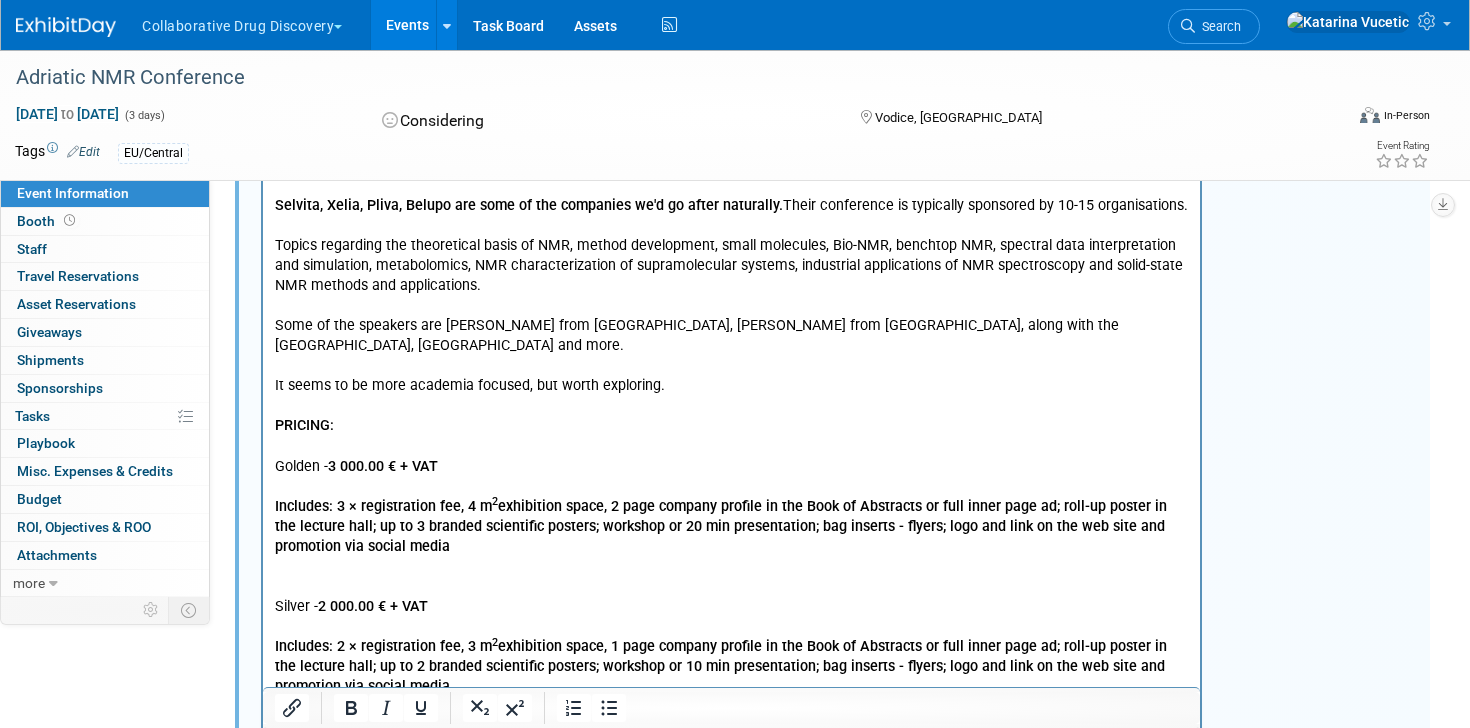 click on "This is the 8th conference of this type. Research and drug development are covered at their conferences, as NMR is one of the methods for this field of research. Various pharma companies will sponsor their event (Selvita, Xelia, Pliva, Belupo), and typically scientists from drug development attend these events. Selvita, Xelia, Pliva, Belupo are some of the companies we'd go after naturally.  Their conference is typically sponsored by 10-15 organisations.  Topics regarding the theoretical basis of NMR, method development, small molecules, Bio-NMR, benchtop NMR, spectral data interpretation and simulation, metabolomics, NMR characterization of supramolecular systems, industrial applications of NMR spectroscopy and solid-state NMR methods and applications. Some of the speakers are Adrijana Vinter from Selvita, Maja Marušič from Novartis, along with the University of Zagreb, Belgrade and more. It seems to be more academia focused, but worth exploring. PRICING: Golden -  3 000.00 € + VAT 2 Silver -  2 Bronze" at bounding box center (732, 446) 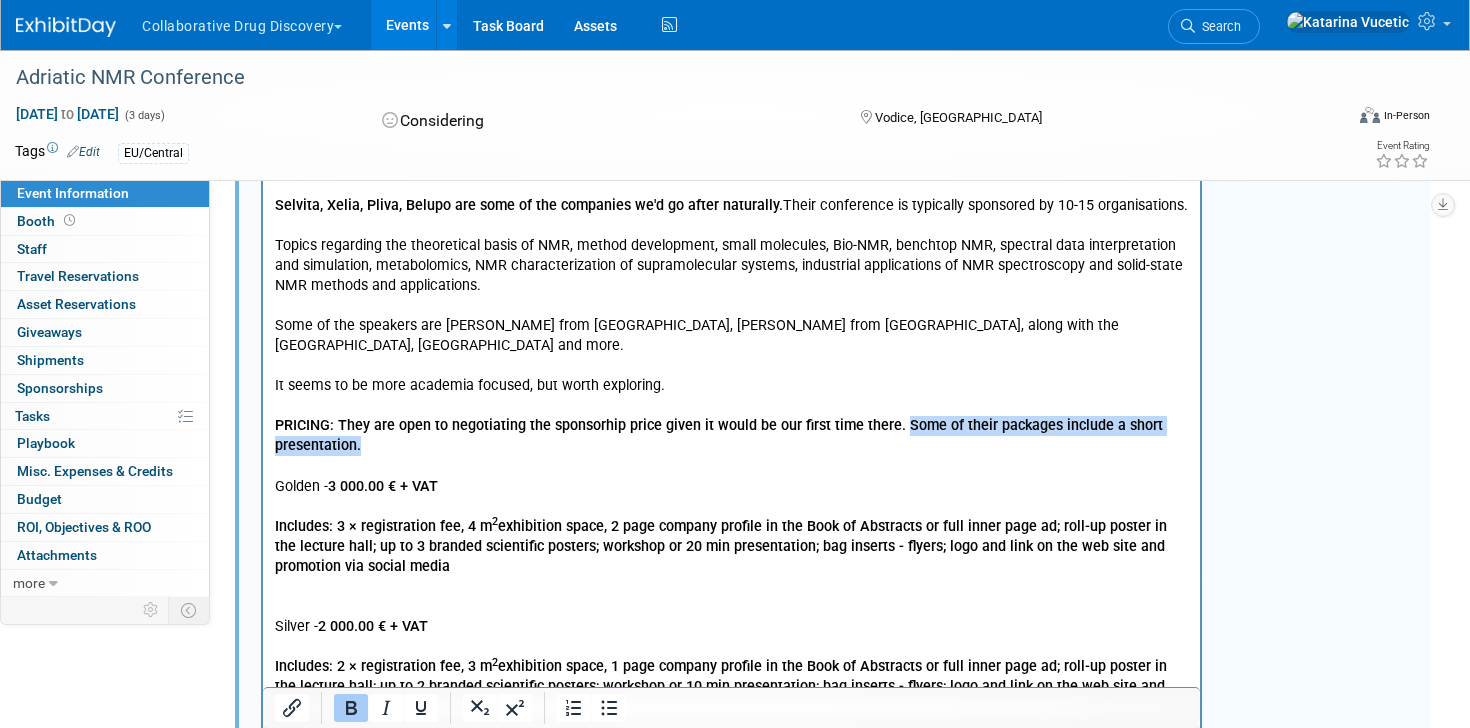 drag, startPoint x: 440, startPoint y: 428, endPoint x: 895, endPoint y: 406, distance: 455.53156 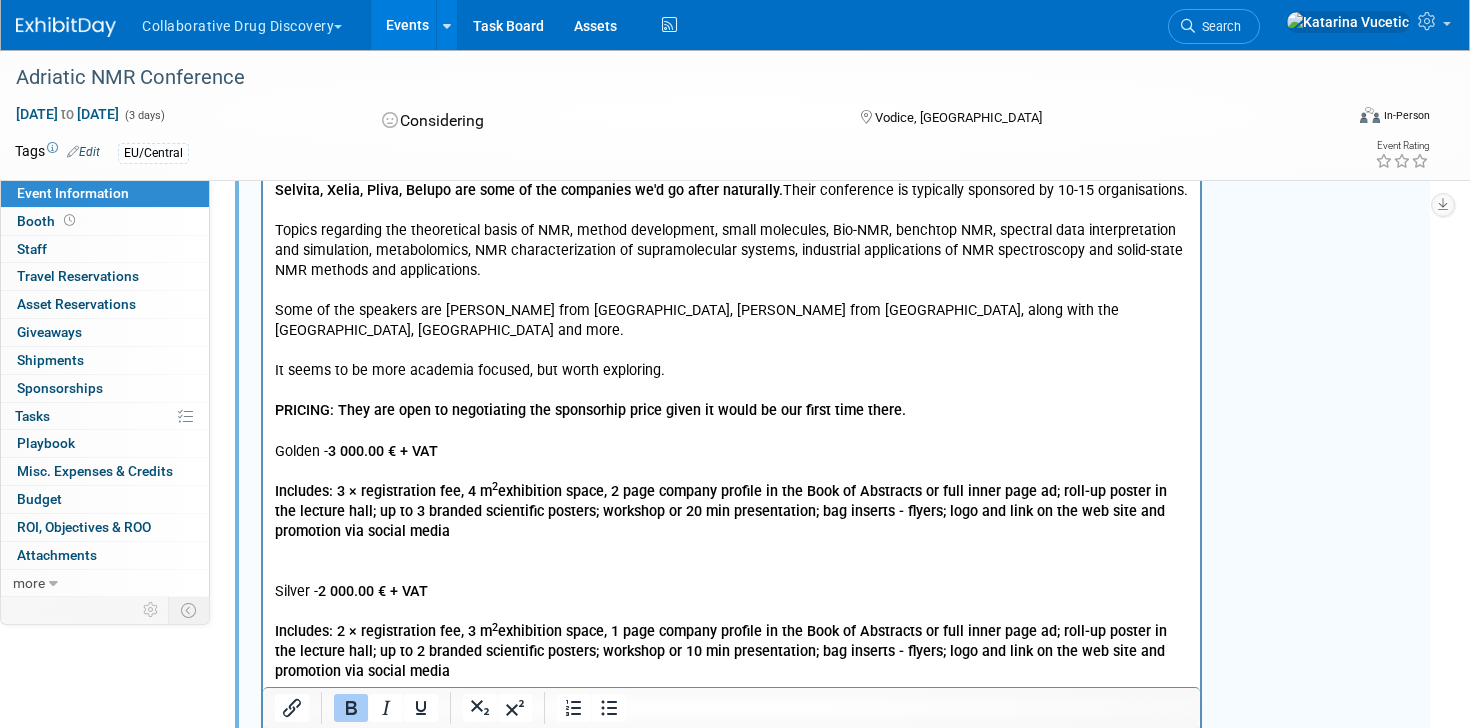 scroll, scrollTop: 0, scrollLeft: 0, axis: both 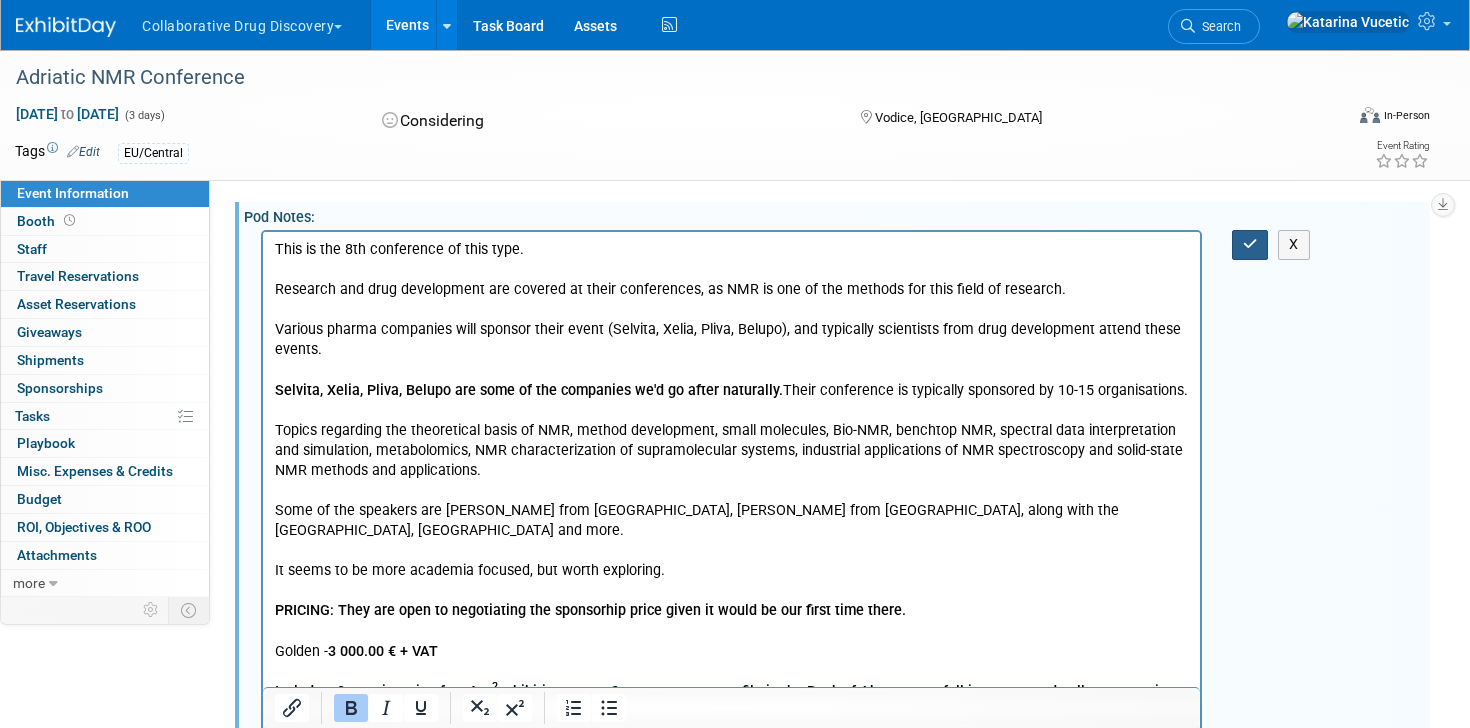 click at bounding box center (1250, 244) 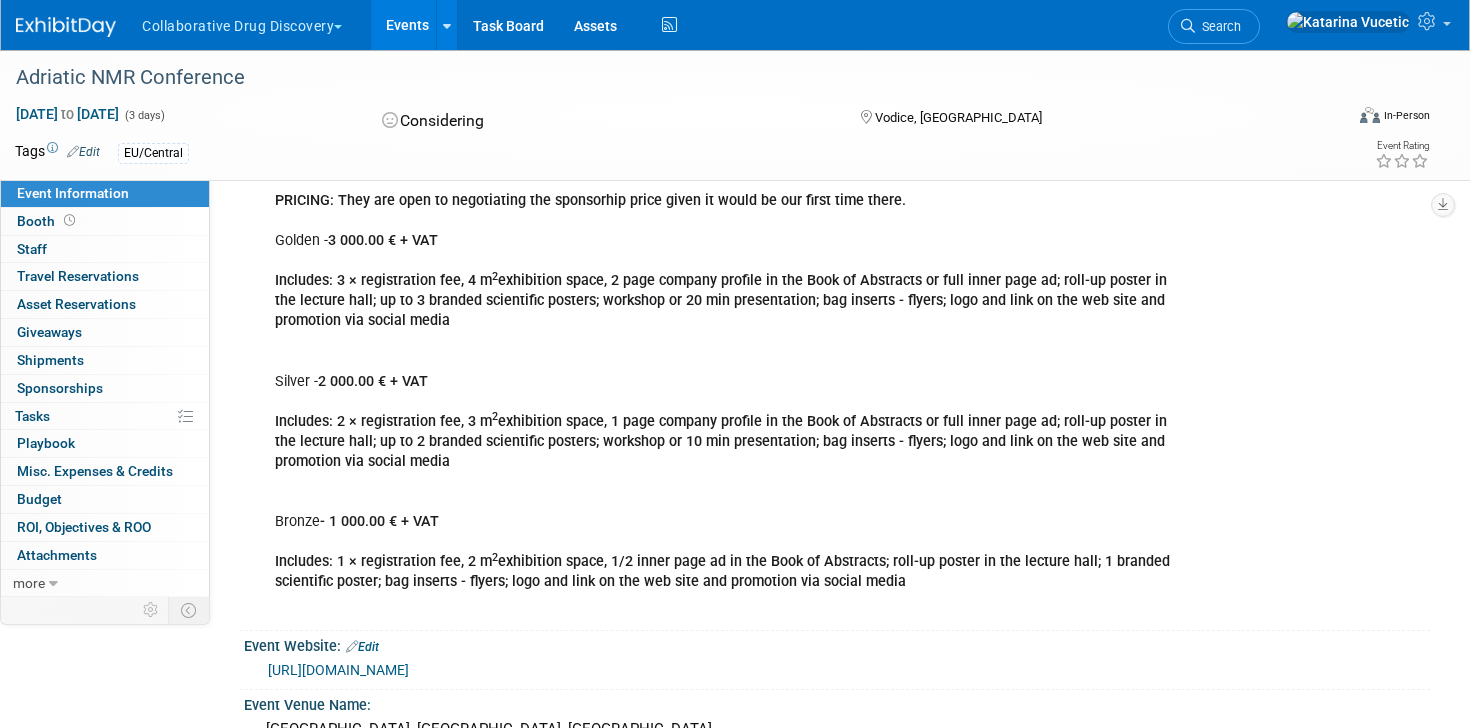 scroll, scrollTop: 569, scrollLeft: 0, axis: vertical 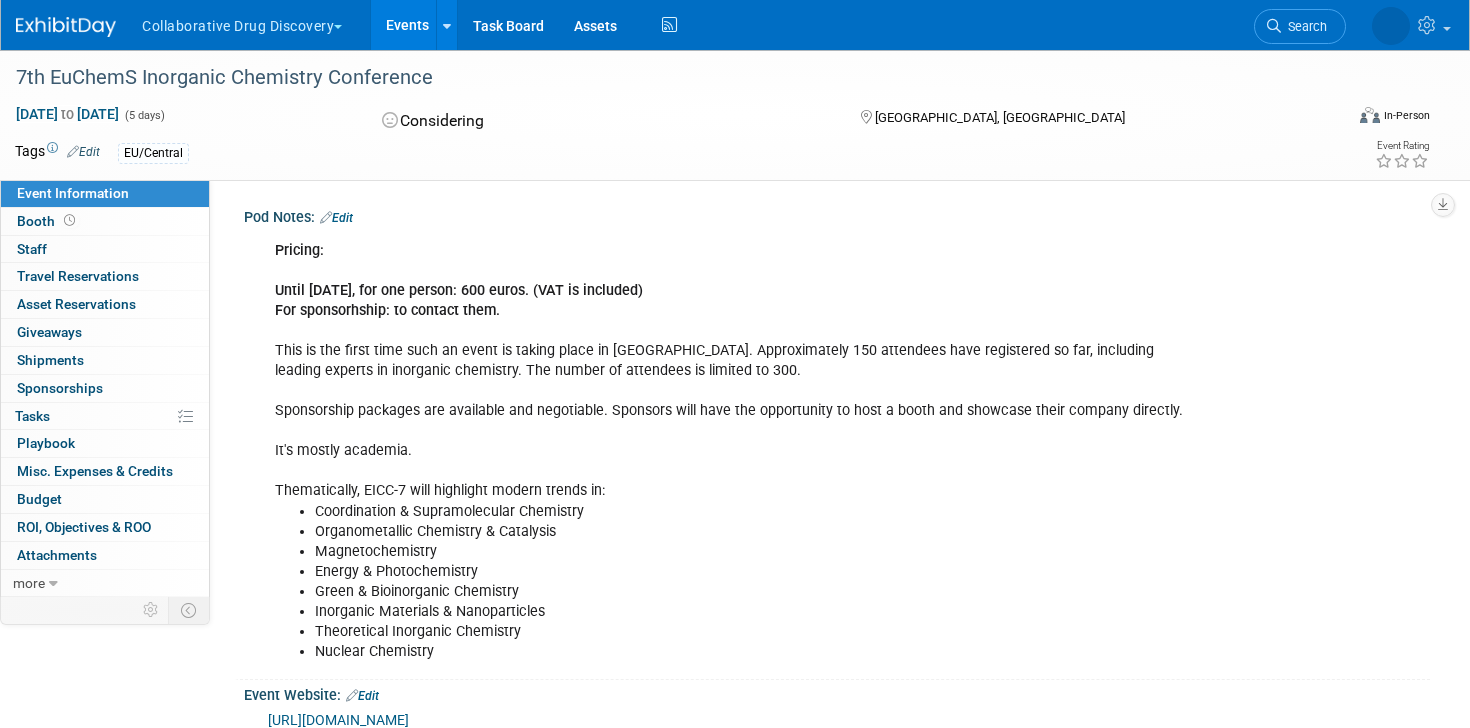click on "Edit" at bounding box center (336, 218) 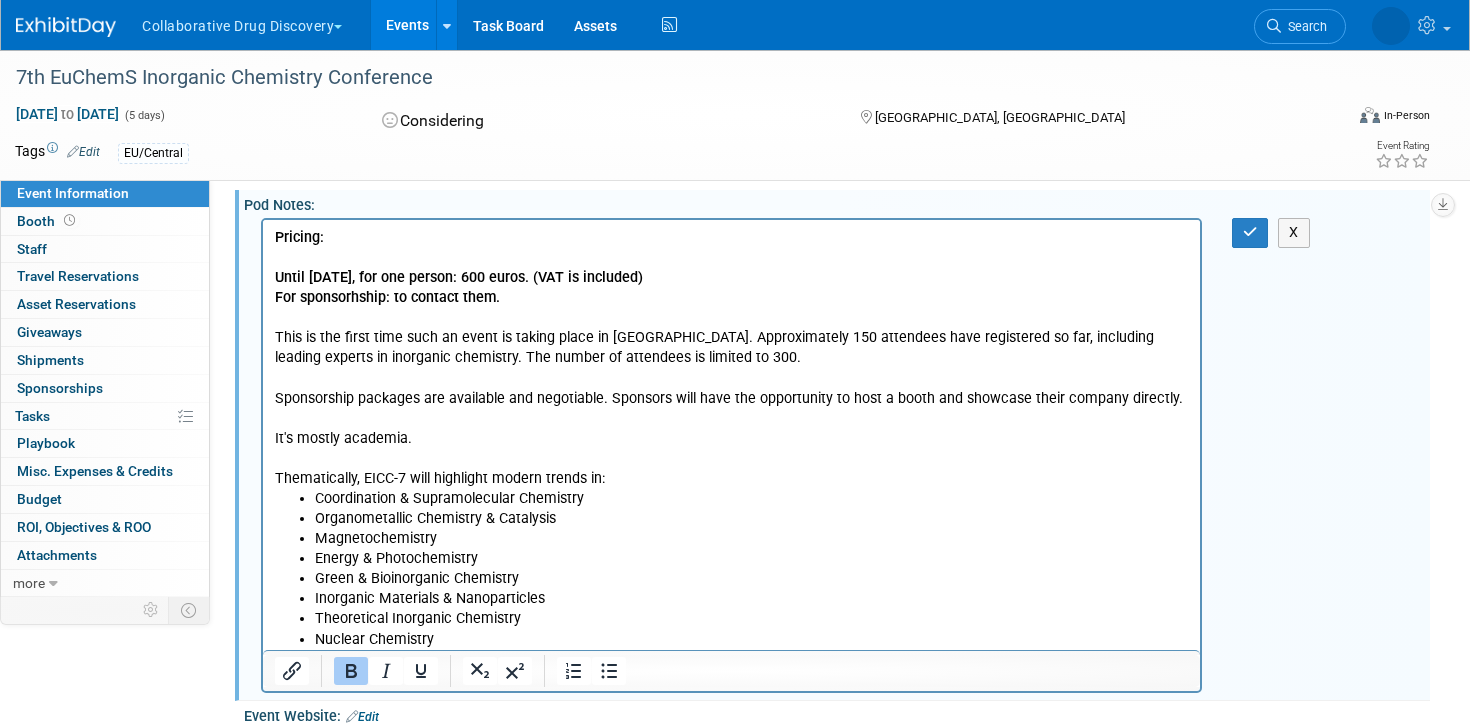scroll, scrollTop: 11, scrollLeft: 0, axis: vertical 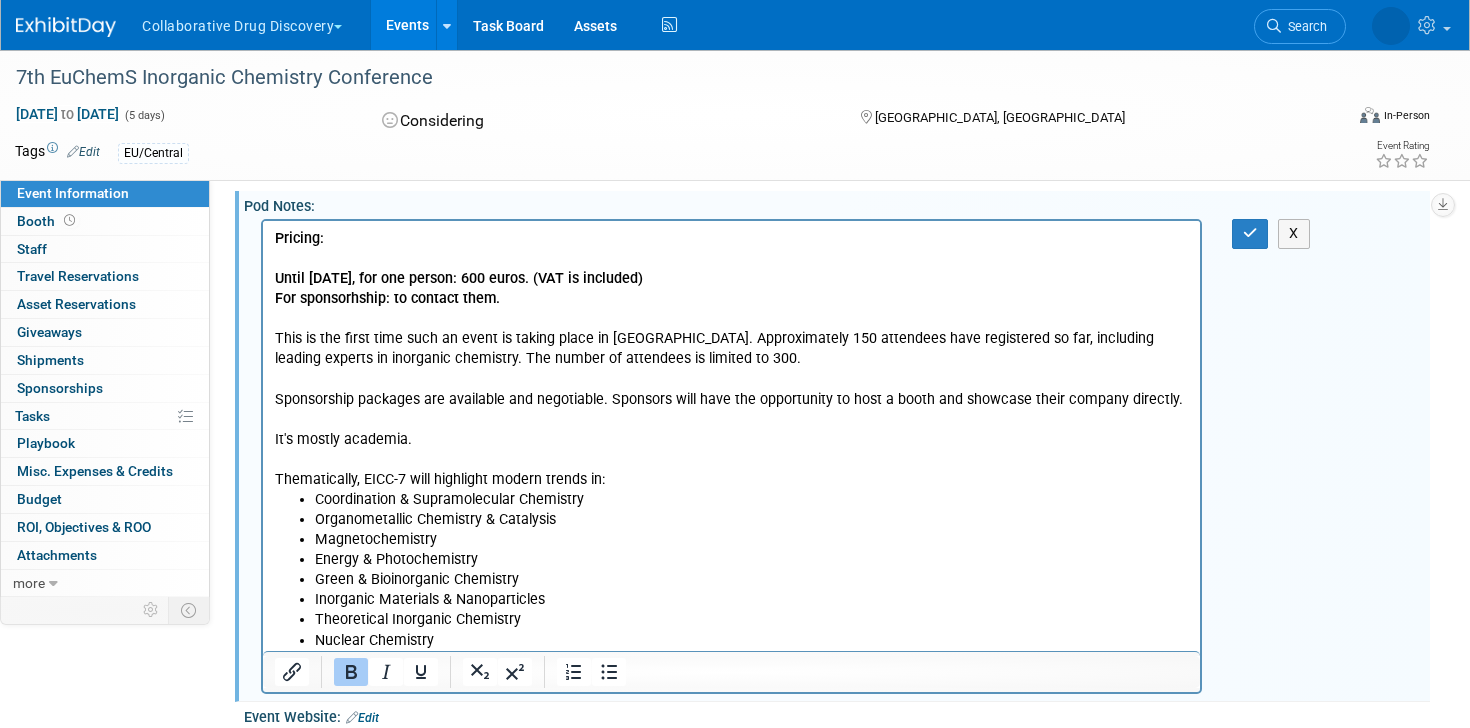drag, startPoint x: 519, startPoint y: 300, endPoint x: 228, endPoint y: 210, distance: 304.59973 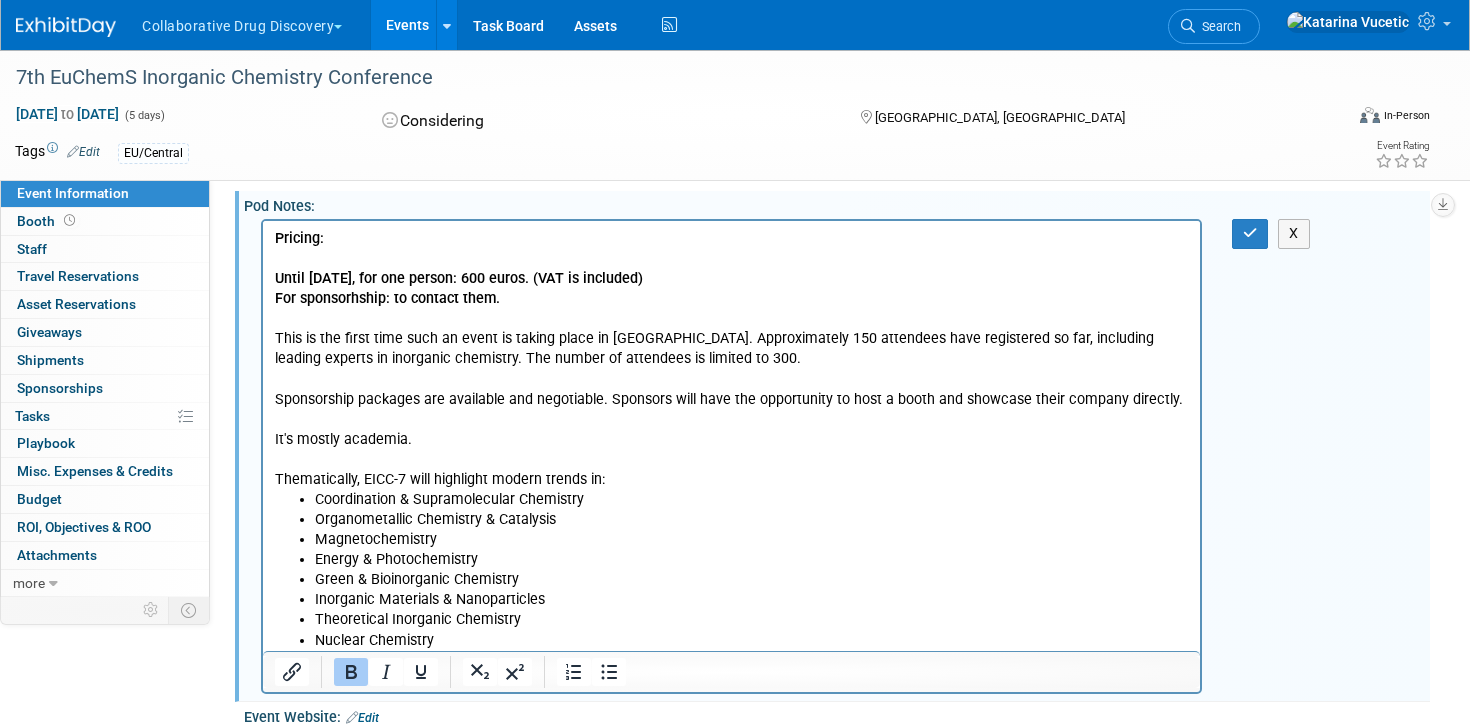 type 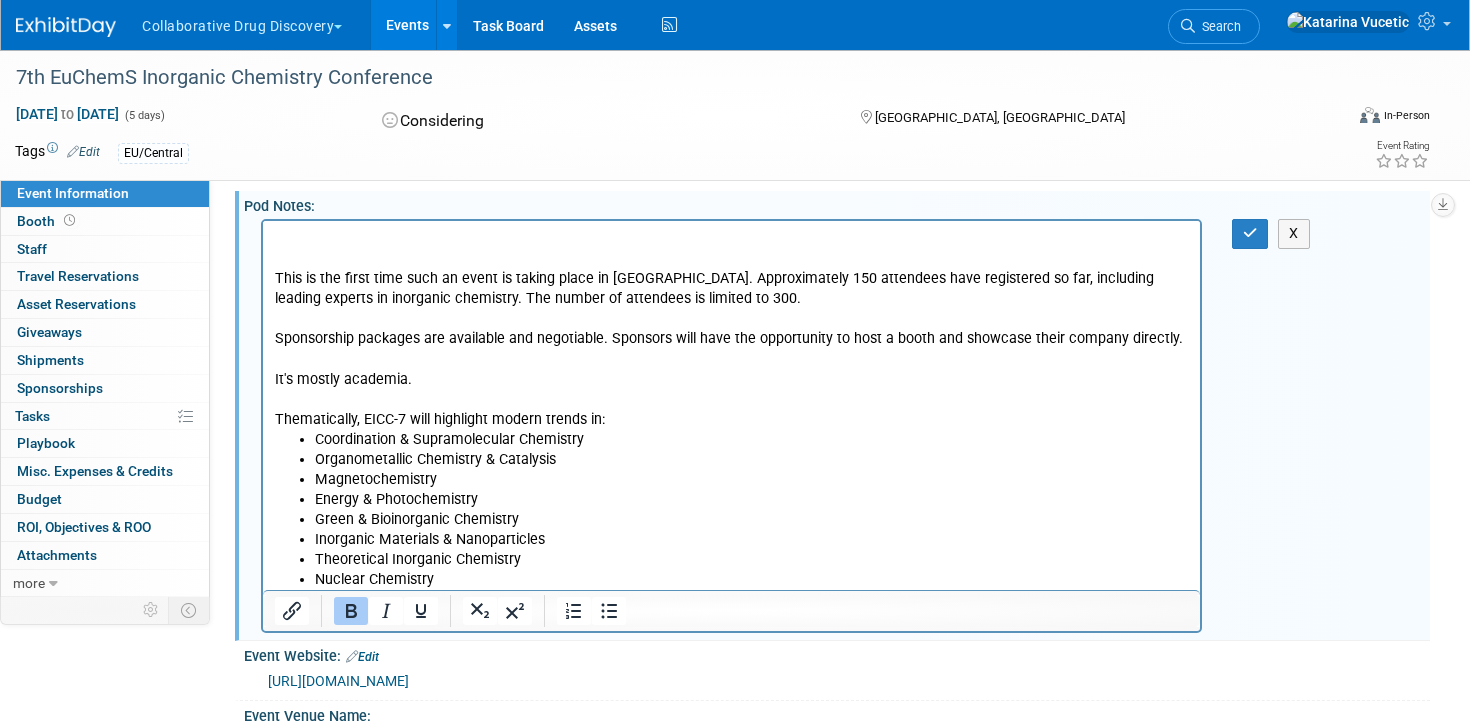click on "﻿ This is the first time such an event is taking place in [GEOGRAPHIC_DATA]. Approximately 150 attendees have registered so far, including leading experts in inorganic chemistry. The number of attendees is limited to 300. Sponsorship packages are available and negotiable. Sponsors will have the opportunity to host a booth and showcase their company directly. It's mostly academia. Thematically, EICC-7 will highlight modern trends in:" at bounding box center [732, 329] 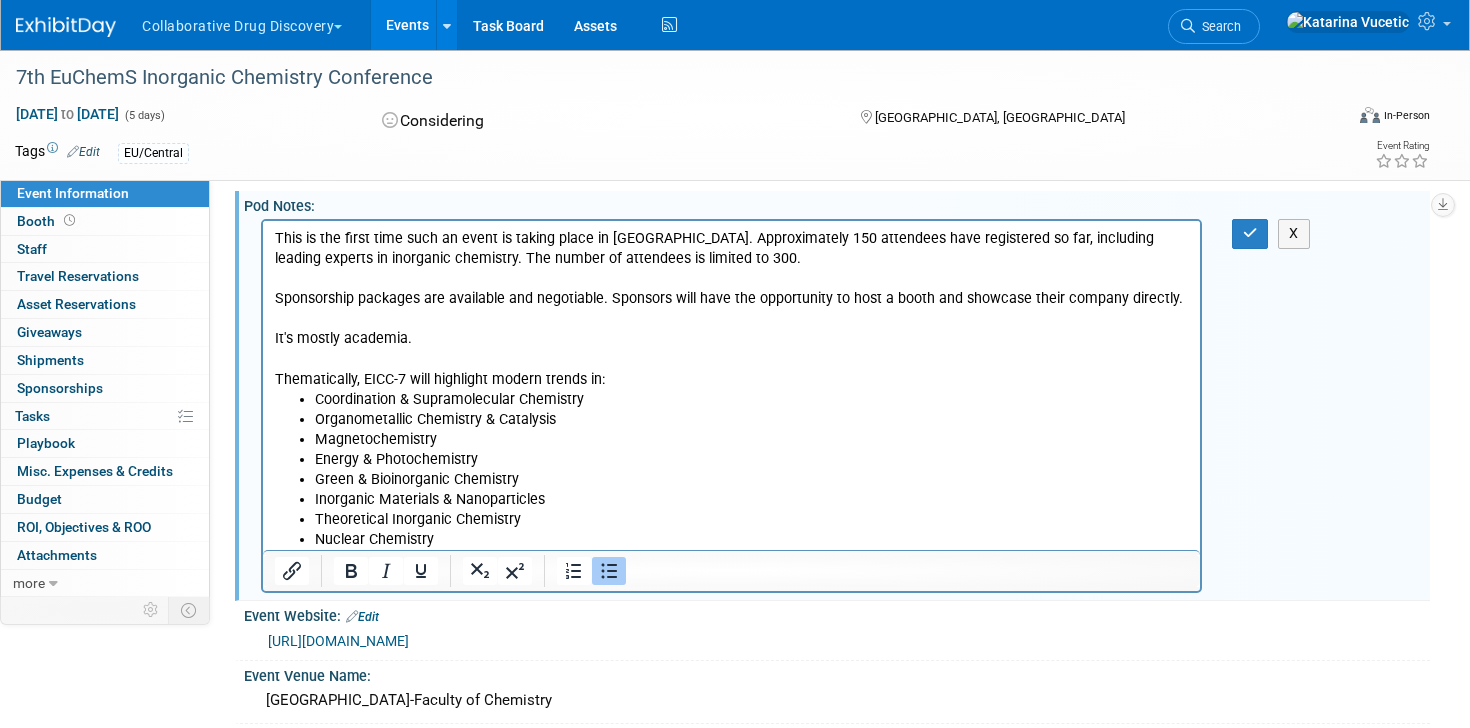 click on "Nuclear Chemistry" at bounding box center (752, 540) 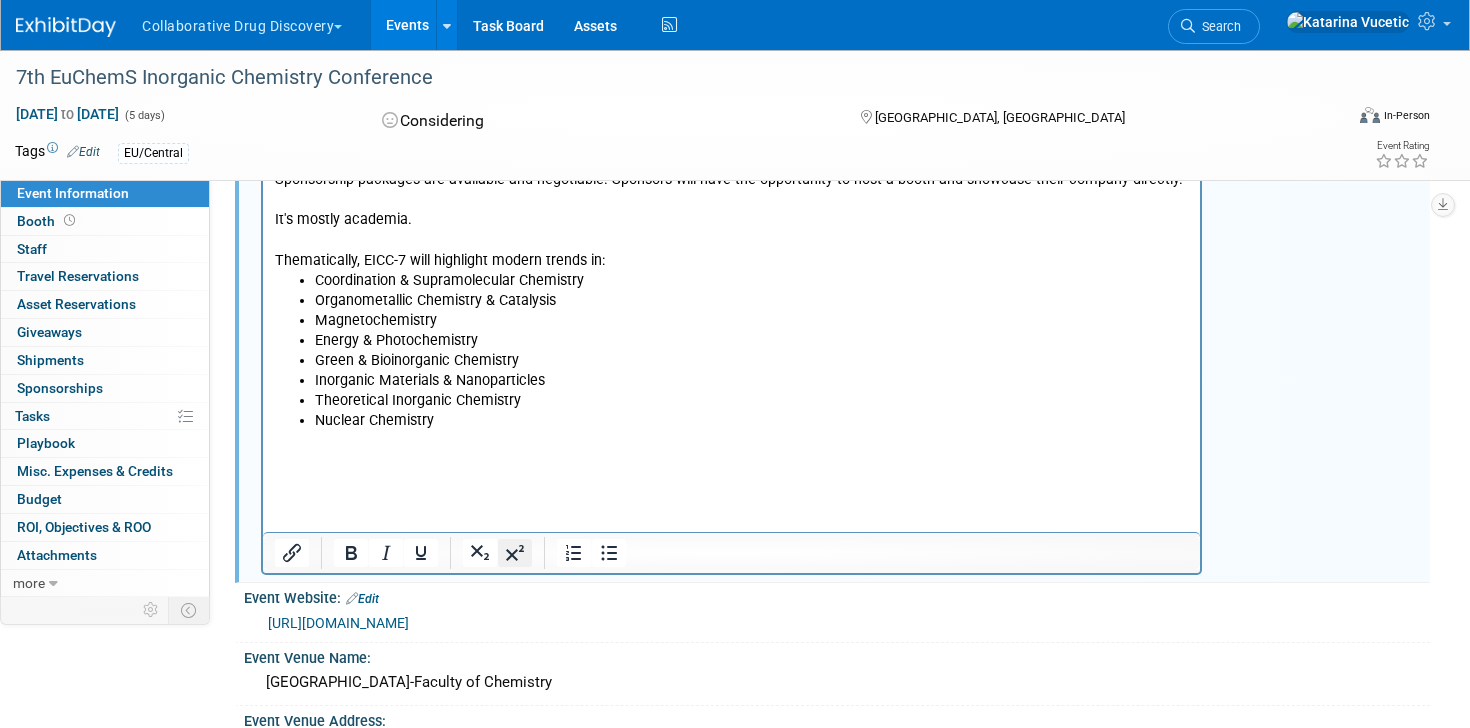 scroll, scrollTop: 0, scrollLeft: 0, axis: both 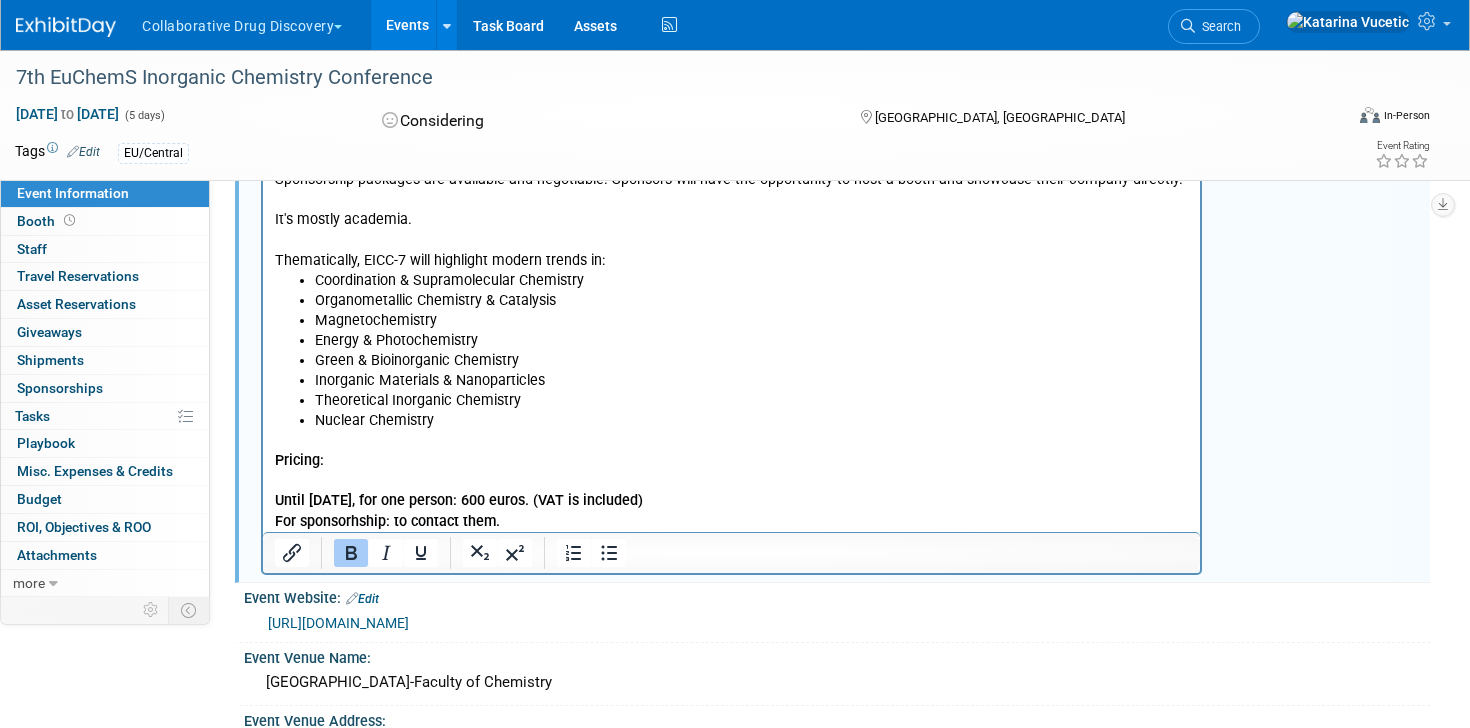 click on "Pricing:" at bounding box center (299, 460) 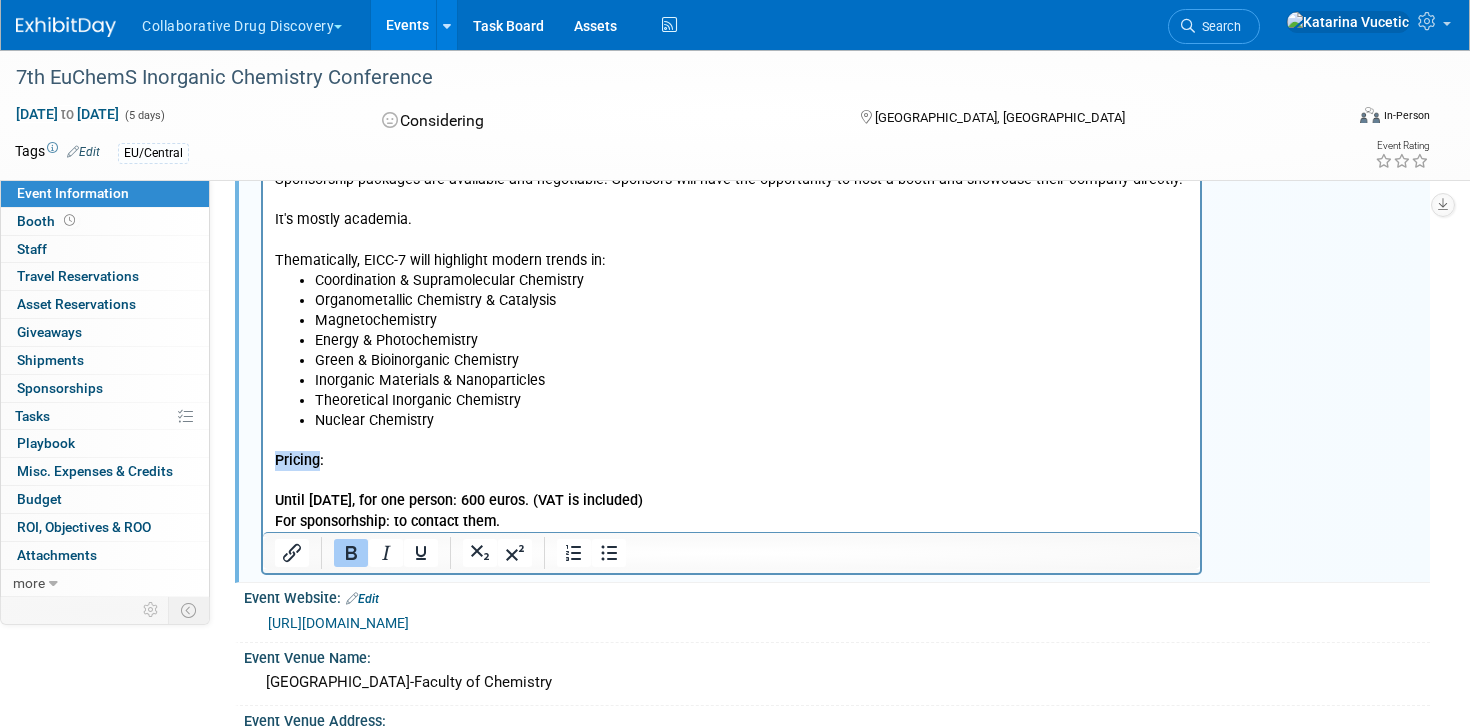 click on "Pricing:" at bounding box center [299, 460] 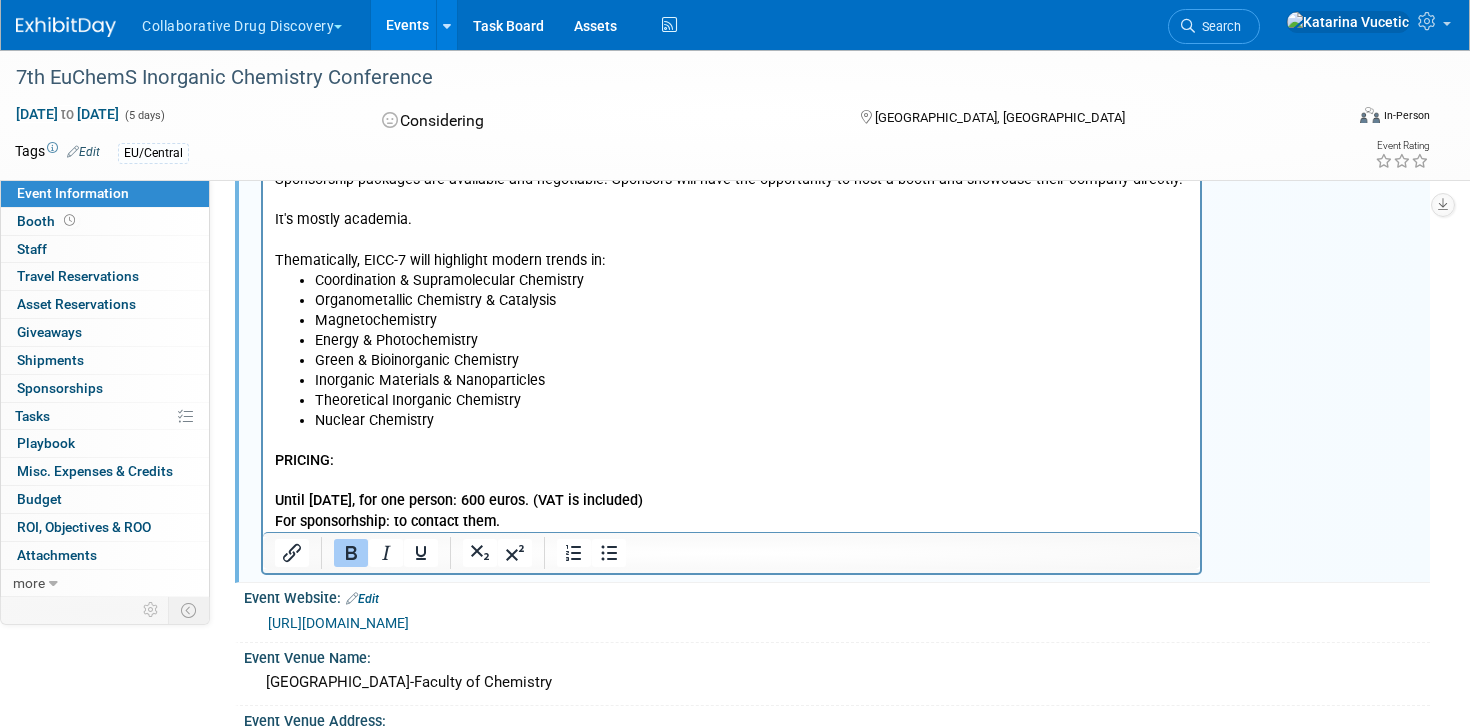 scroll, scrollTop: 303, scrollLeft: 0, axis: vertical 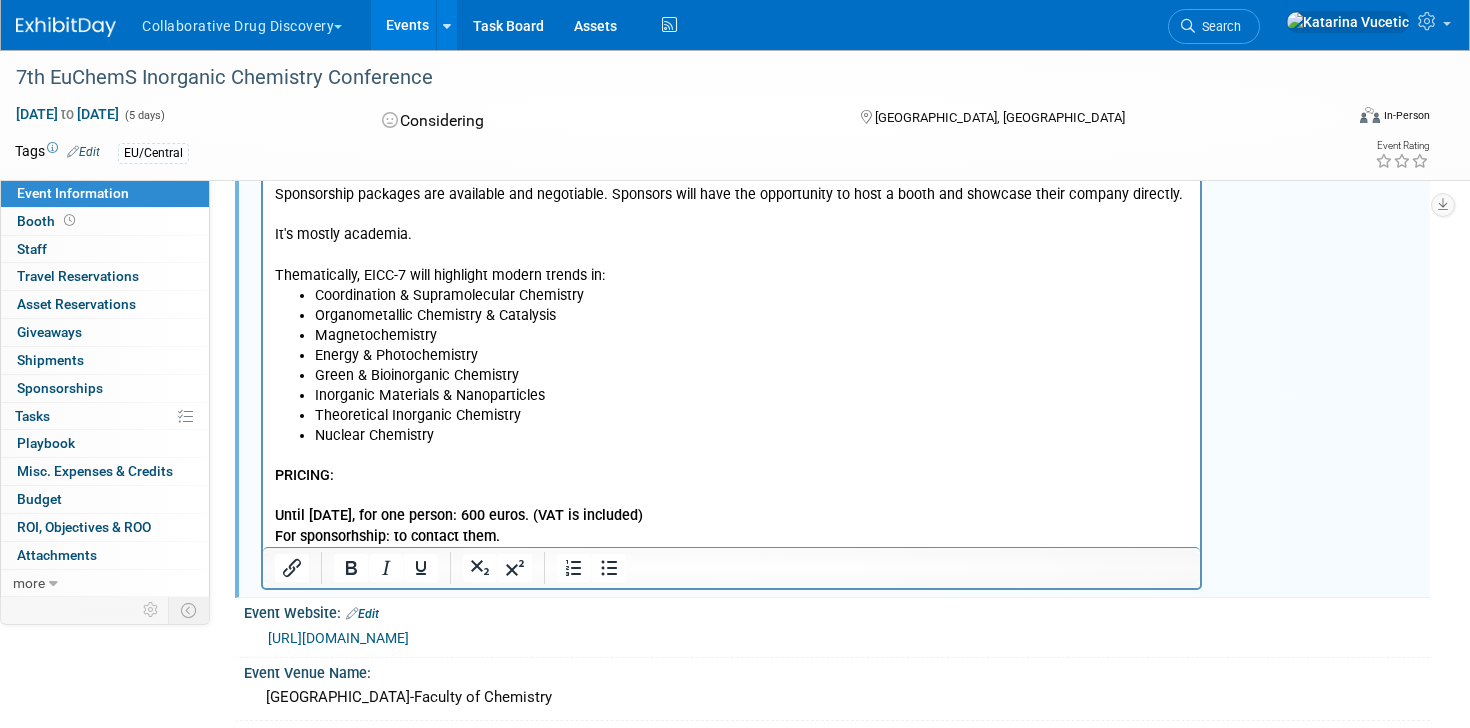 click at bounding box center (732, 456) 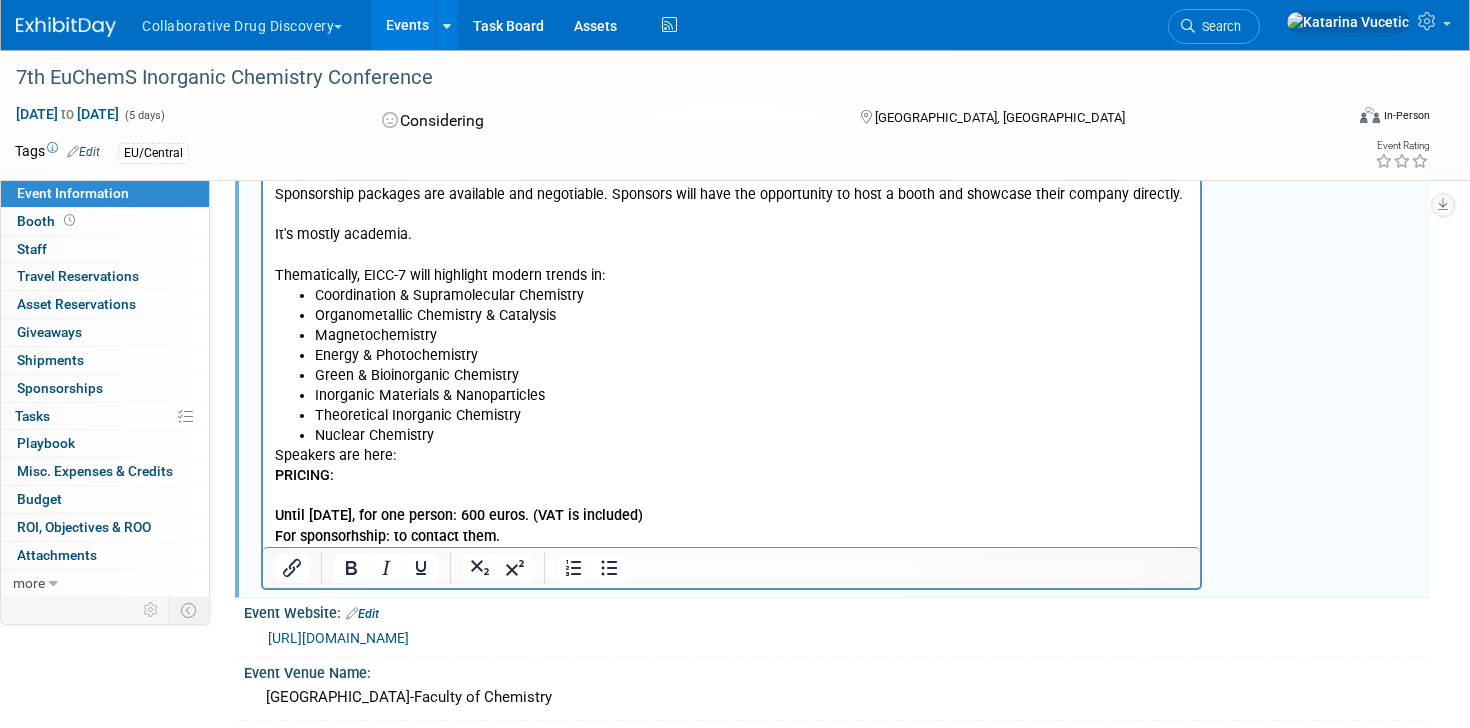 click on "Nuclear Chemistry" at bounding box center (752, 436) 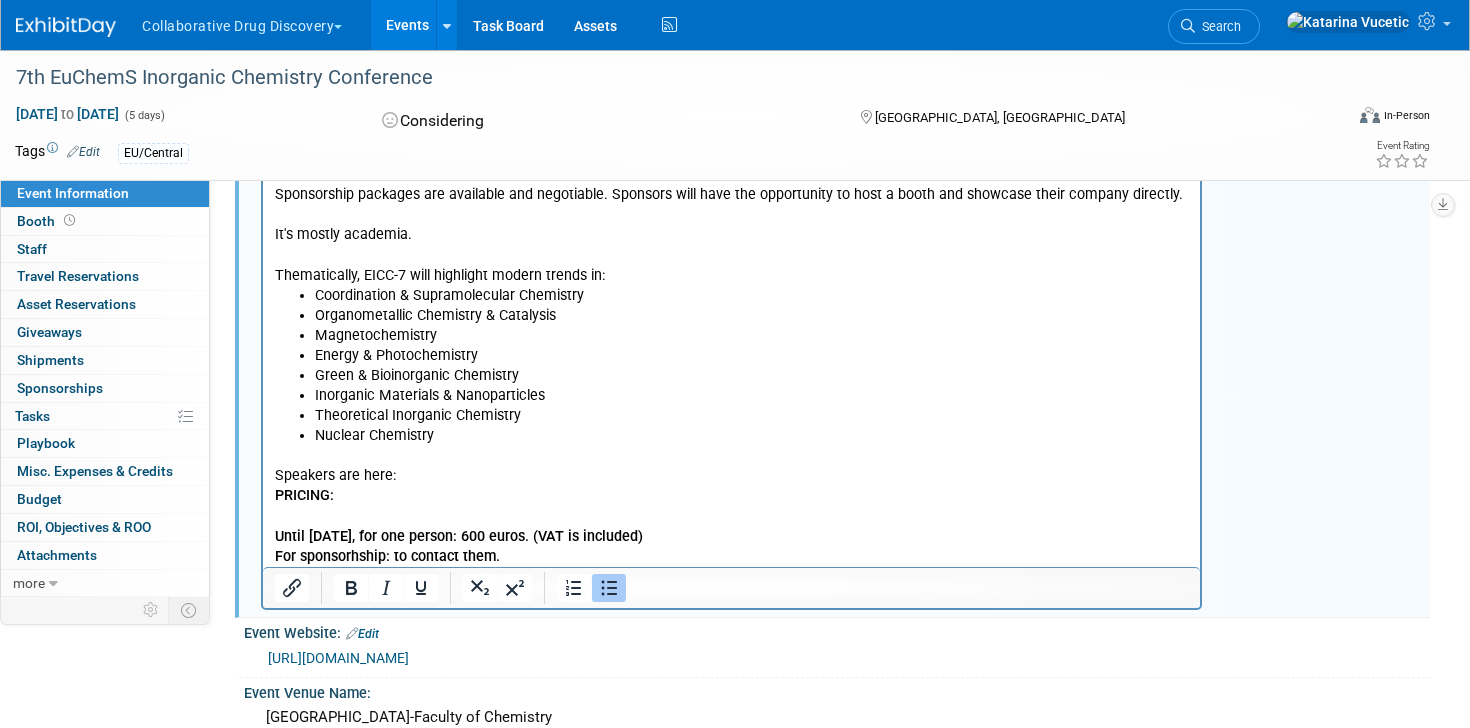click on "Speakers are here:" at bounding box center [732, 476] 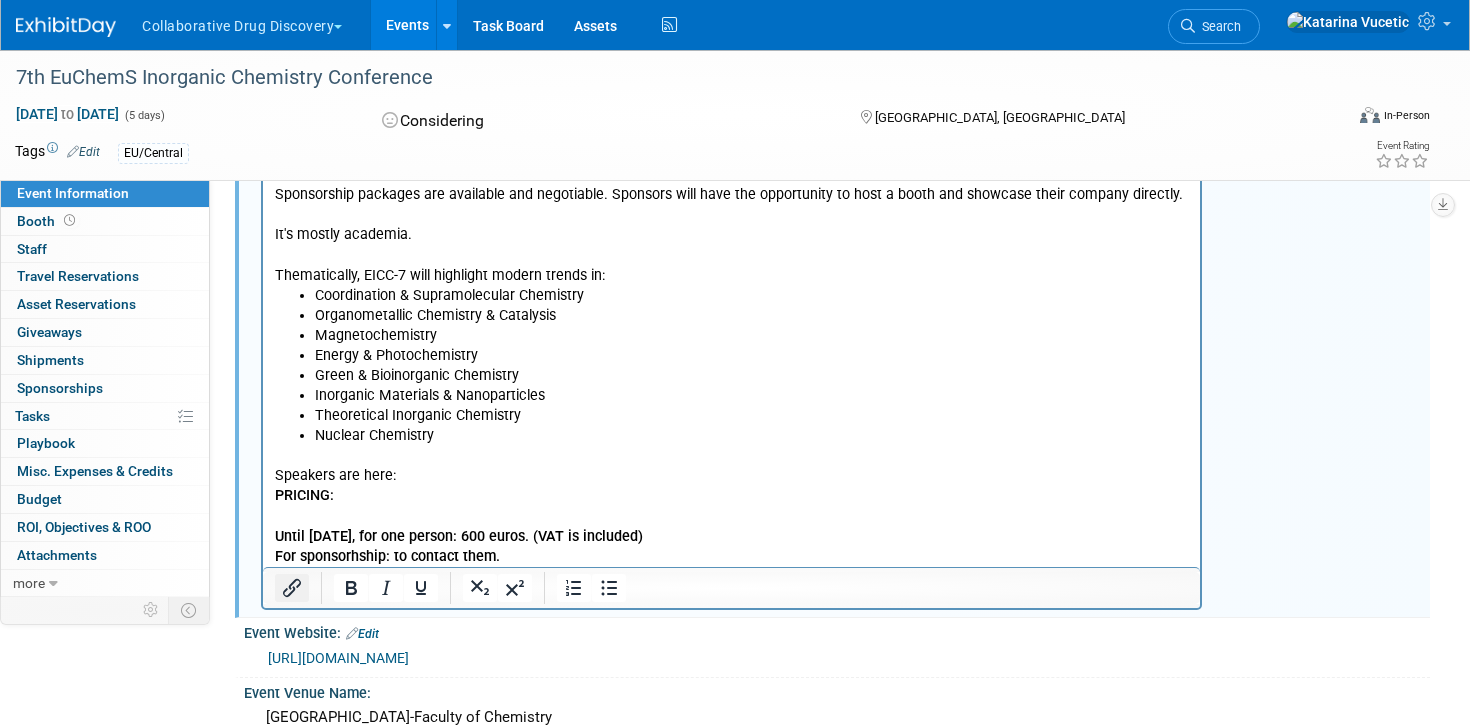 click 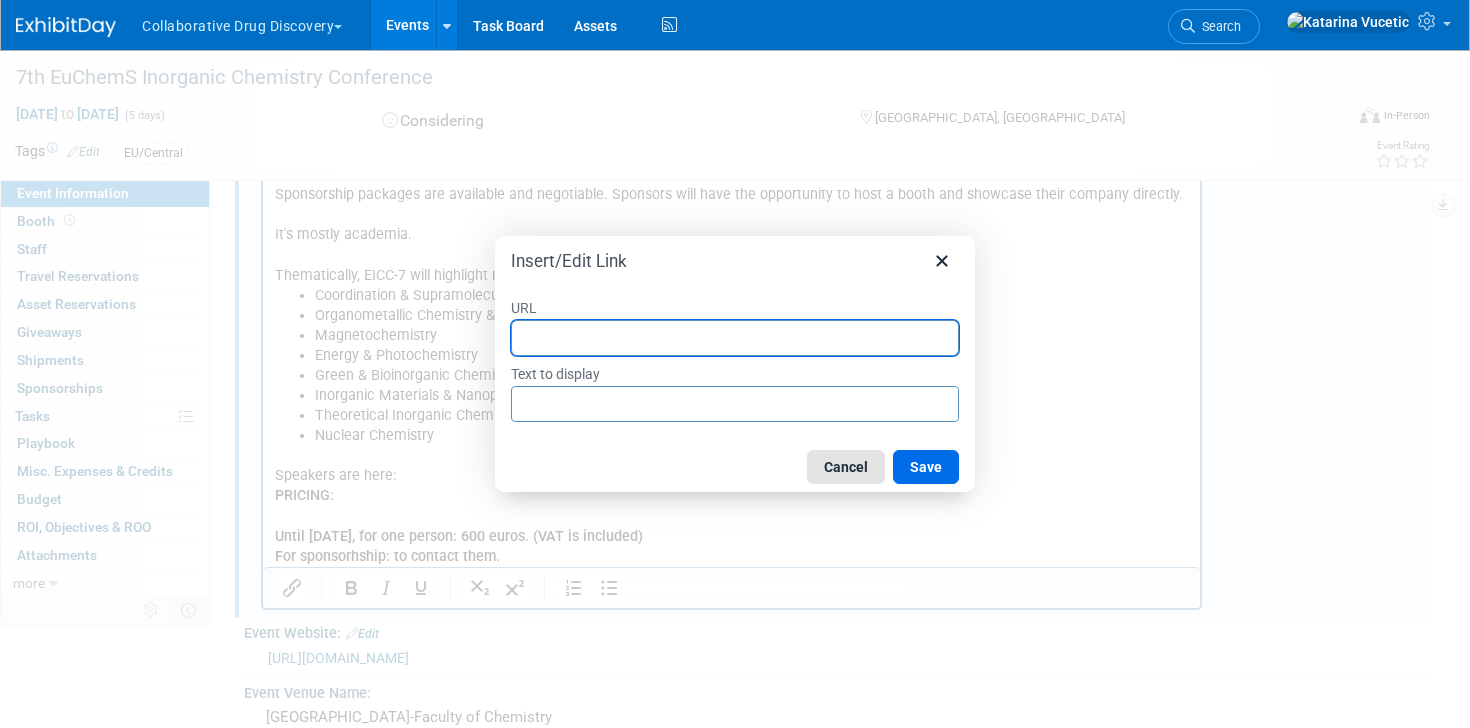 click on "Cancel" at bounding box center [846, 467] 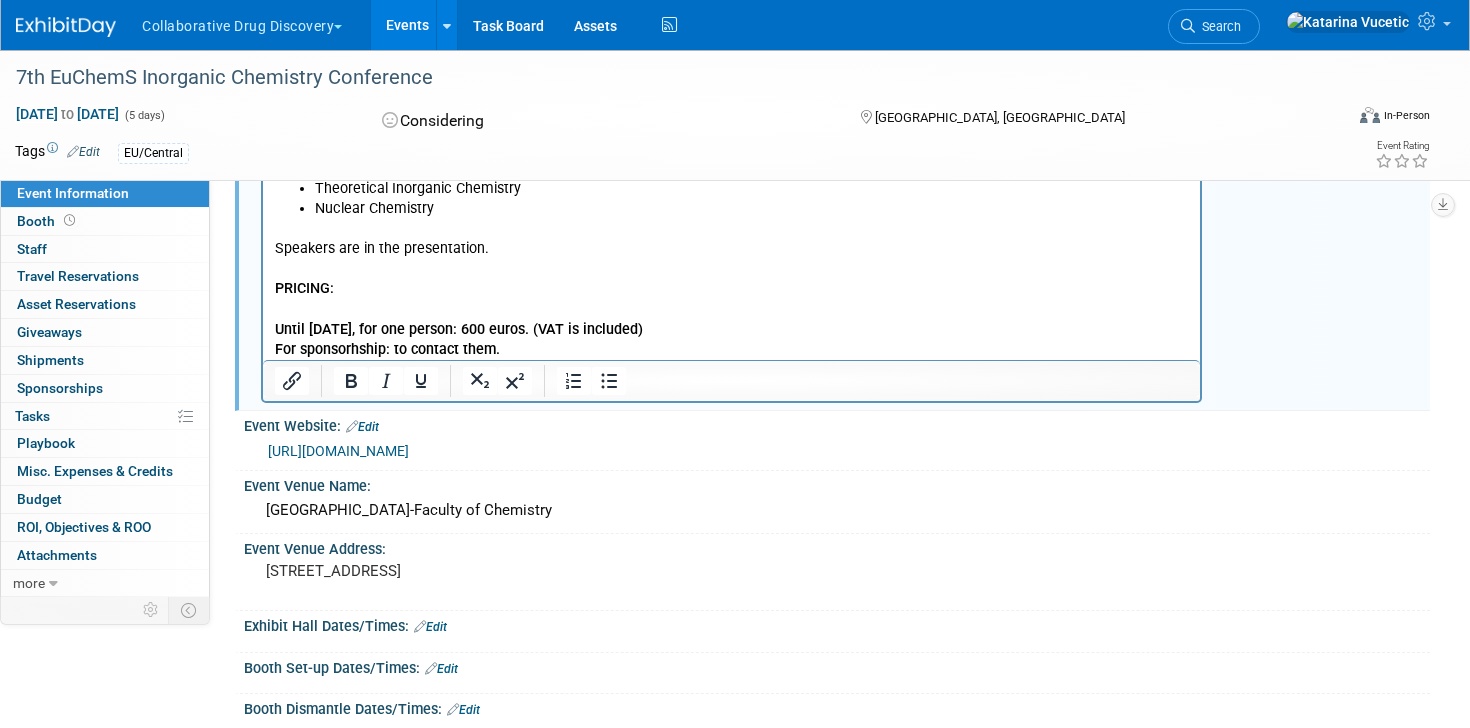 scroll, scrollTop: 377, scrollLeft: 0, axis: vertical 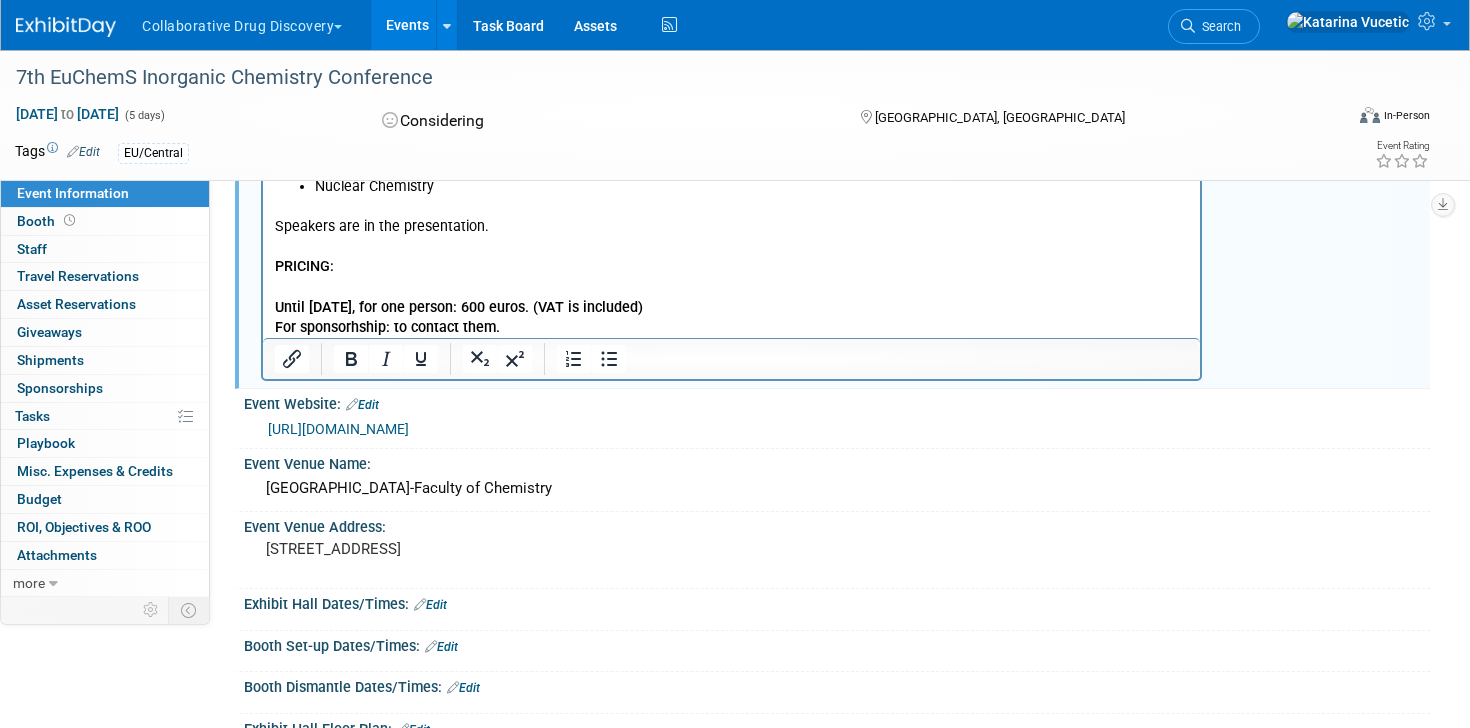 click on "Until [DATE], for one person: 600 euros. (VAT is included)" at bounding box center (459, 308) 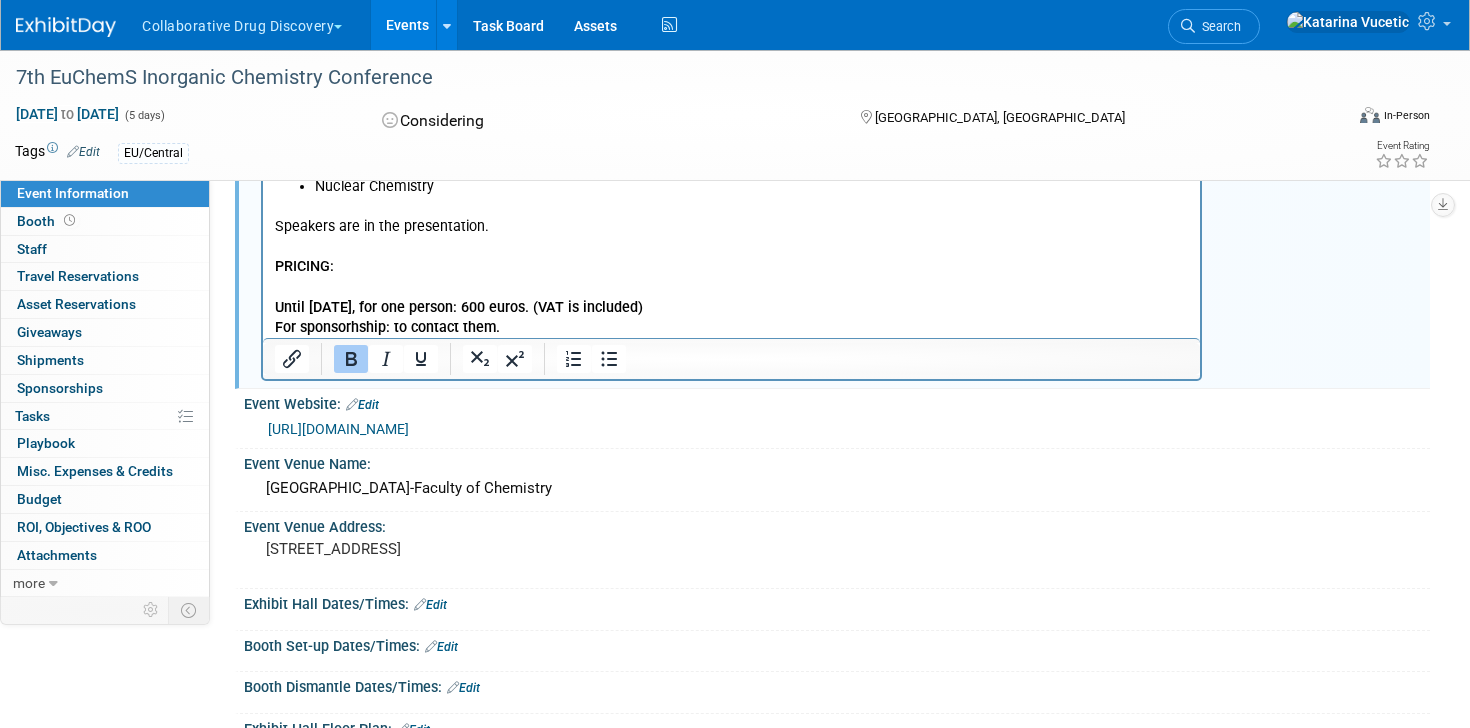 drag, startPoint x: 667, startPoint y: 316, endPoint x: 271, endPoint y: 302, distance: 396.2474 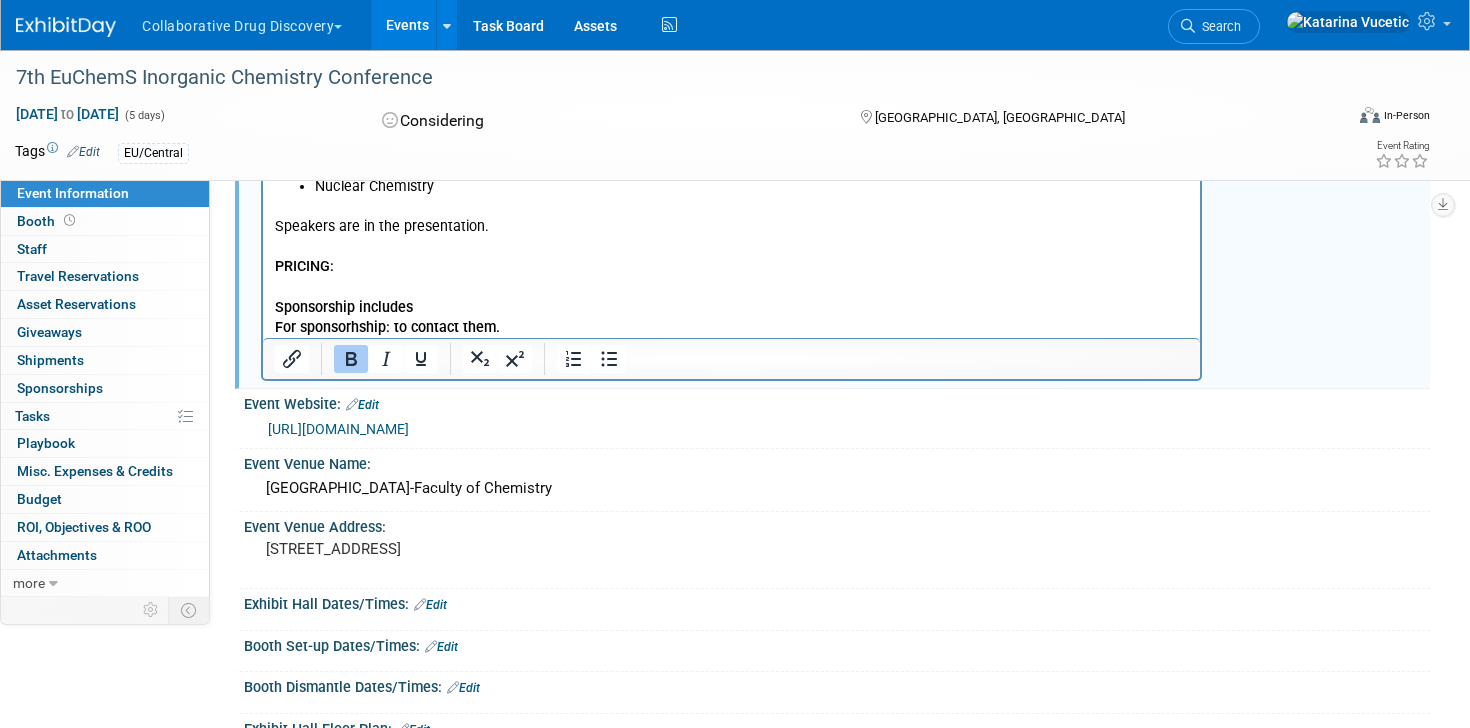 drag, startPoint x: 274, startPoint y: 303, endPoint x: 416, endPoint y: 303, distance: 142 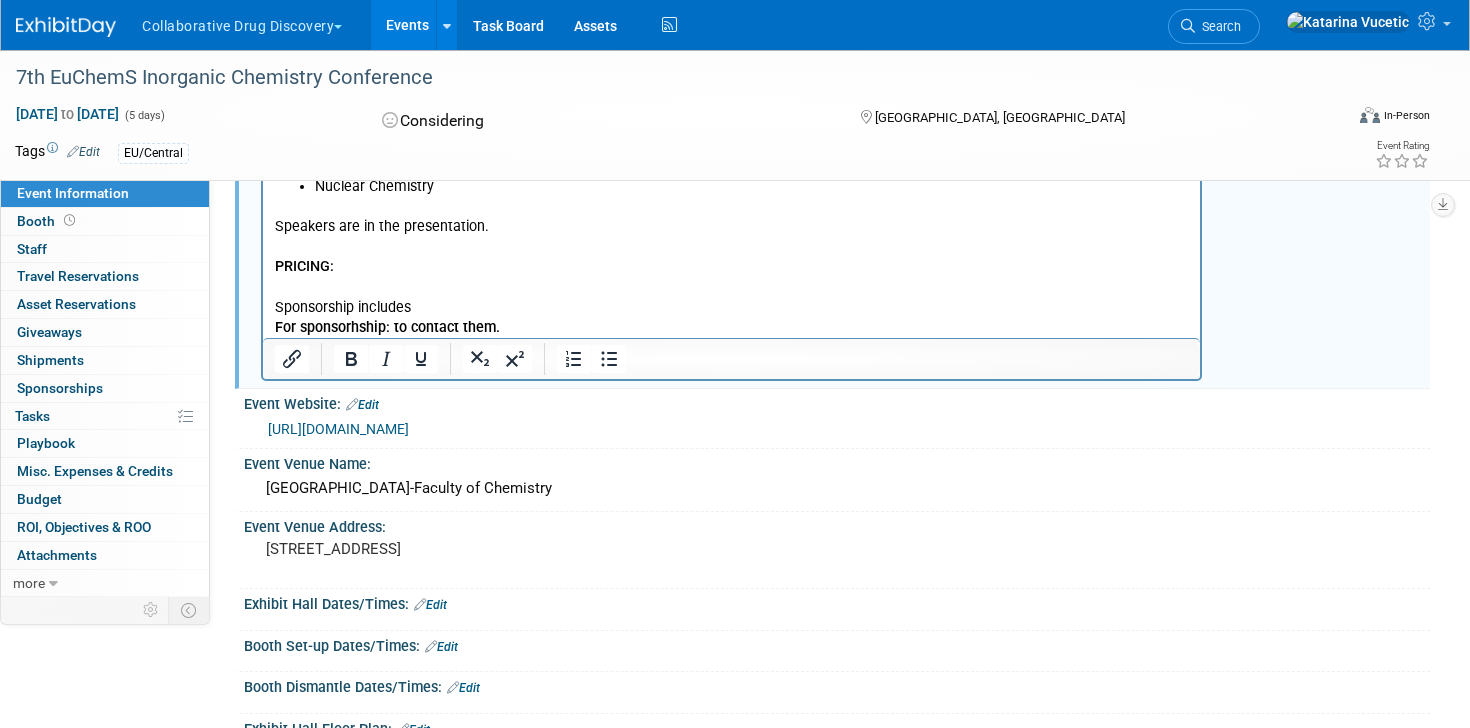 click on "PRICING: Sponsorship includes  For sponsorhship: to contact them." at bounding box center [732, 298] 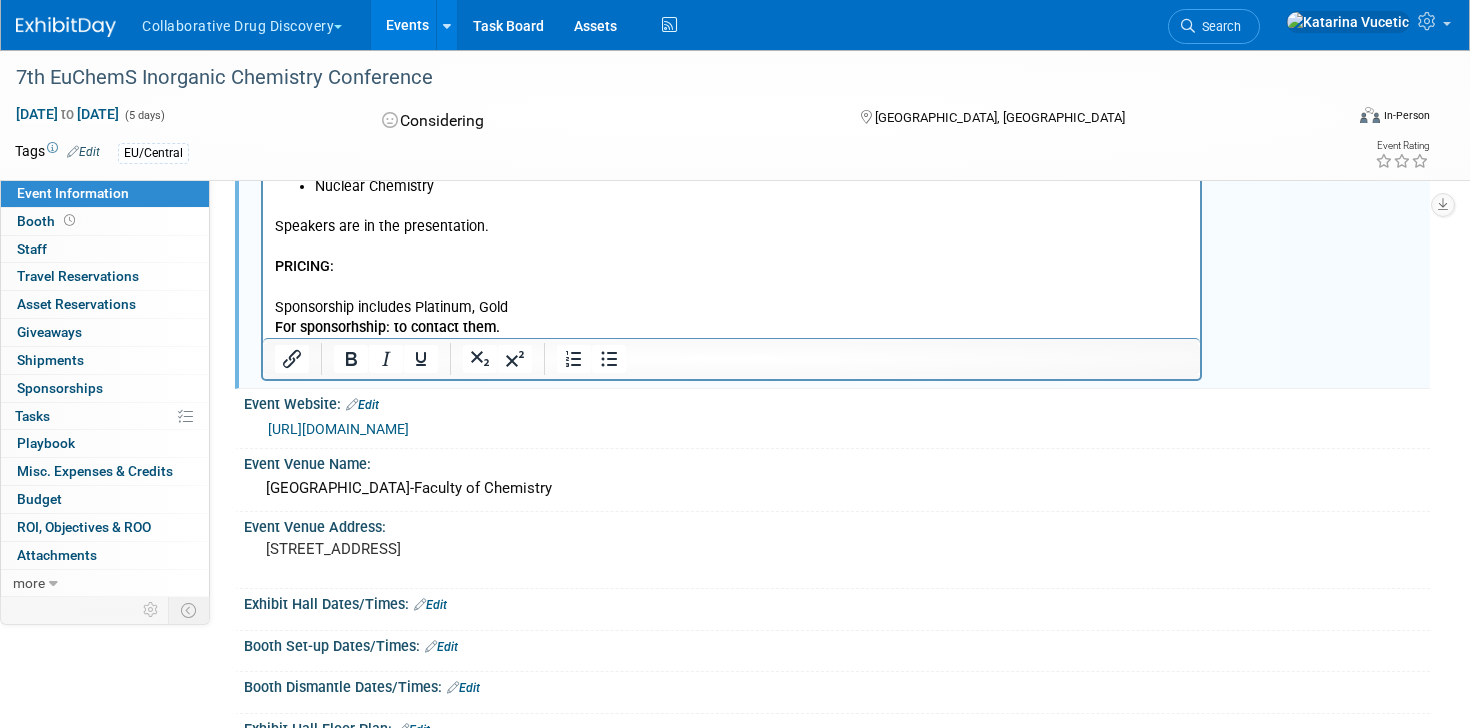 click on "PRICING: Sponsorship includes Platinum, Gold For sponsorhship: to contact them." at bounding box center [732, 298] 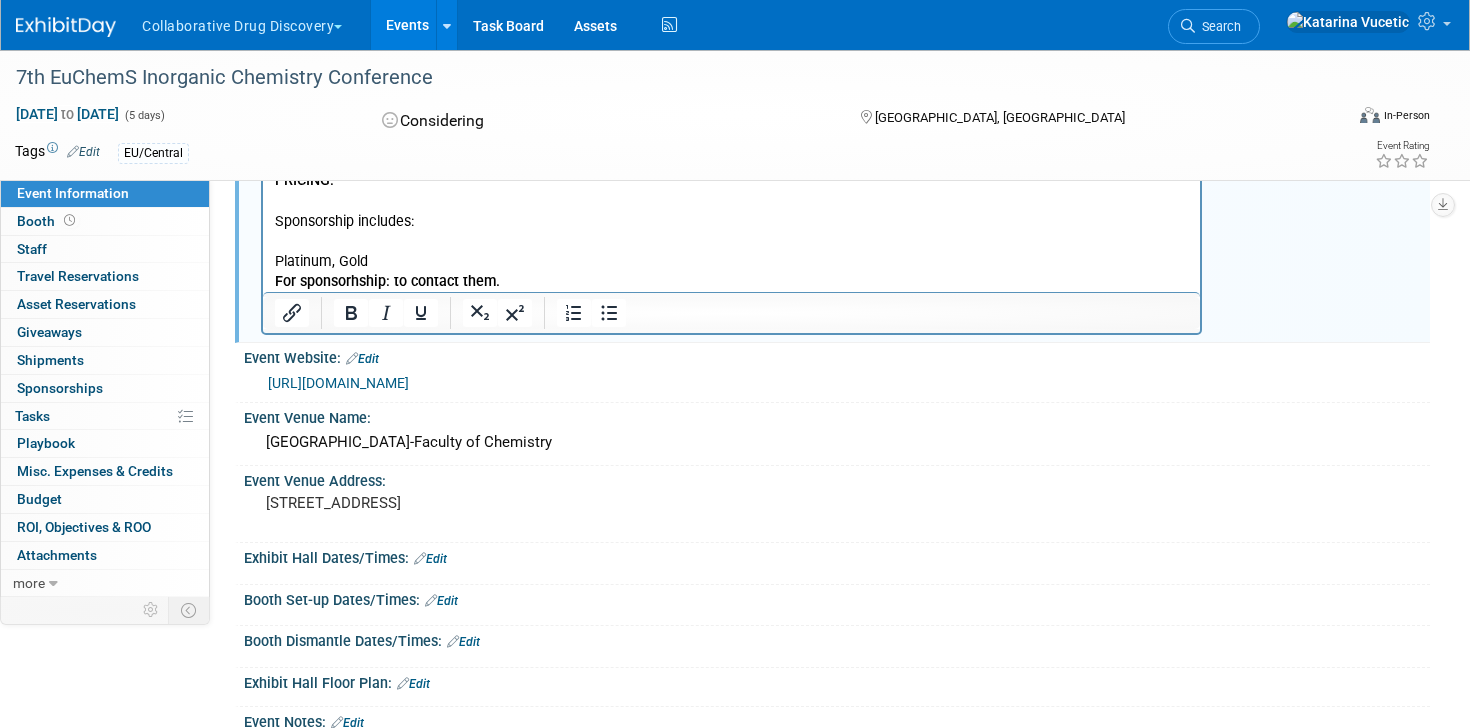 scroll, scrollTop: 465, scrollLeft: 0, axis: vertical 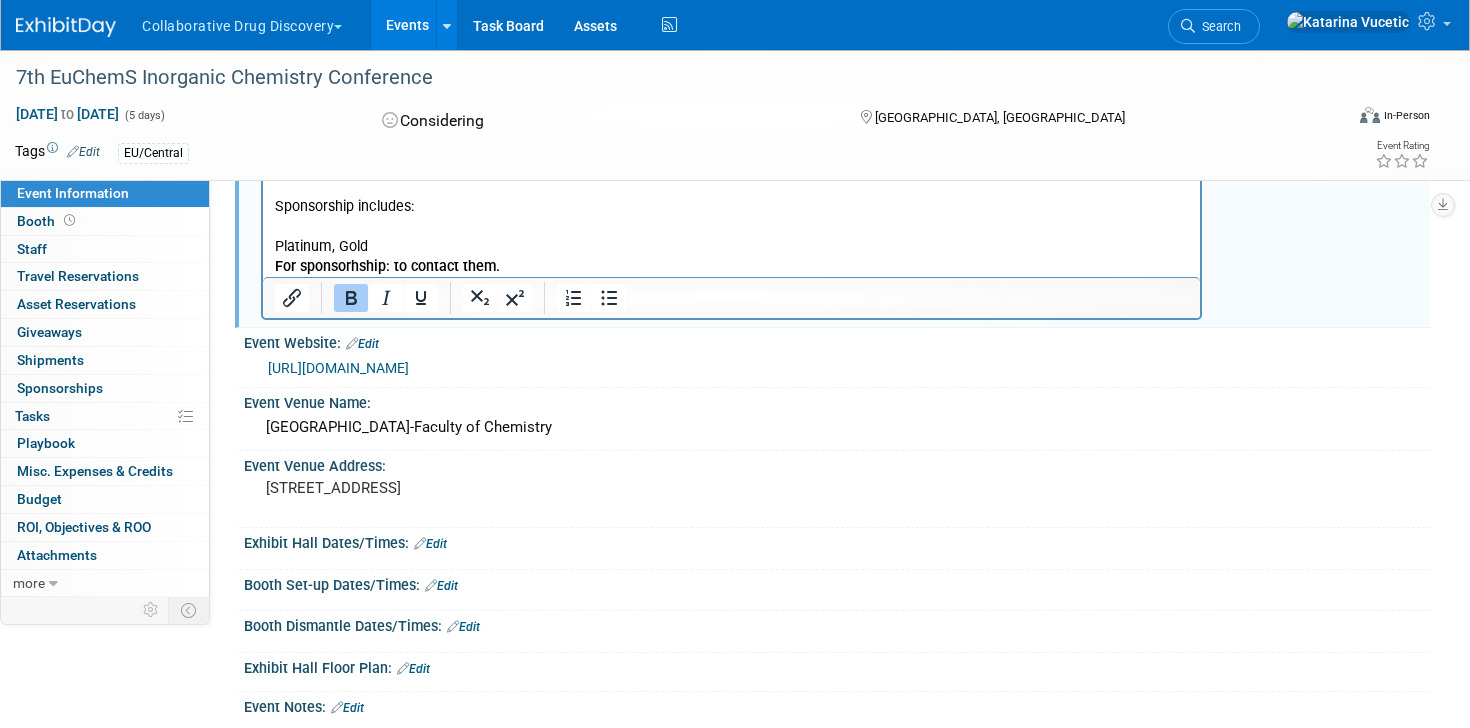 drag, startPoint x: 517, startPoint y: 269, endPoint x: 277, endPoint y: 269, distance: 240 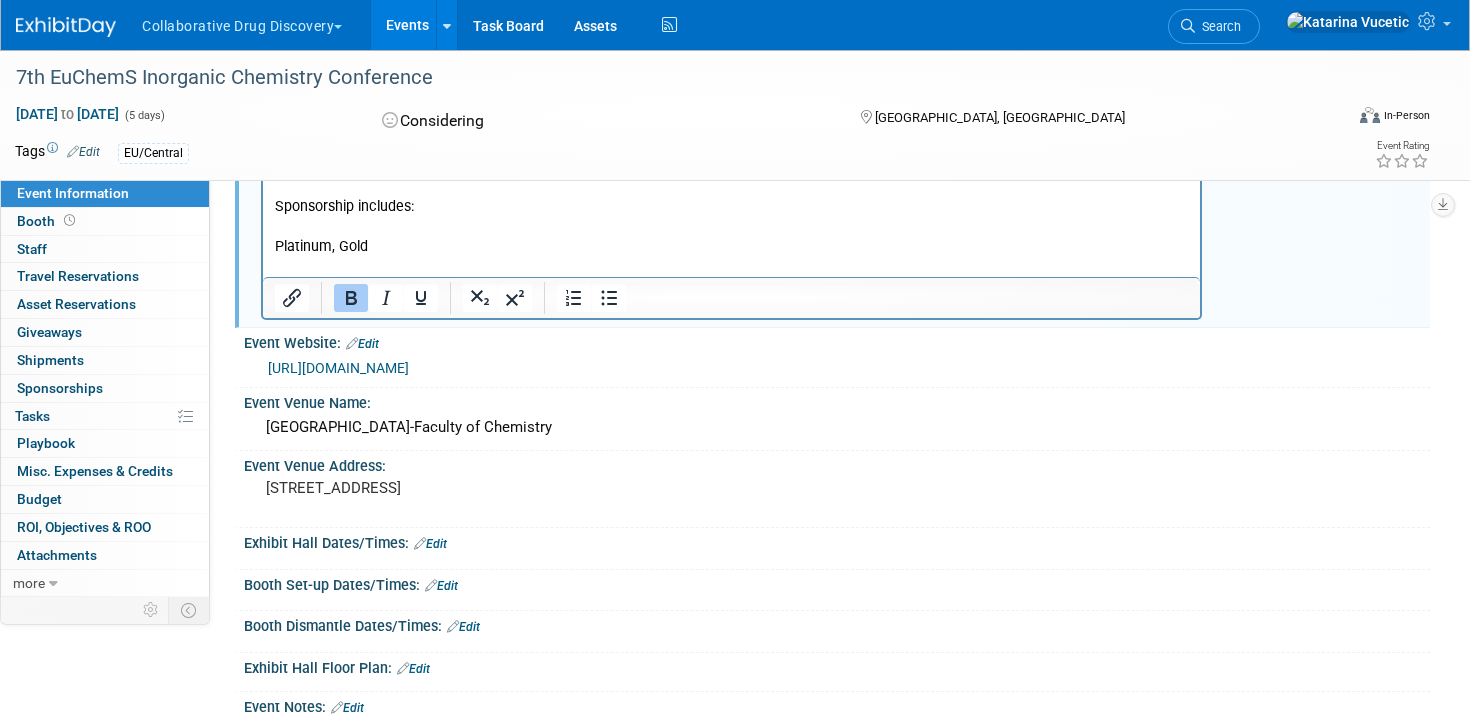 click on "PRICING: Sponsorship includes:  Platinum, Gold ﻿" at bounding box center [732, 217] 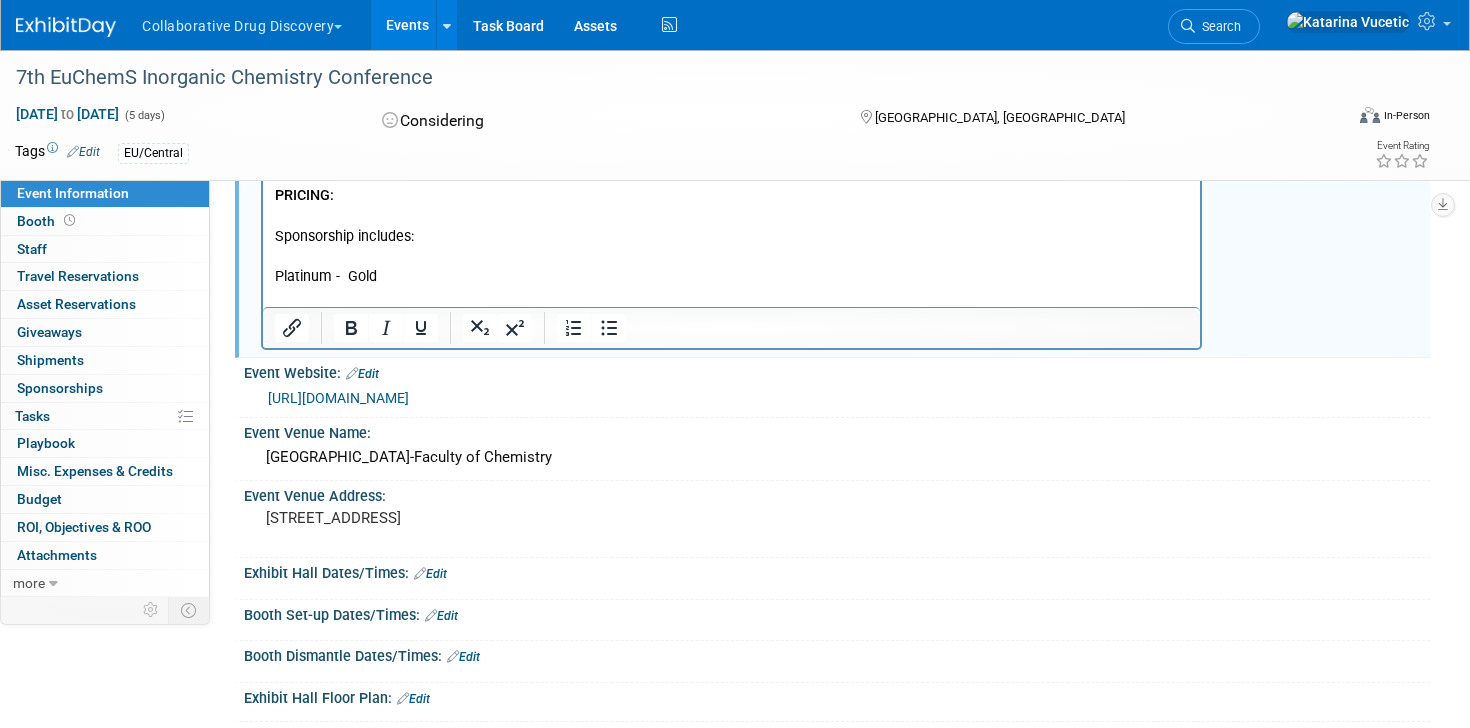 scroll, scrollTop: 432, scrollLeft: 0, axis: vertical 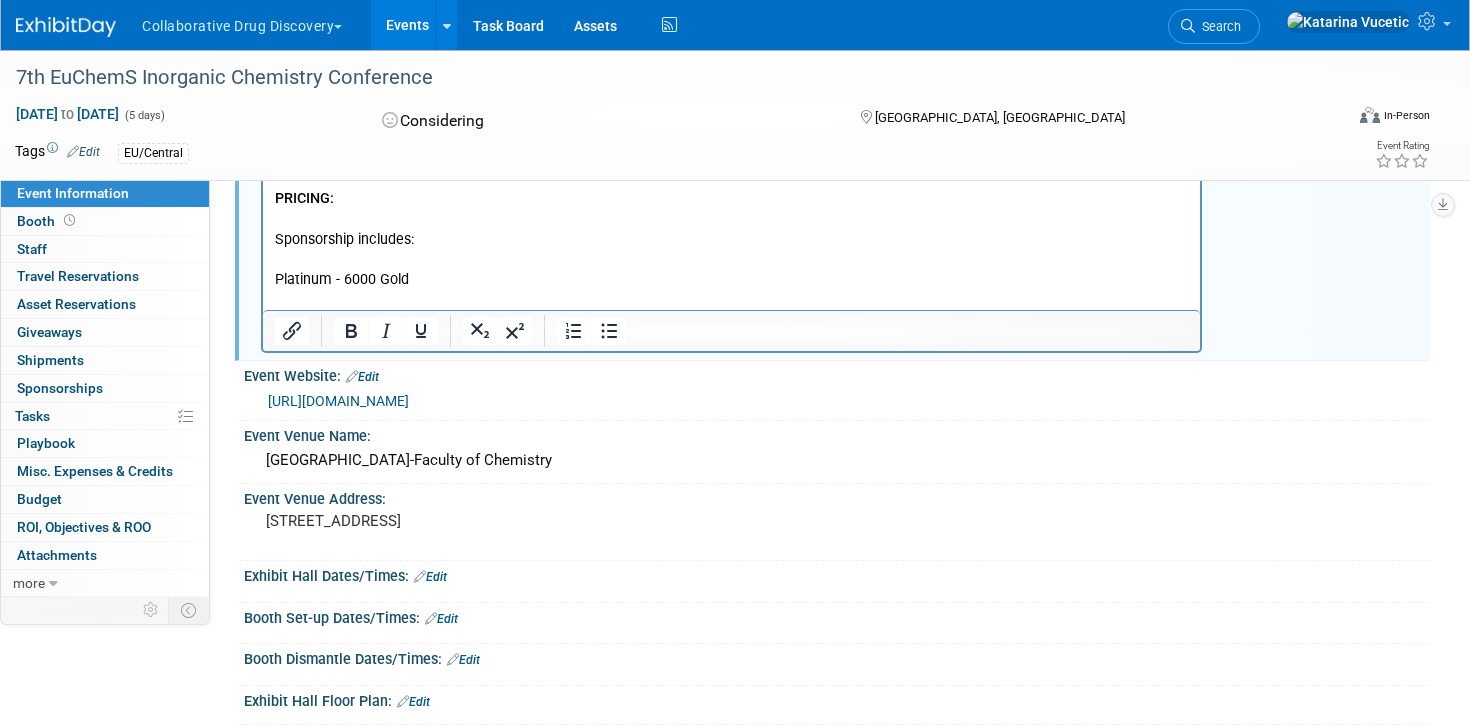 click on "PRICING: Sponsorship includes:  Platinum - 6000 Gold" at bounding box center (732, 250) 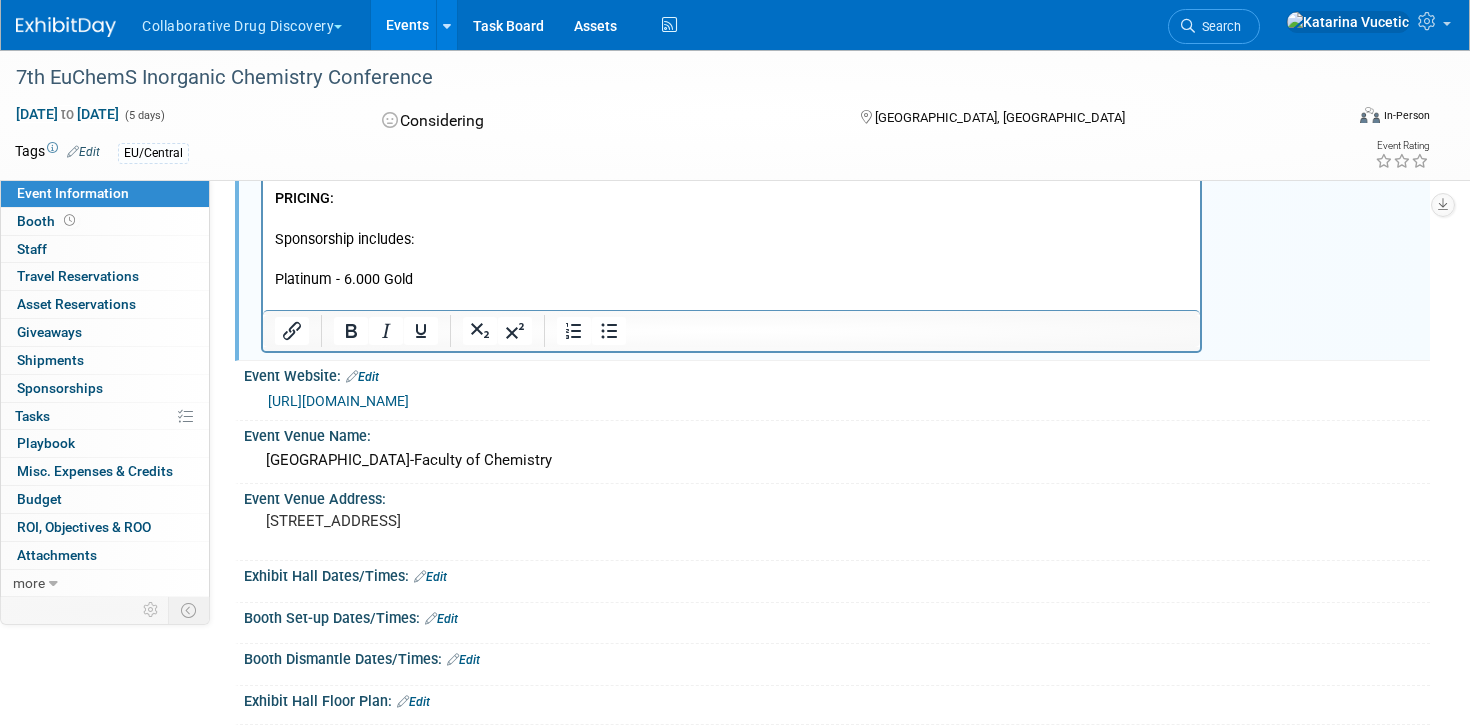 click on "PRICING: Sponsorship includes:  Platinum - 6.000 Gold" at bounding box center (732, 250) 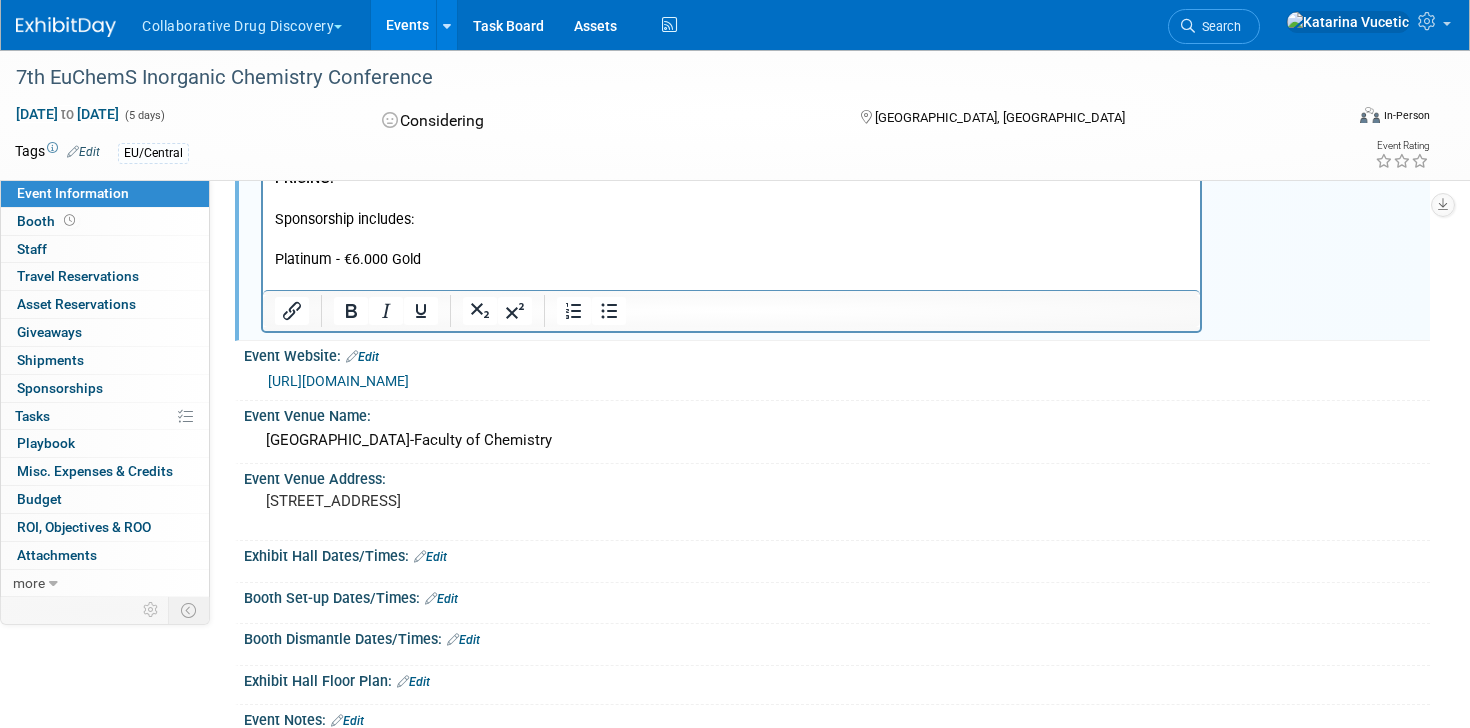 click on "PRICING: Sponsorship includes: Platinum - €6.000 Gold" at bounding box center [732, 230] 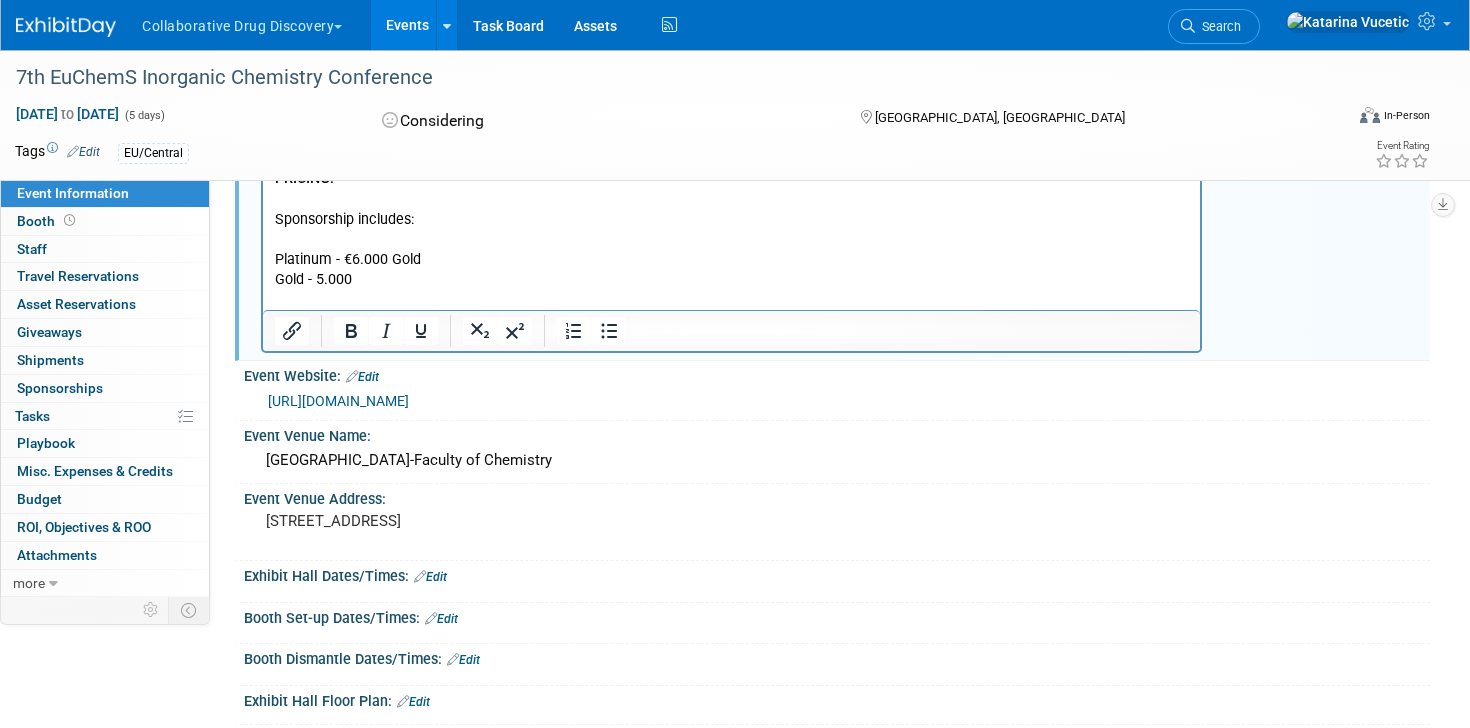 click on "PRICING: Sponsorship includes: Platinum - €6.000 Gold Gold - 5.000" at bounding box center [732, 240] 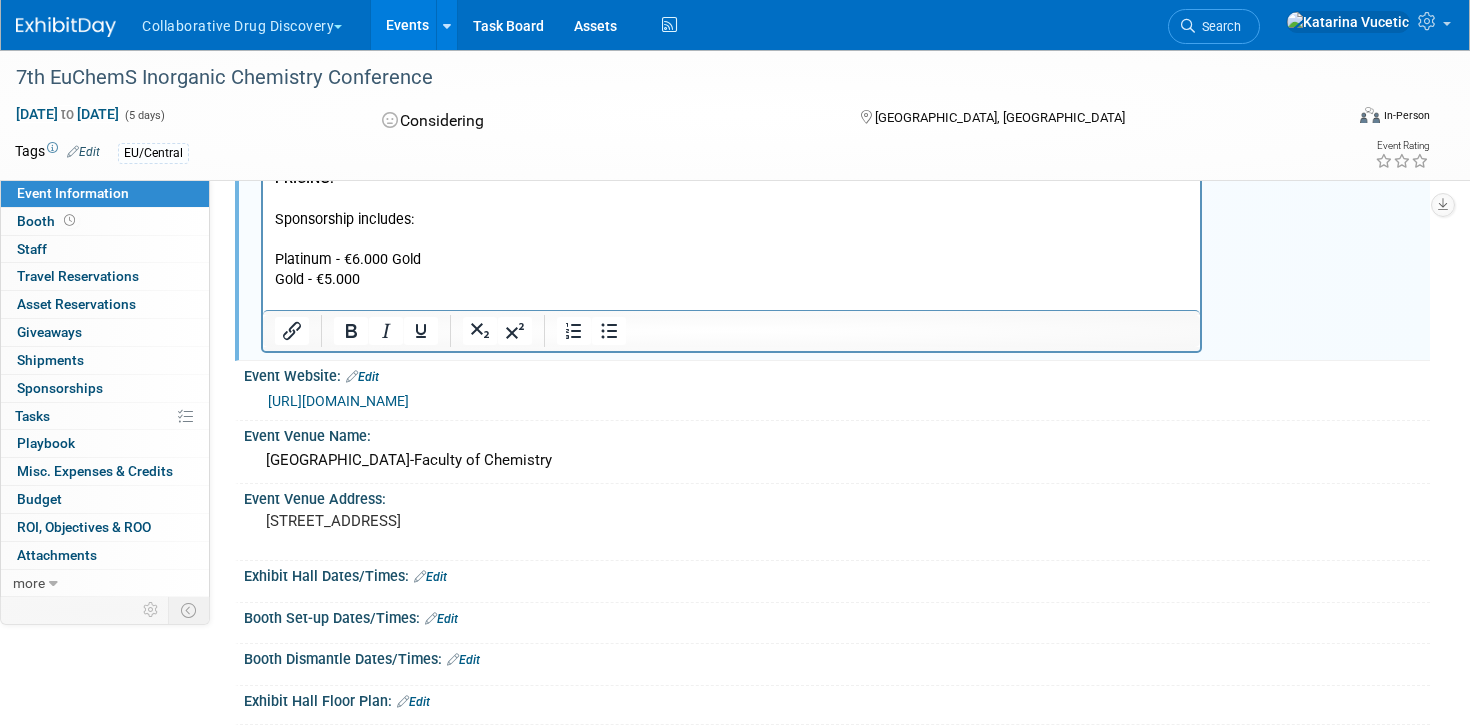 click on "PRICING: Sponsorship includes: Platinum - €6.000 Gold Gold - €5.000" at bounding box center (732, 240) 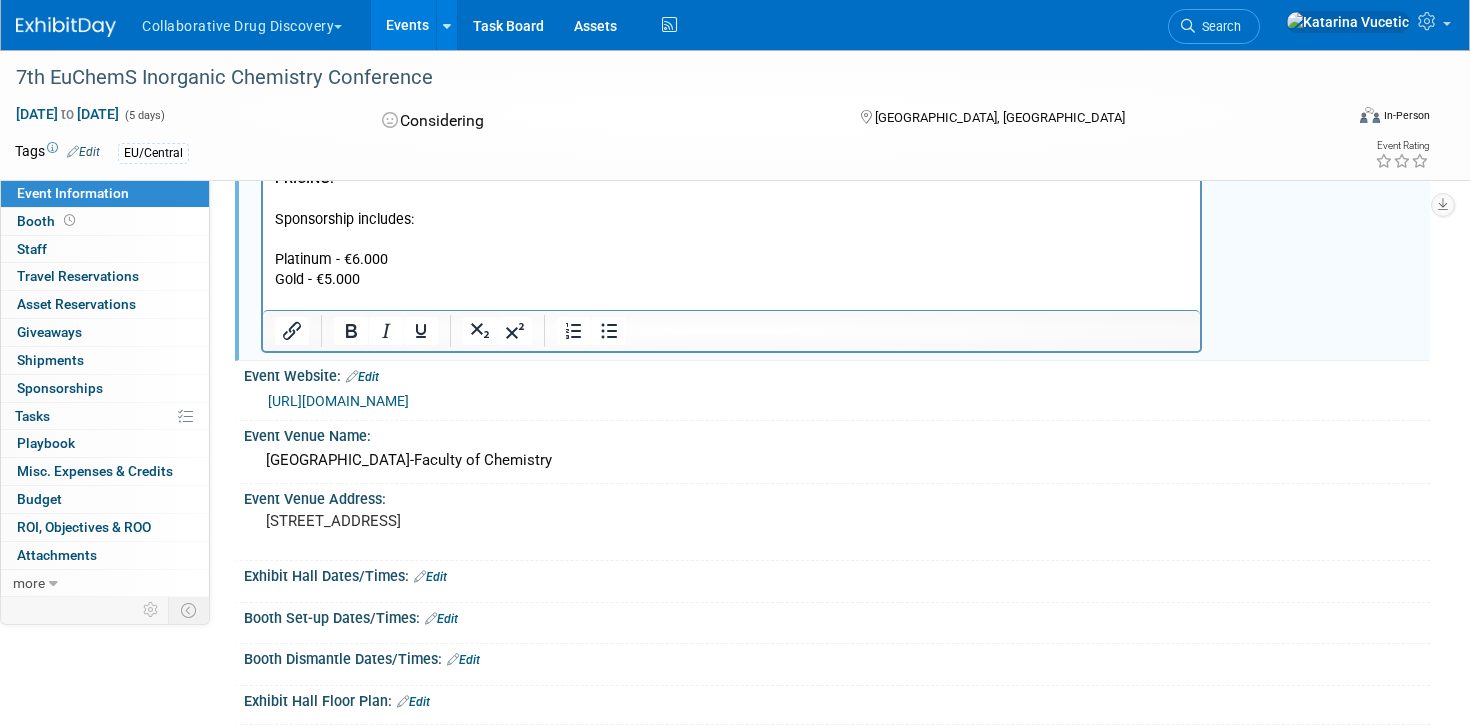 click on "PRICING: Sponsorship includes: Platinum - €6.000  Gold - €5.000" at bounding box center (732, 240) 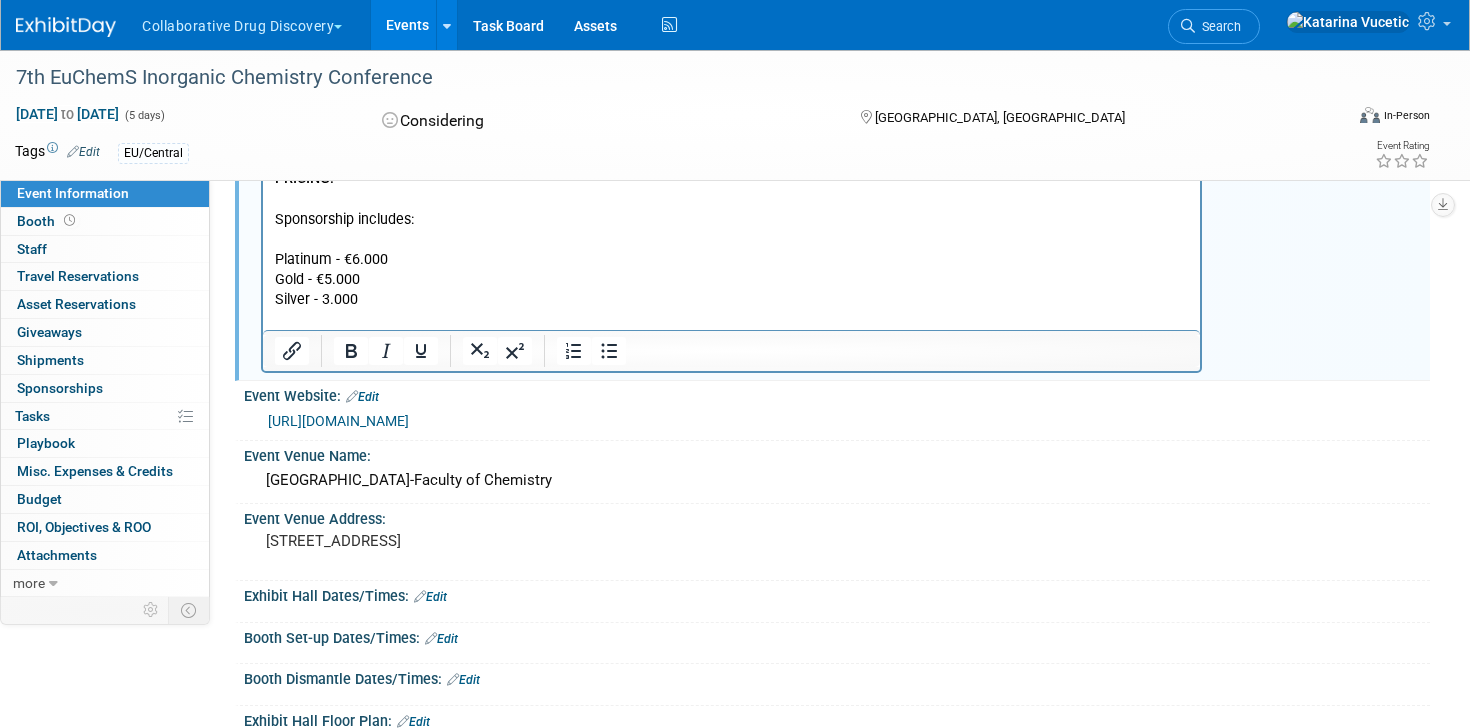 click on "PRICING: Sponsorship includes: Platinum - €6.000  Gold - €5.000 Silver - 3.000" at bounding box center [732, 250] 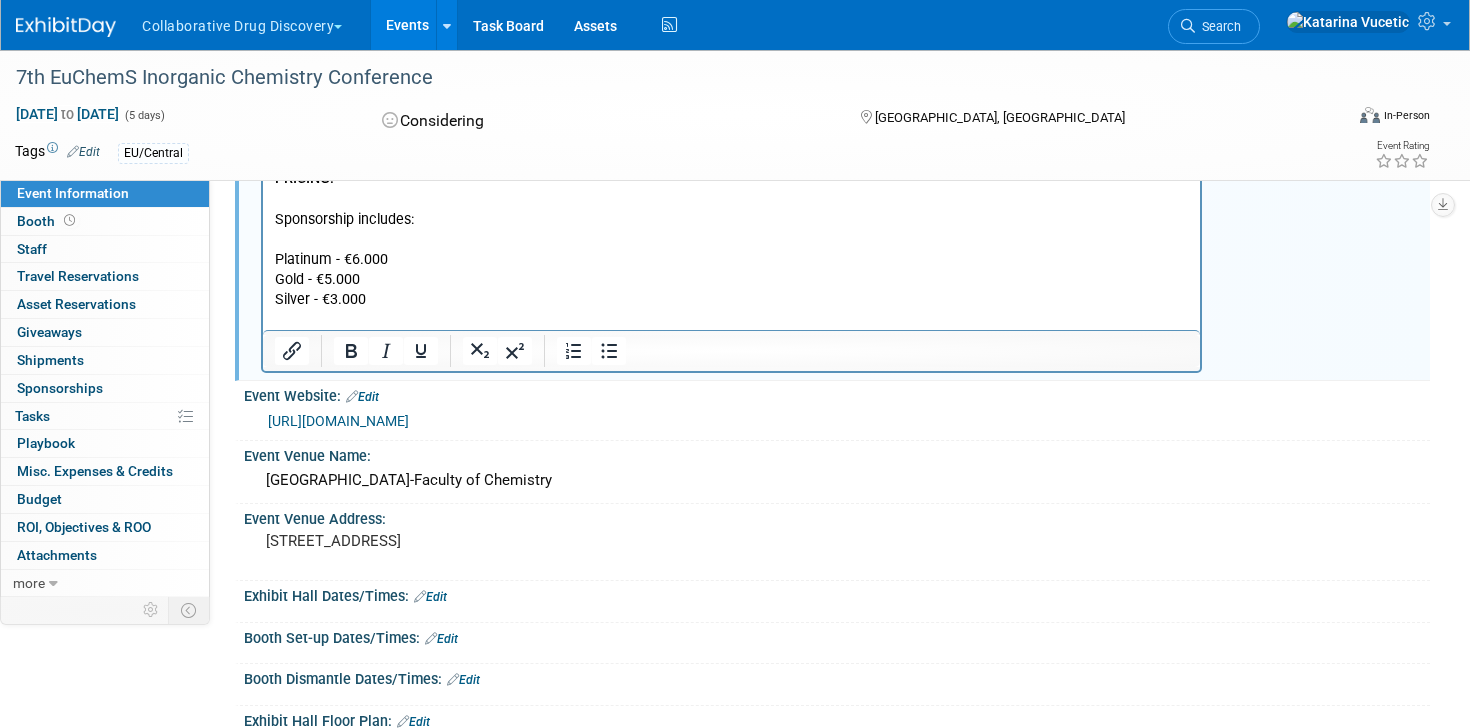 click on "PRICING: Sponsorship includes: Platinum - €6.000  Gold - €5.000 Silver - €3.000" at bounding box center (732, 250) 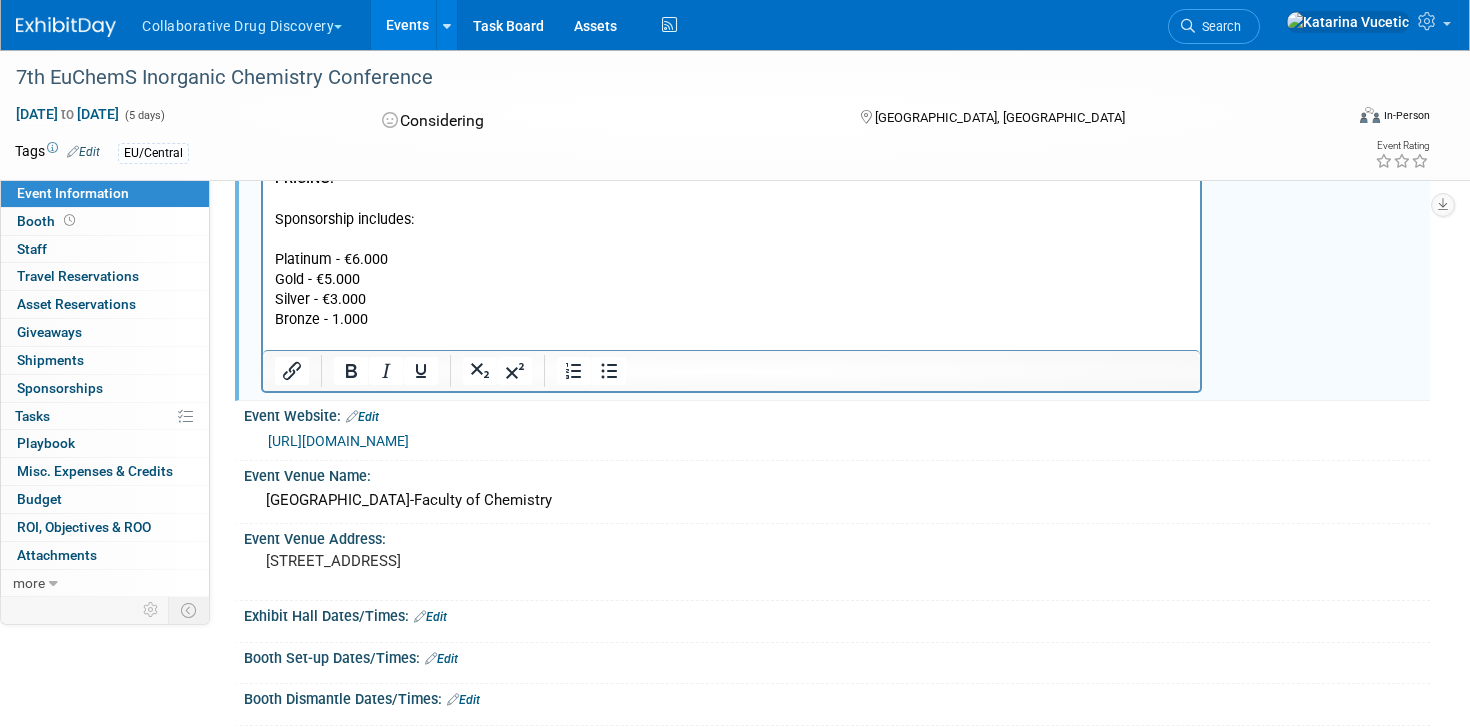 click on "PRICING: Sponsorship includes: Platinum - €6.000  Gold - €5.000 Silver - €3.000 Bronze - 1.000" at bounding box center (732, 260) 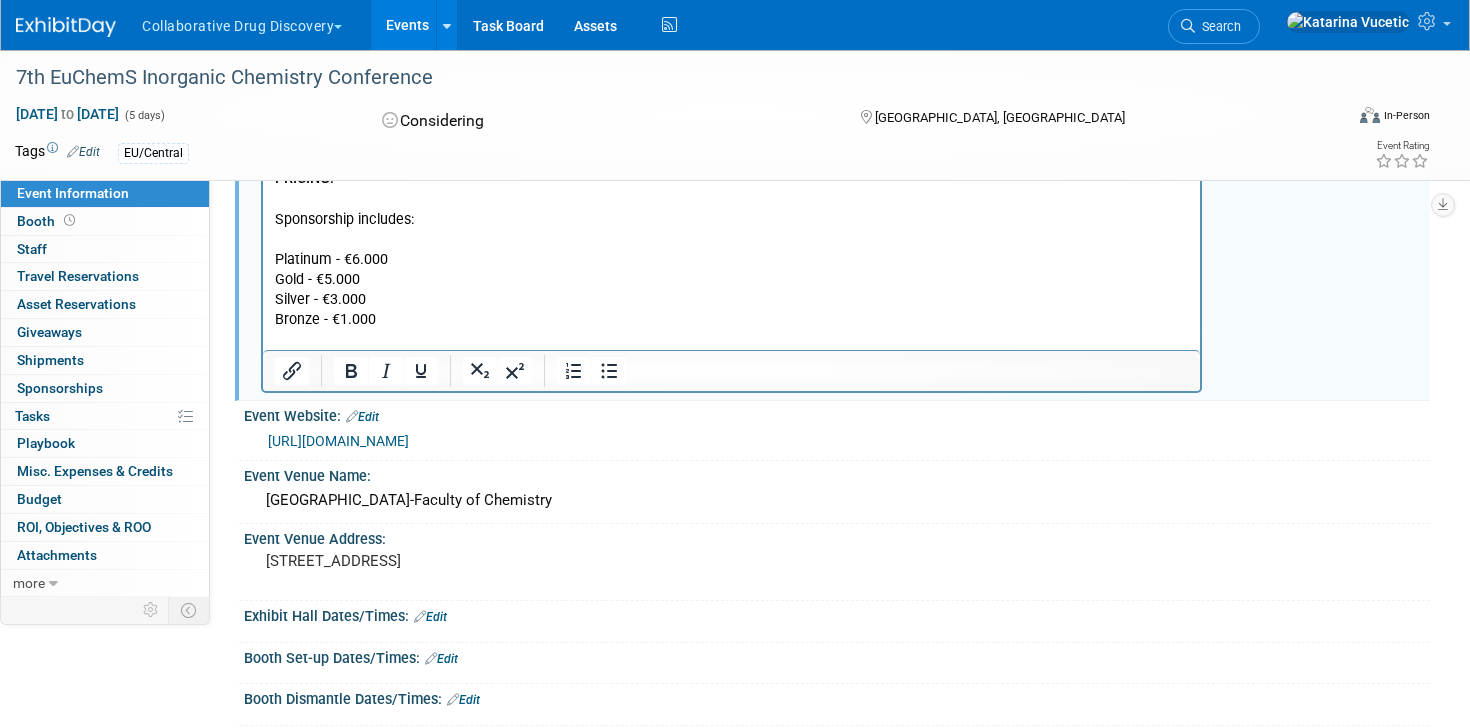 click on "PRICING: Sponsorship includes: Platinum - €6.000  Gold - €5.000 Silver - €3.000 Bronze - €1.000" at bounding box center [732, 260] 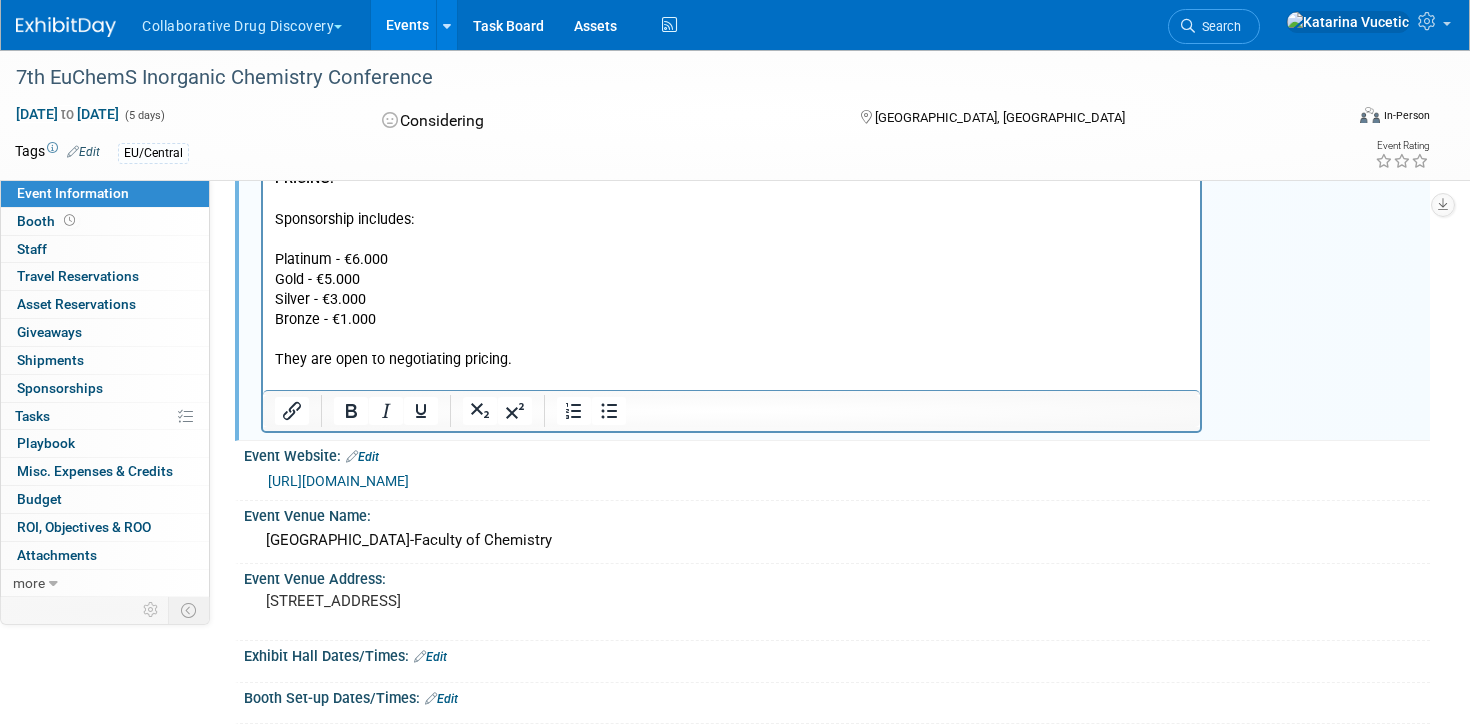 click on "PRICING: Sponsorship includes: Platinum - €6.000  Gold - €5.000 Silver - €3.000 Bronze - €1.000 They are open to negotiating pricing." at bounding box center (732, 280) 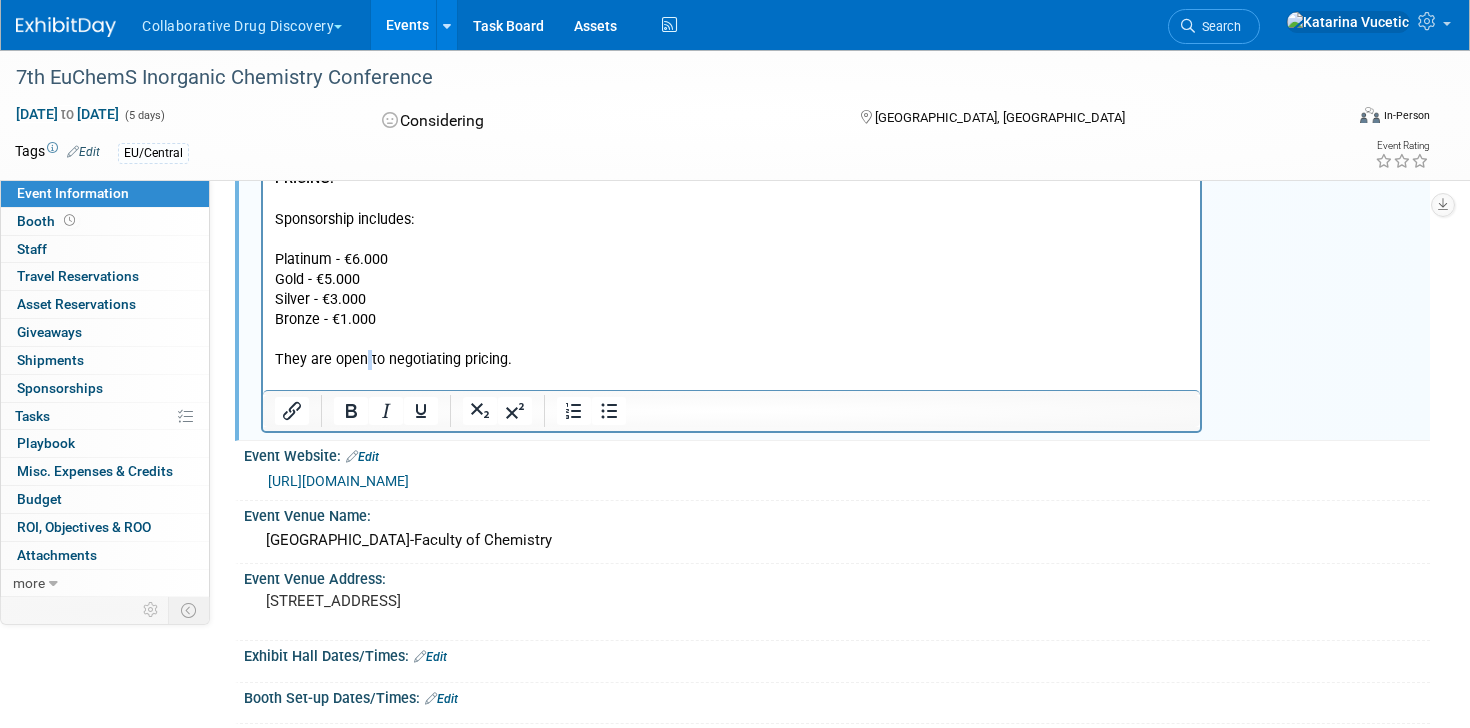 click on "PRICING: Sponsorship includes: Platinum - €6.000  Gold - €5.000 Silver - €3.000 Bronze - €1.000 They are open to negotiating pricing." at bounding box center [732, 280] 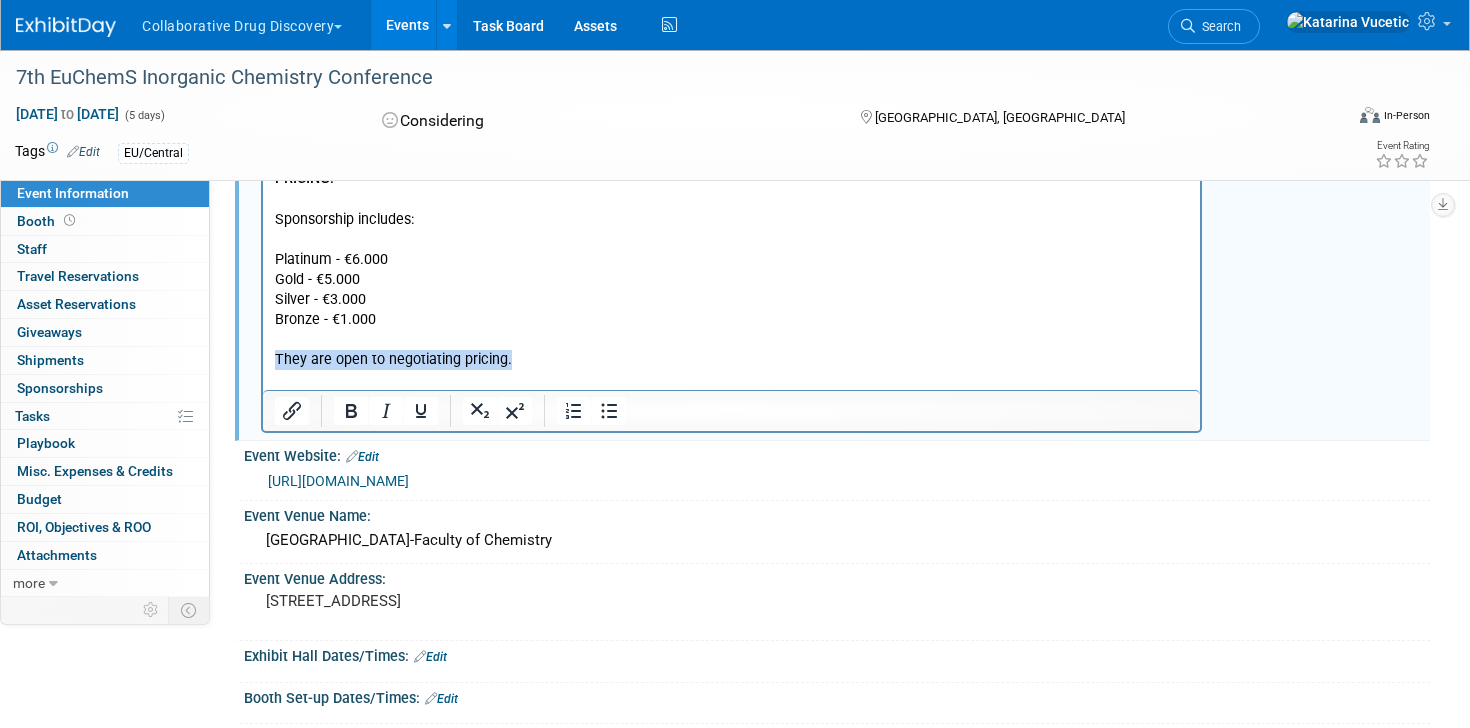 click on "PRICING: Sponsorship includes: Platinum - €6.000  Gold - €5.000 Silver - €3.000 Bronze - €1.000 They are open to negotiating pricing." at bounding box center (732, 280) 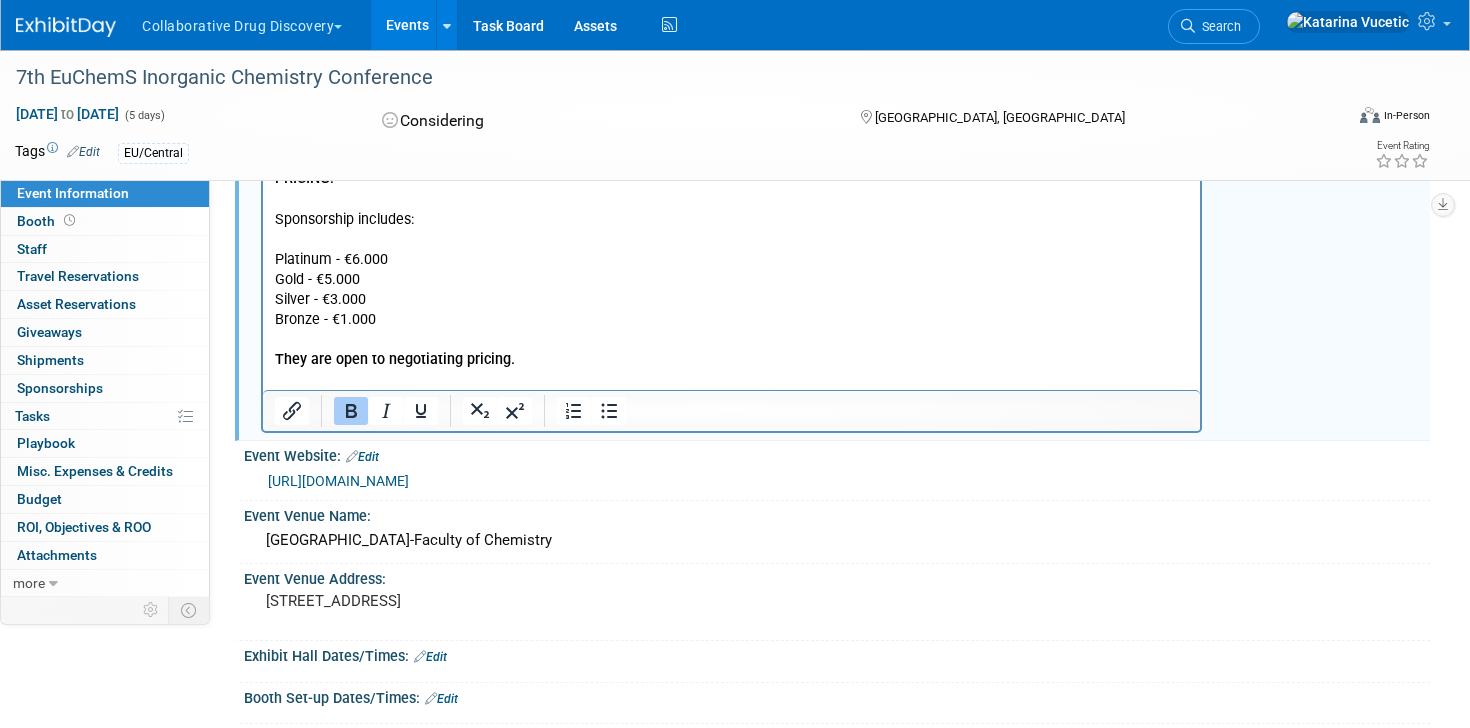 click on "They are open to negotiating pricing." at bounding box center (395, 360) 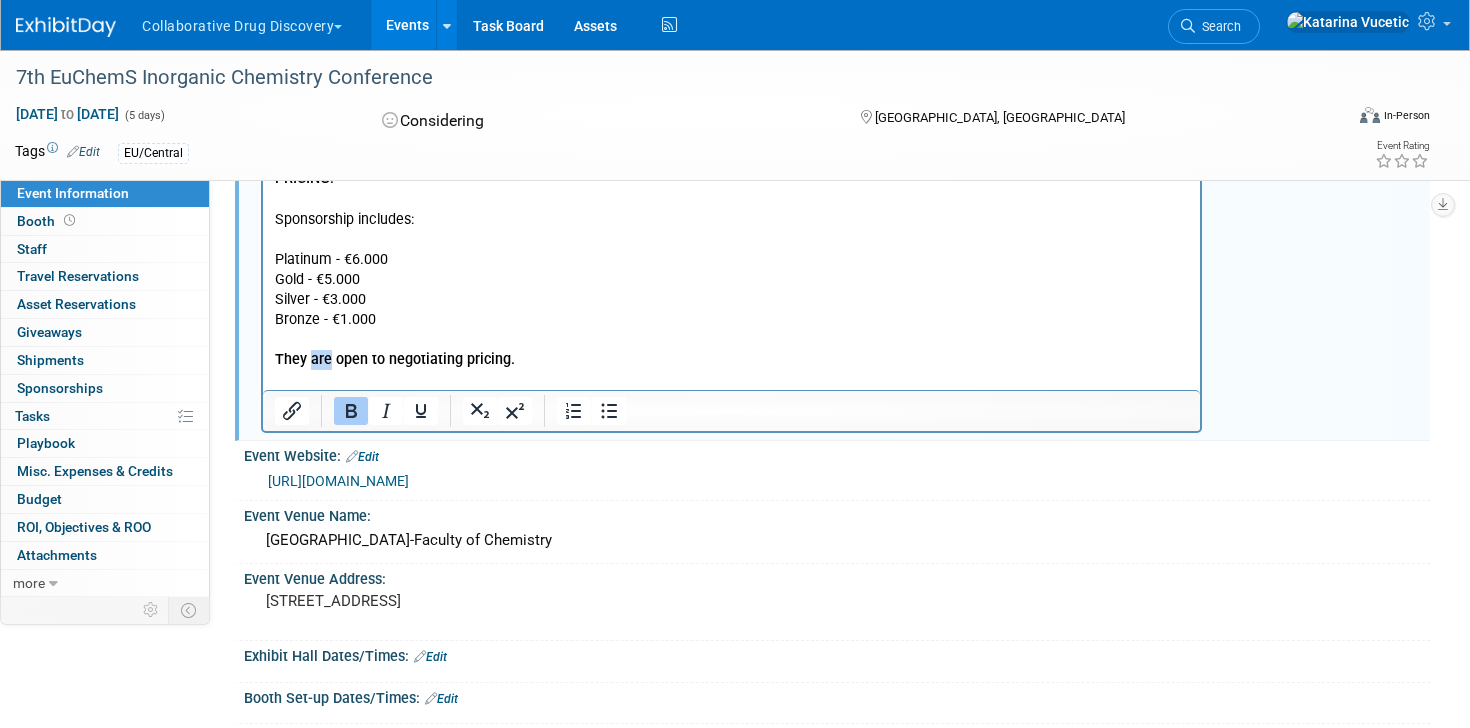 click on "They are open to negotiating pricing." at bounding box center [395, 360] 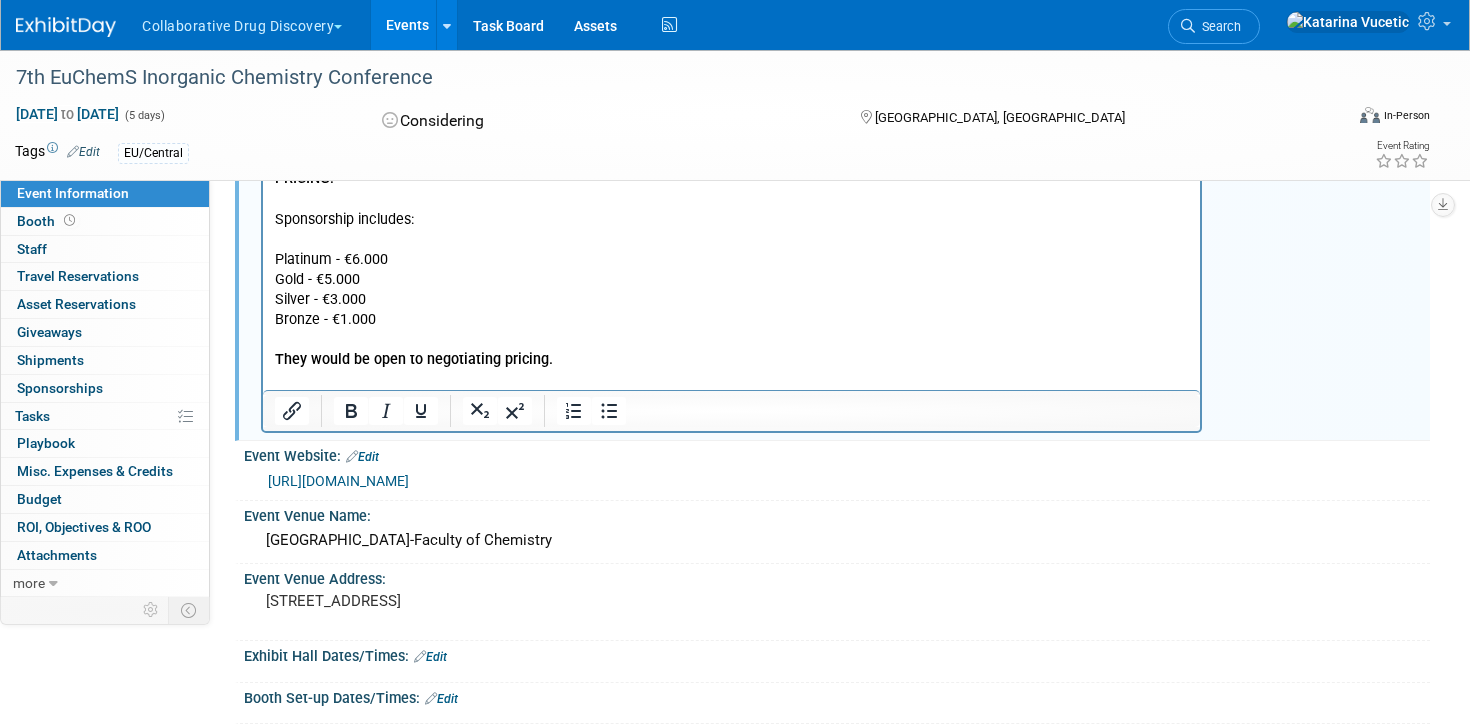 click on "PRICING: Sponsorship includes: Platinum - €6.000  Gold - €5.000 Silver - €3.000 Bronze - €1.000 They would be open to negotiating pricing." at bounding box center [732, 280] 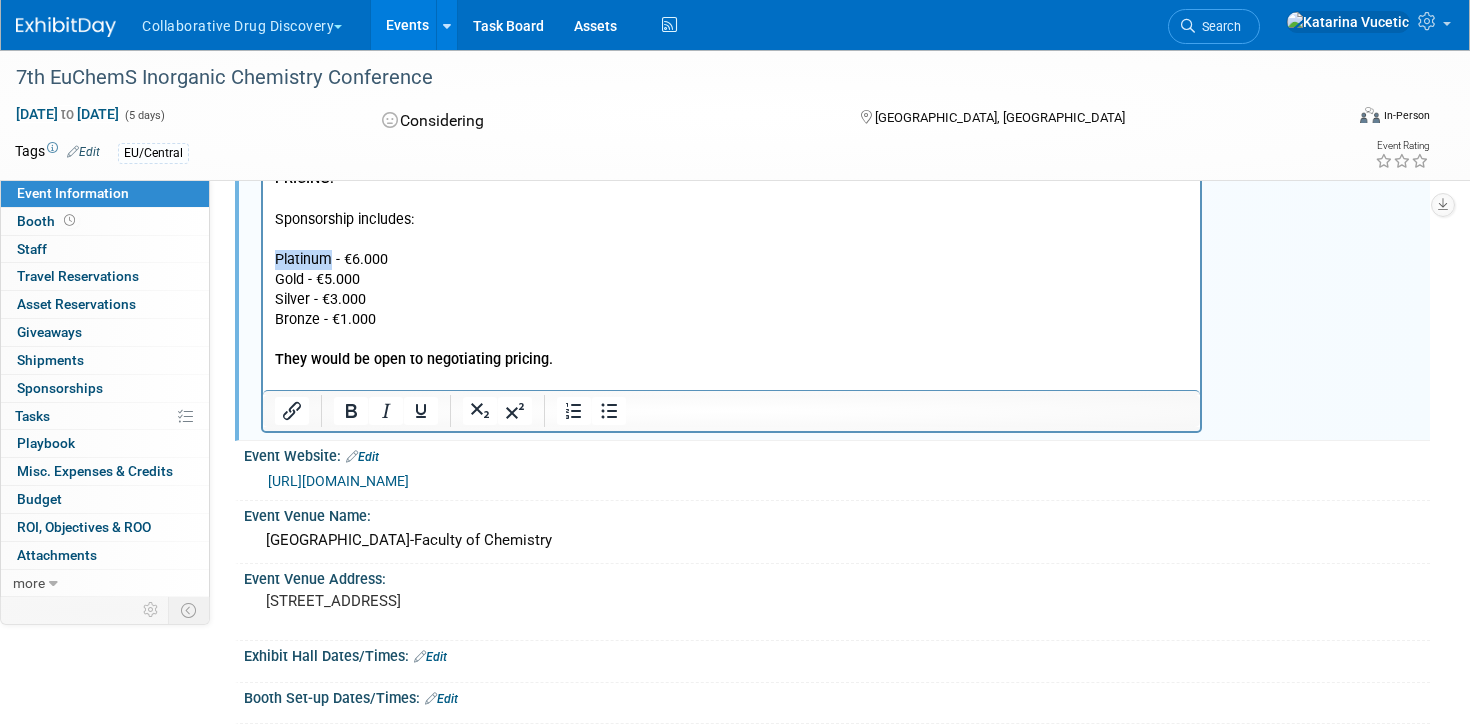 click on "PRICING: Sponsorship includes: Platinum - €6.000  Gold - €5.000 Silver - €3.000 Bronze - €1.000 They would be open to negotiating pricing." at bounding box center [732, 280] 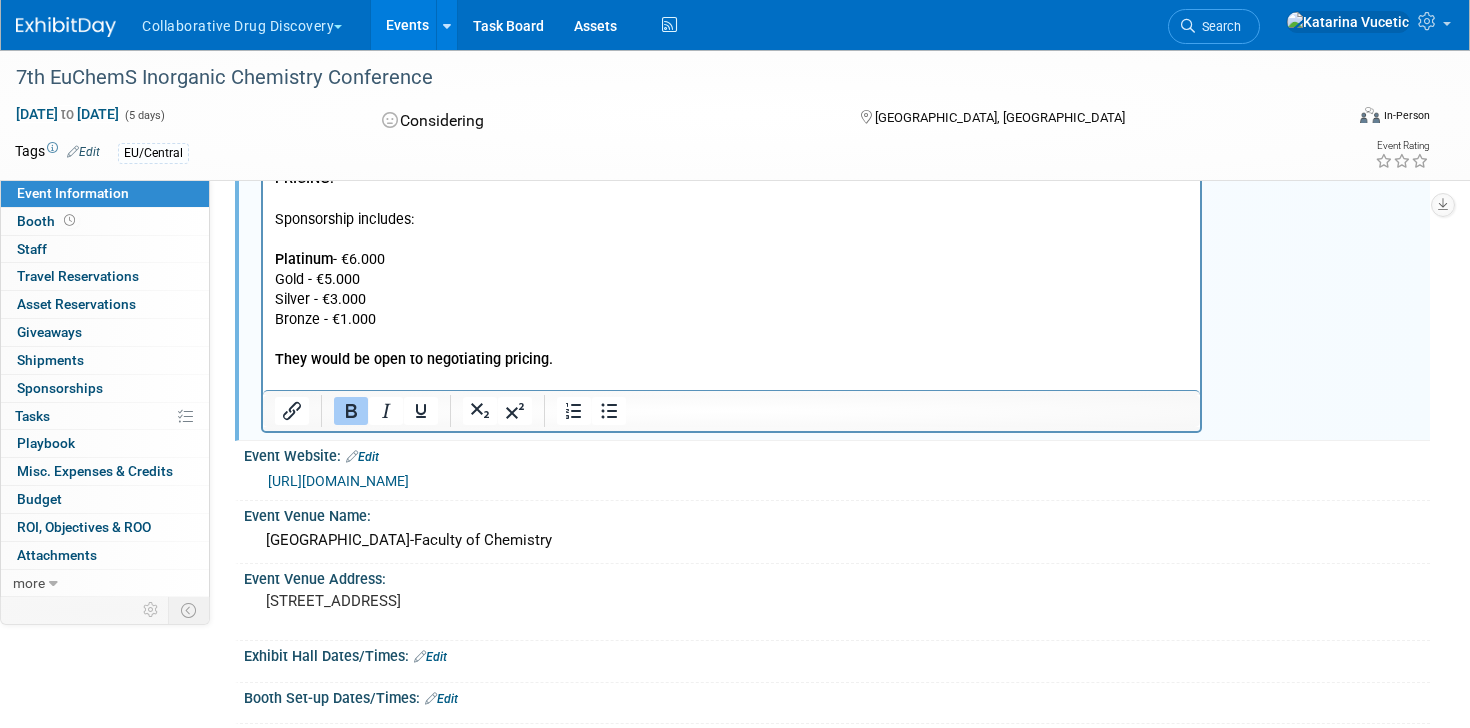 click on "PRICING: Sponsorship includes: Platinum  - €6.000  Gold - €5.000 Silver - €3.000 Bronze - €1.000 They would be open to negotiating pricing." at bounding box center [732, 280] 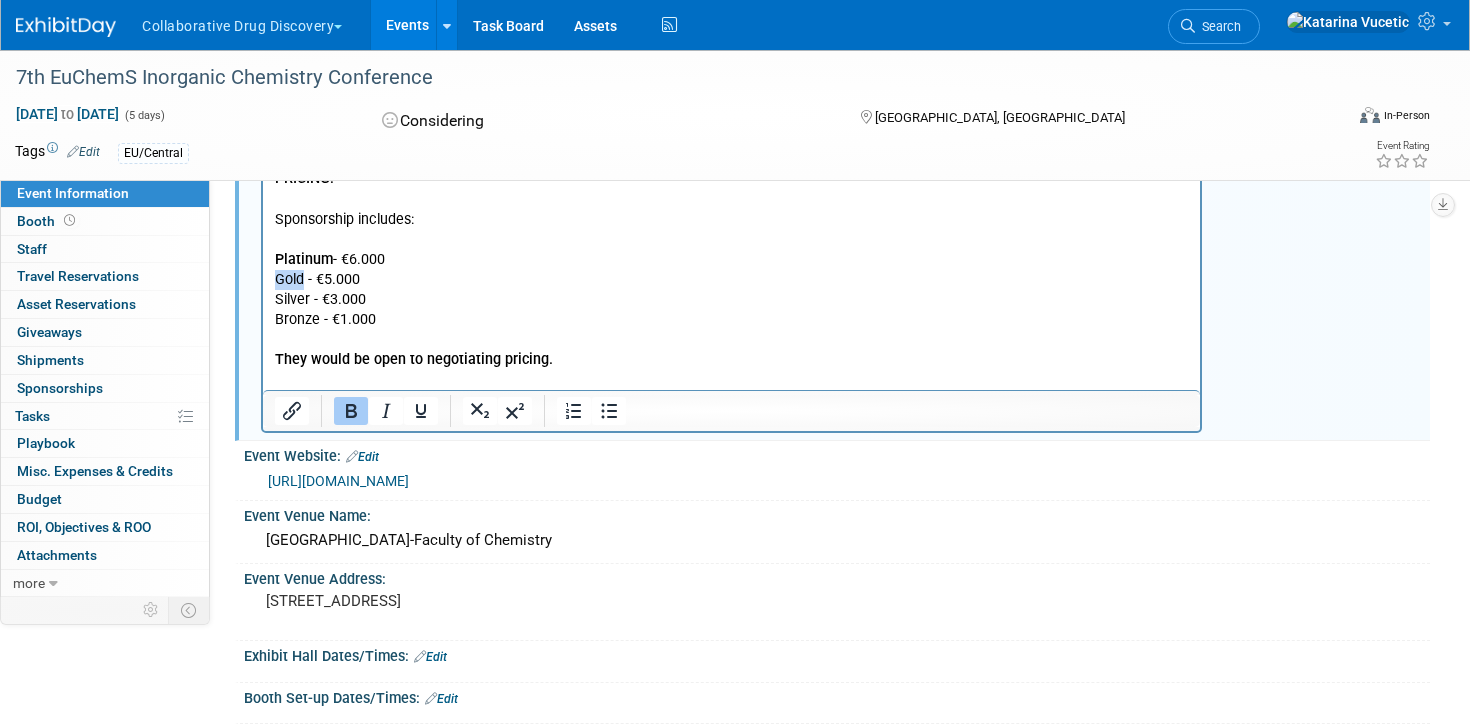 click on "PRICING: Sponsorship includes: Platinum  - €6.000  Gold - €5.000 Silver - €3.000 Bronze - €1.000 They would be open to negotiating pricing." at bounding box center (732, 280) 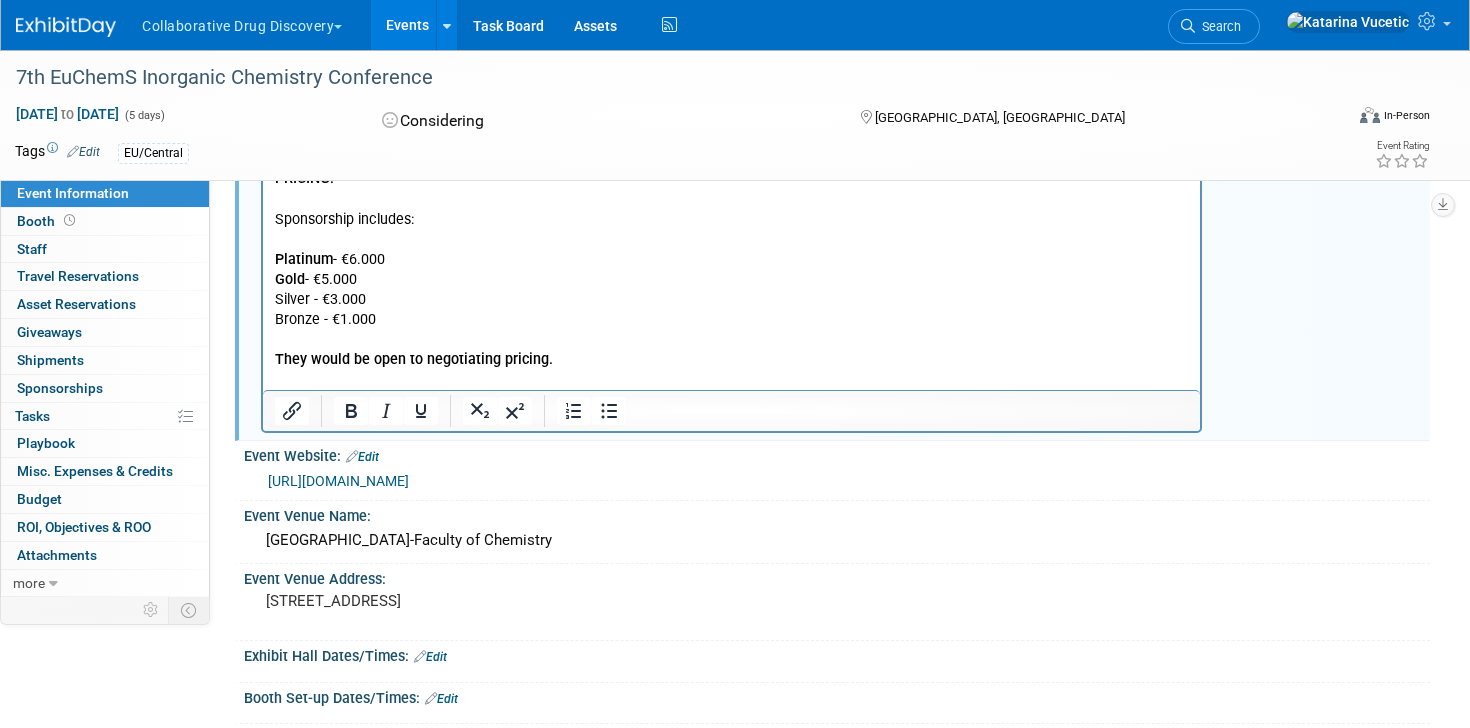 click on "PRICING: Sponsorship includes: Platinum  - €6.000  Gold  - €5.000 Silver - €3.000 Bronze - €1.000 They would be open to negotiating pricing." at bounding box center [732, 280] 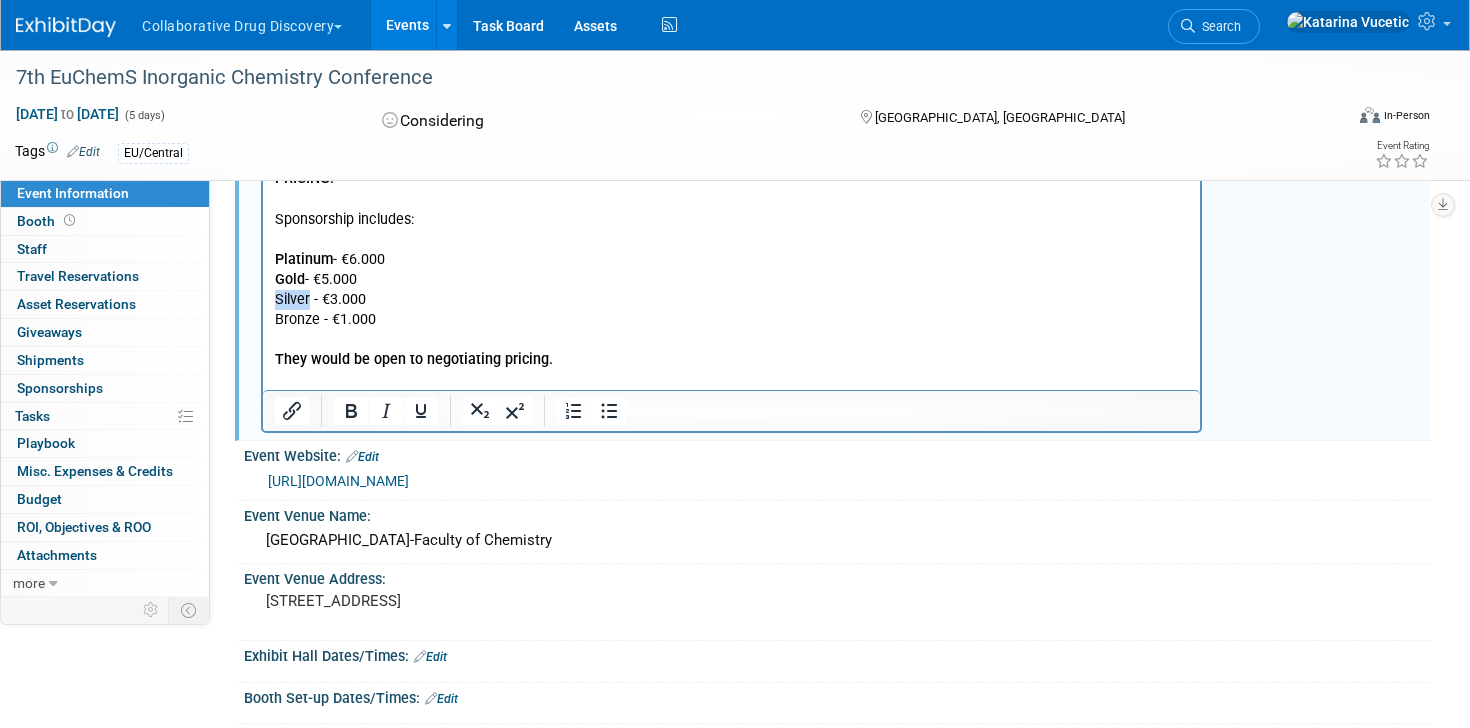 click on "PRICING: Sponsorship includes: Platinum  - €6.000  Gold  - €5.000 Silver - €3.000 Bronze - €1.000 They would be open to negotiating pricing." at bounding box center (732, 280) 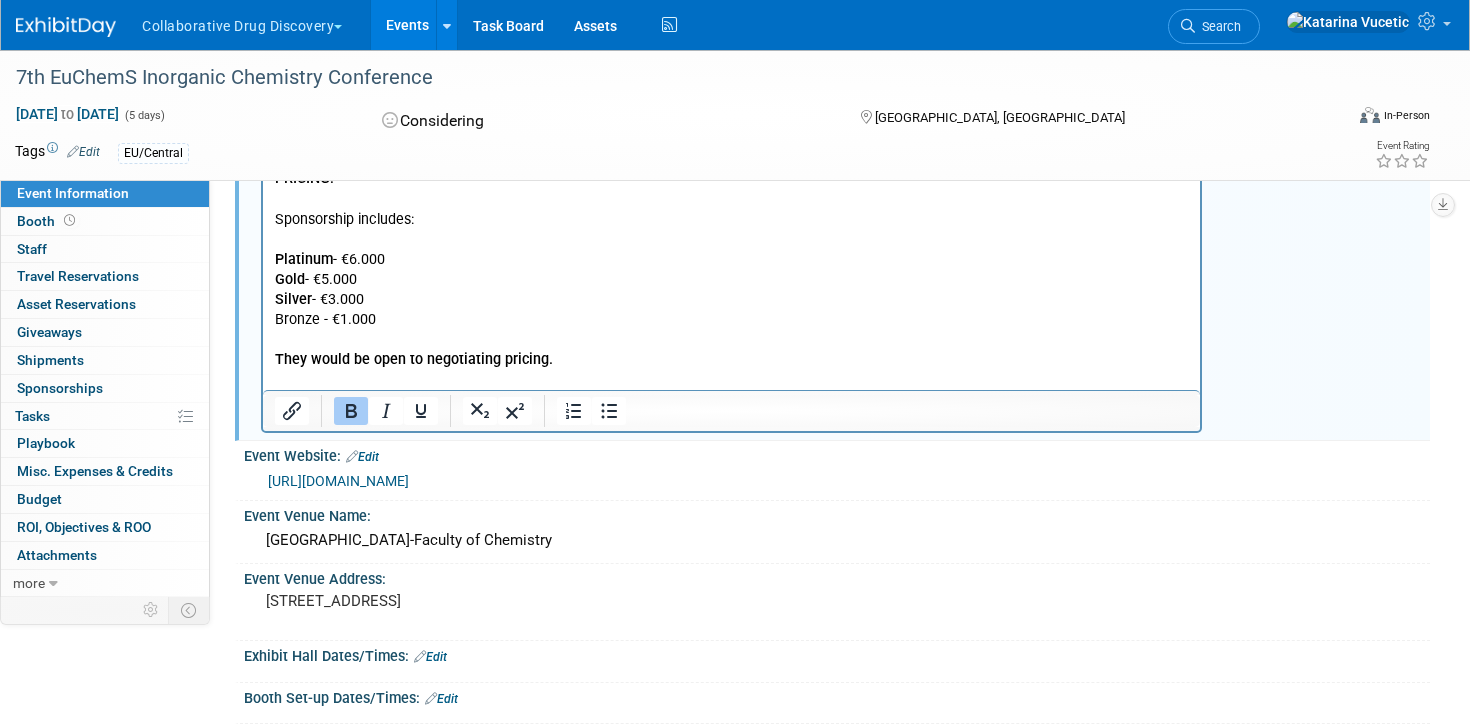 click on "PRICING: Sponsorship includes: Platinum  - €6.000  Gold  - €5.000 Silver  - €3.000 Bronze - €1.000 They would be open to negotiating pricing." at bounding box center [732, 280] 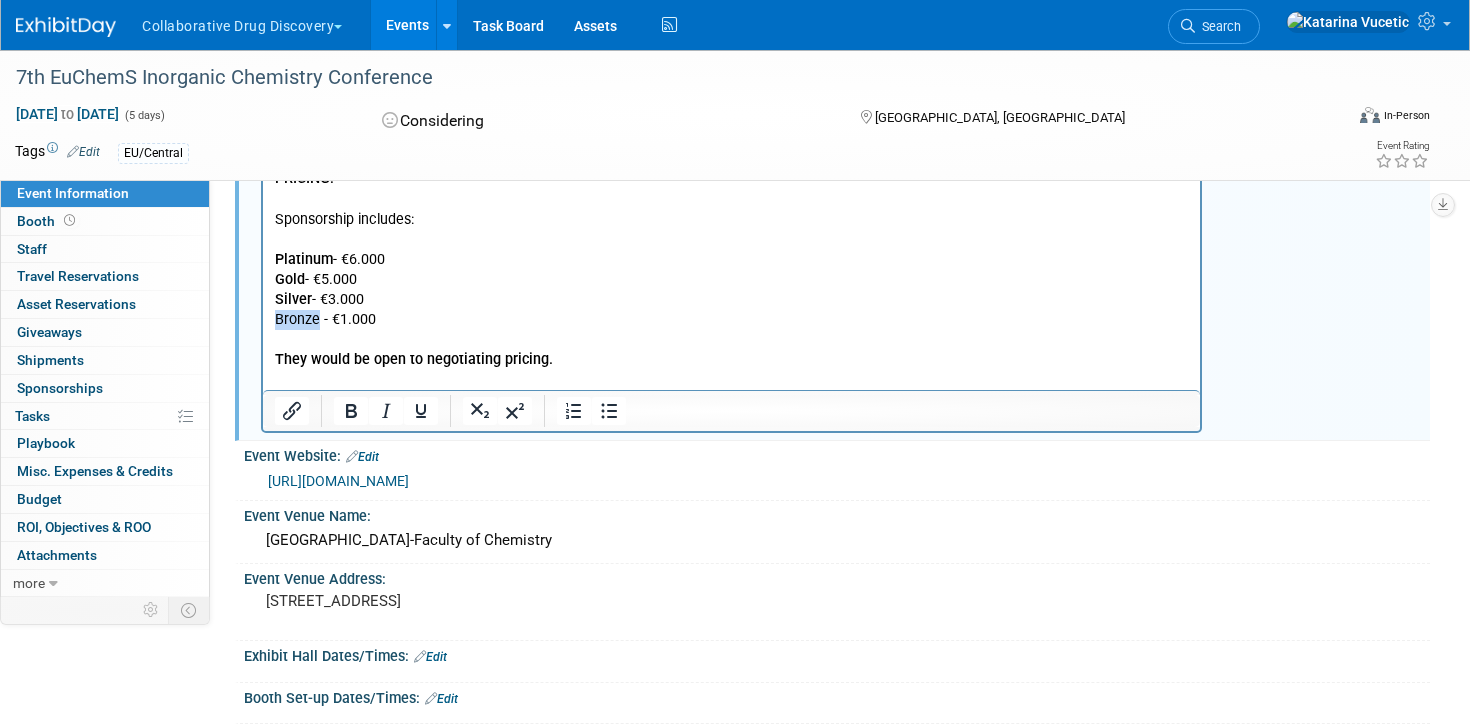 click on "PRICING: Sponsorship includes: Platinum  - €6.000  Gold  - €5.000 Silver  - €3.000 Bronze - €1.000 They would be open to negotiating pricing." at bounding box center (732, 280) 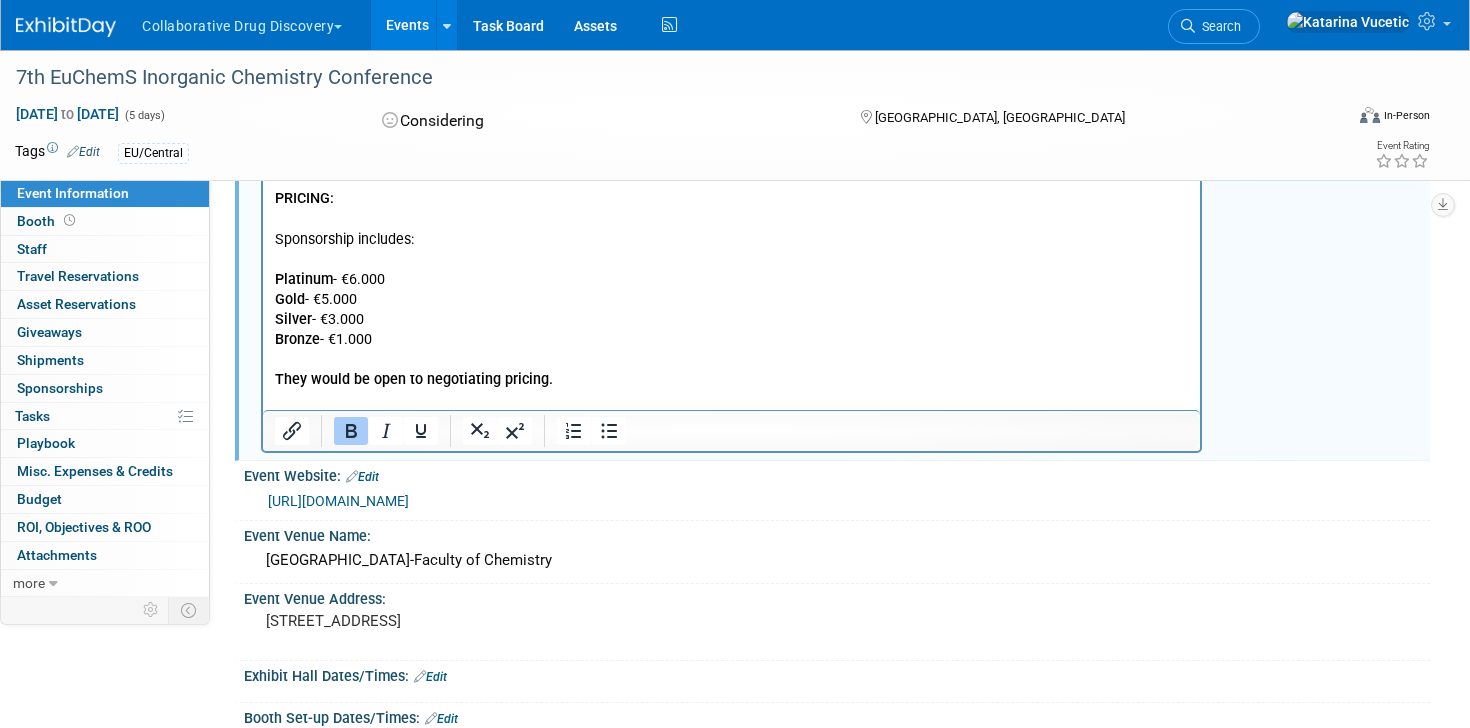 click on "PRICING: Sponsorship includes: Platinum  - €6.000  Gold  - €5.000 Silver  - €3.000 Bronze  - €1.000 They would be open to negotiating pricing." at bounding box center (732, 300) 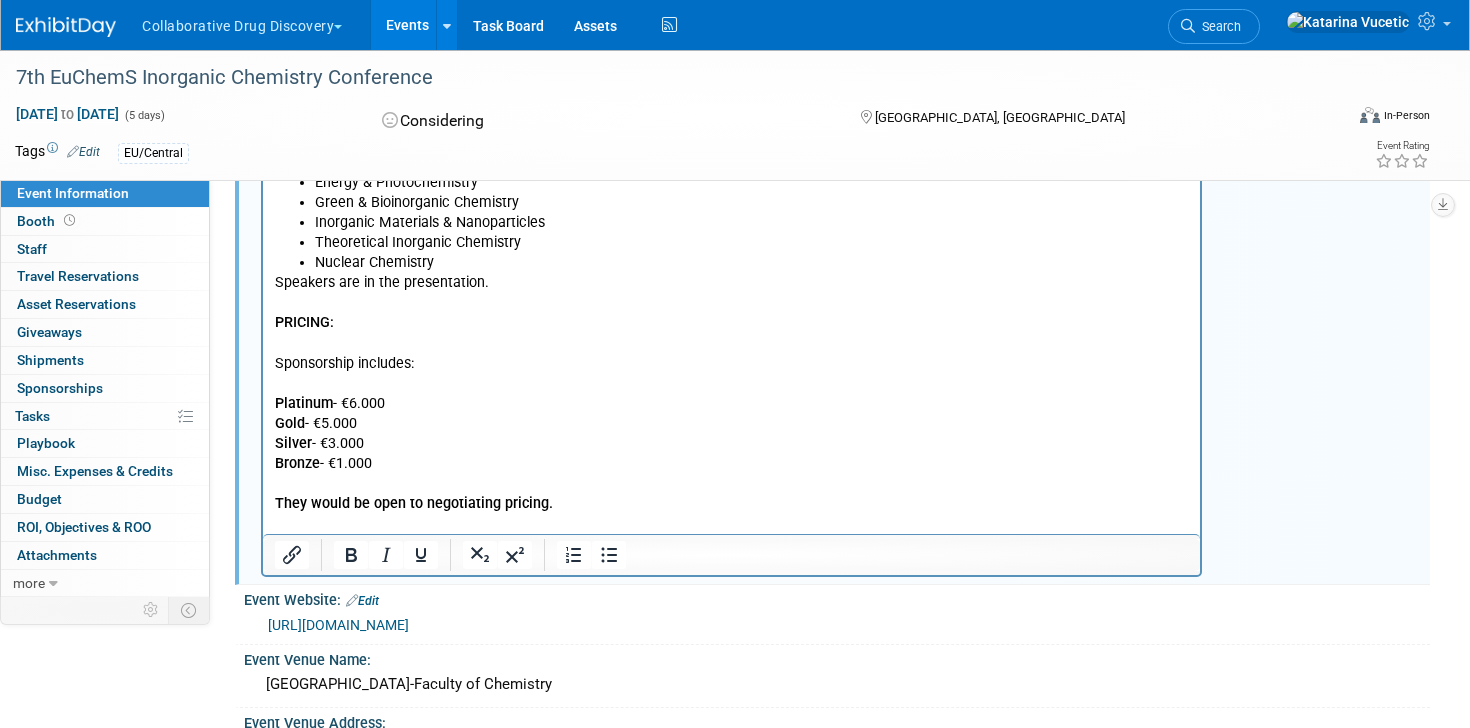 scroll, scrollTop: 0, scrollLeft: 0, axis: both 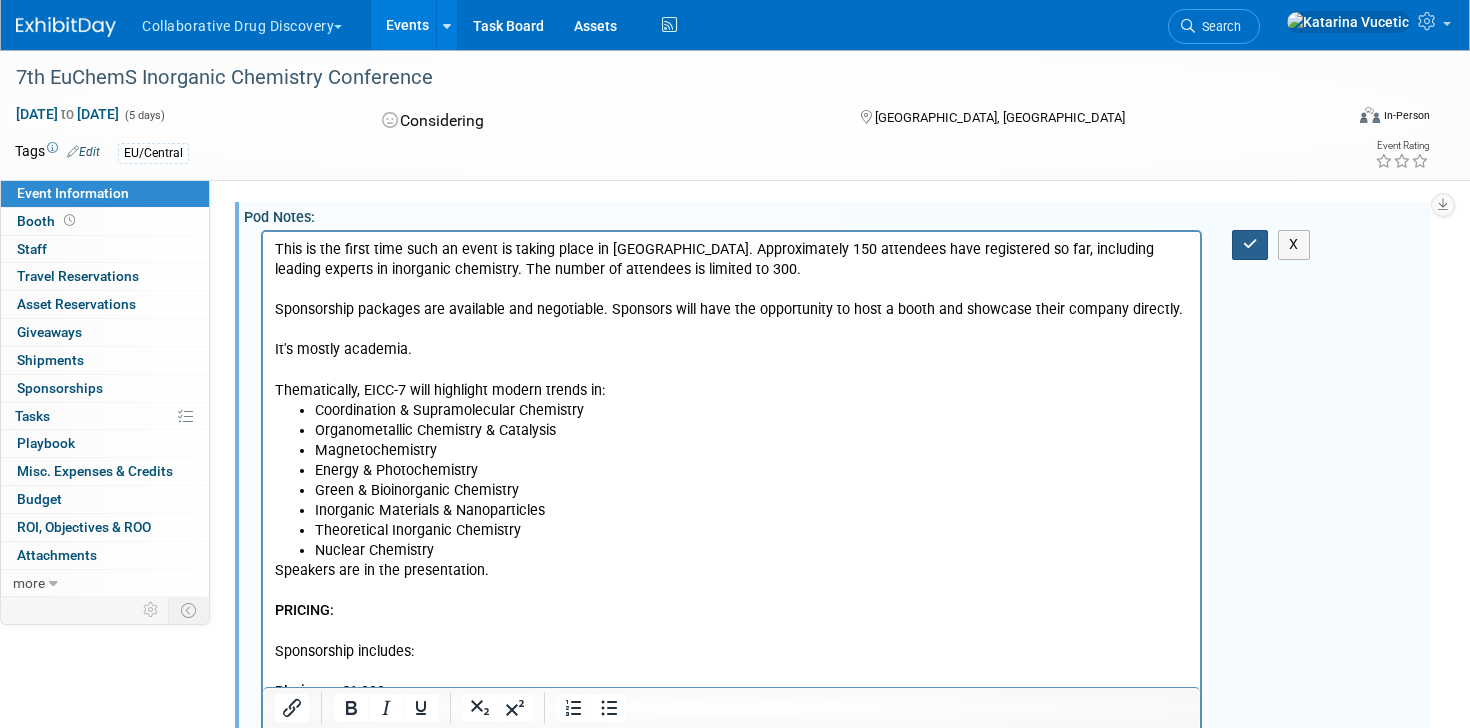 click at bounding box center [1250, 244] 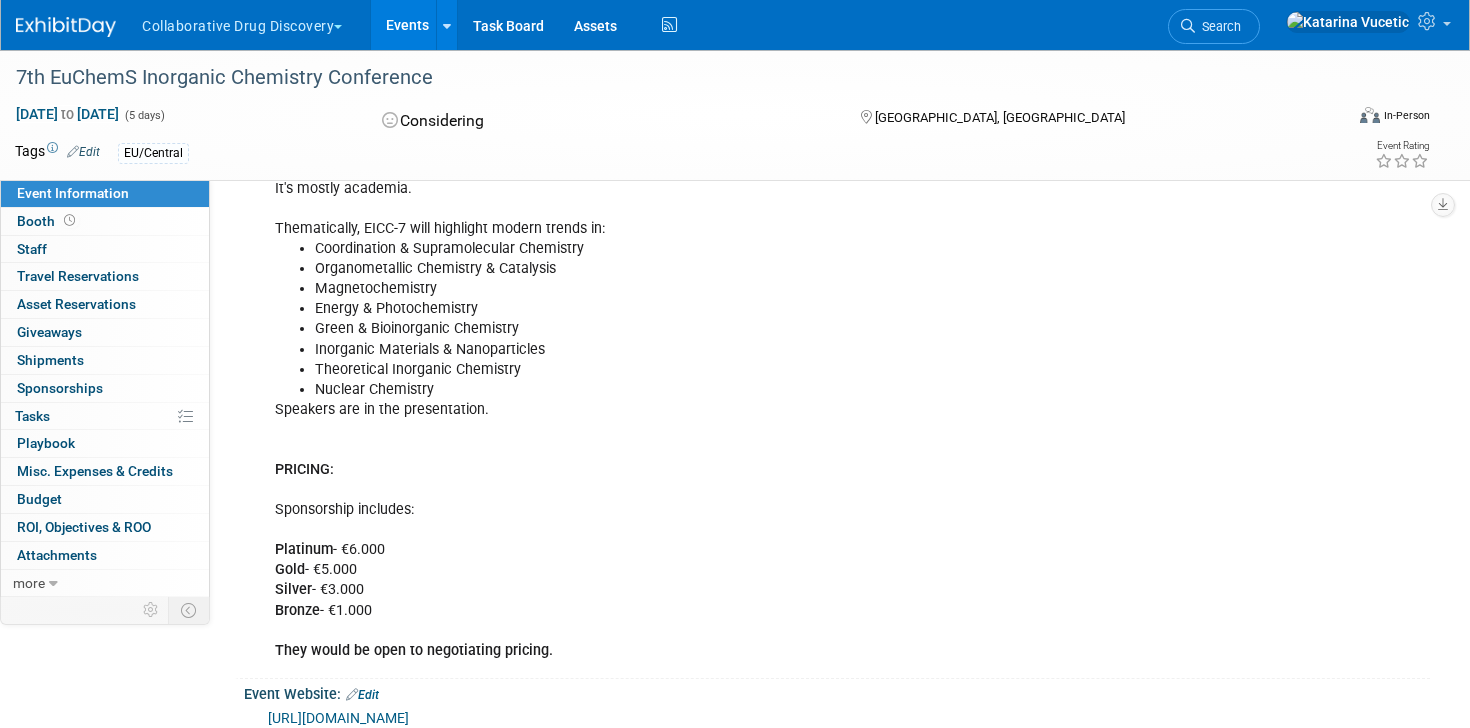 scroll, scrollTop: 0, scrollLeft: 0, axis: both 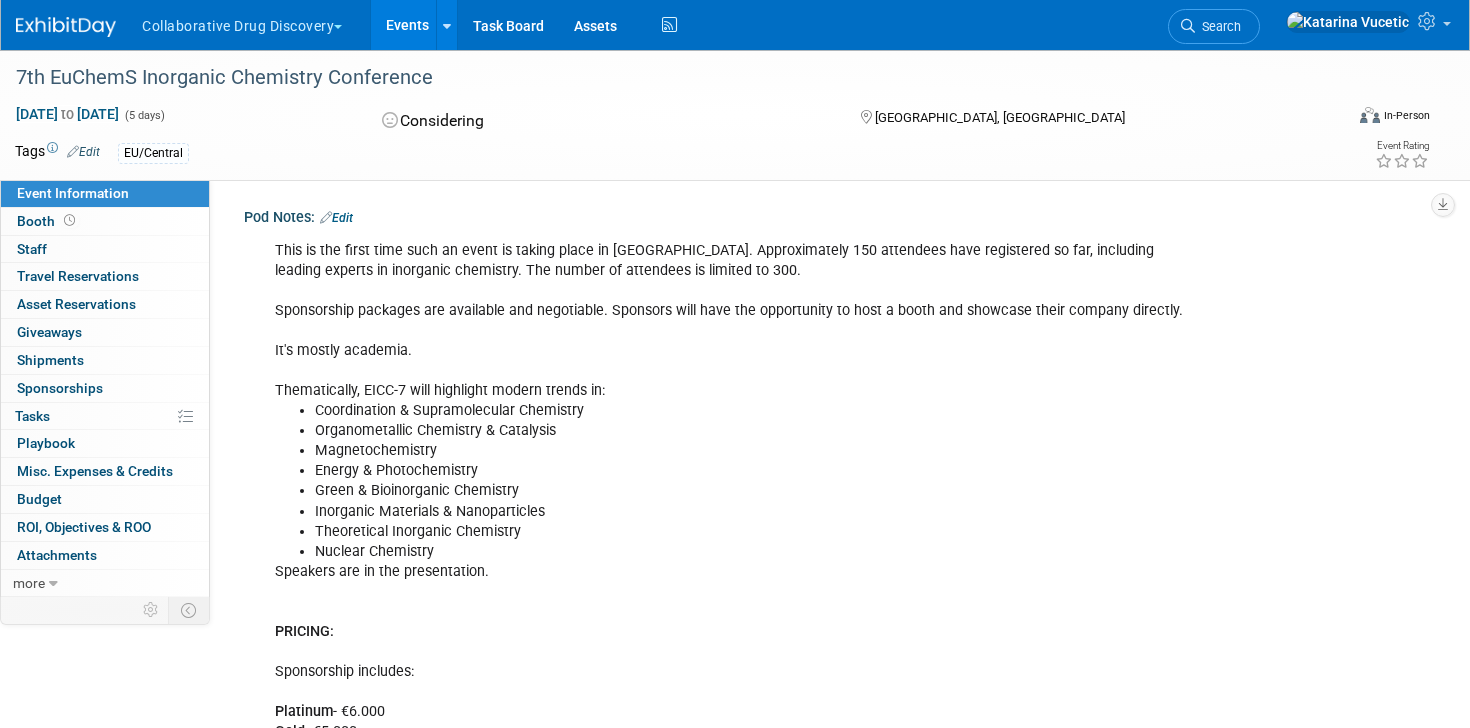 click on "Edit" at bounding box center (336, 218) 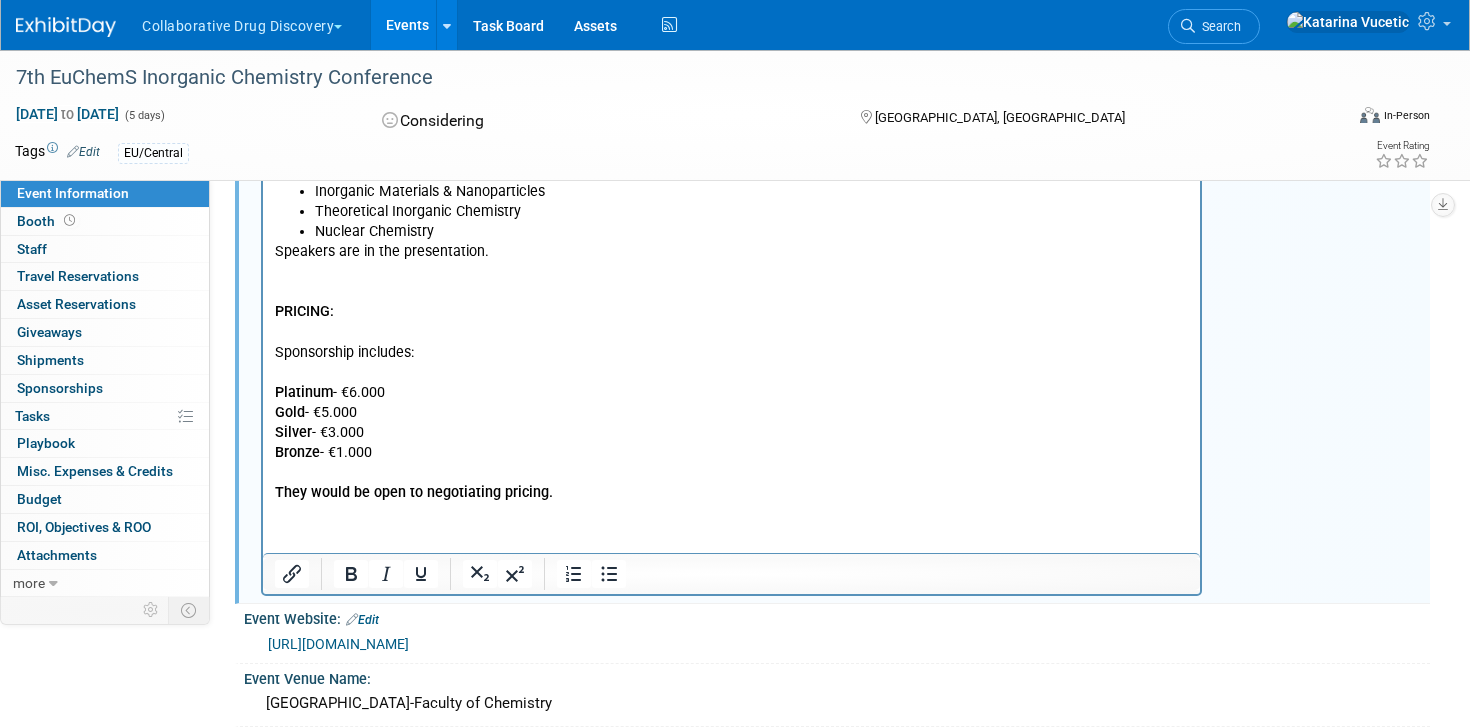 scroll, scrollTop: 320, scrollLeft: 0, axis: vertical 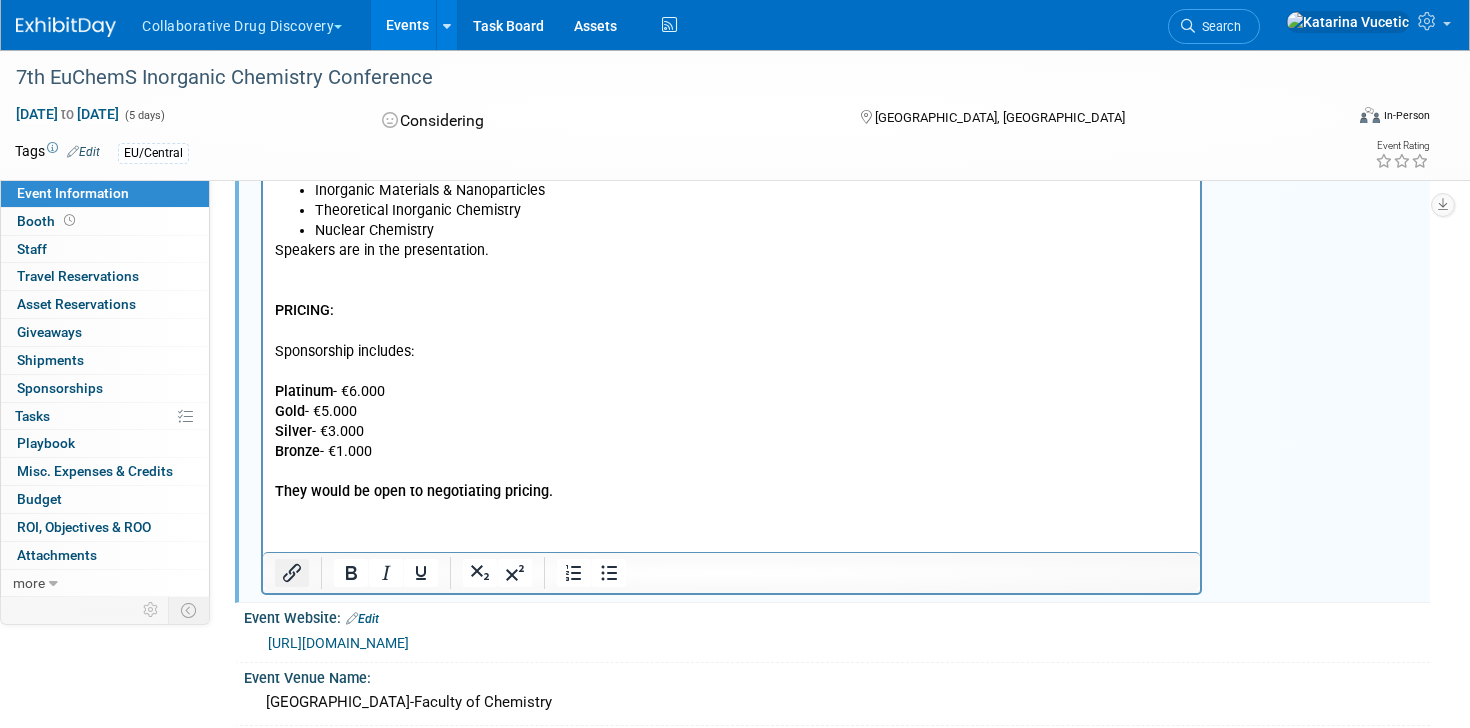 click 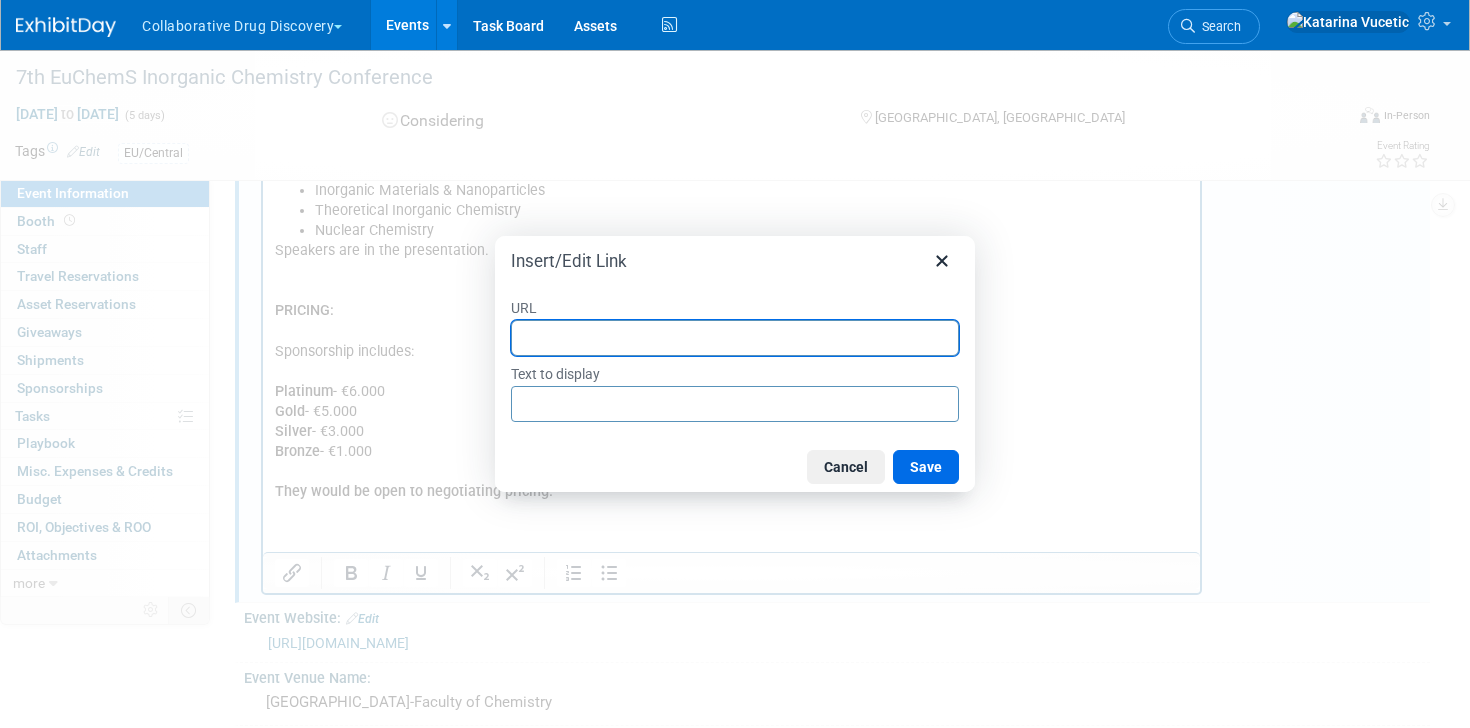 click at bounding box center (735, 364) 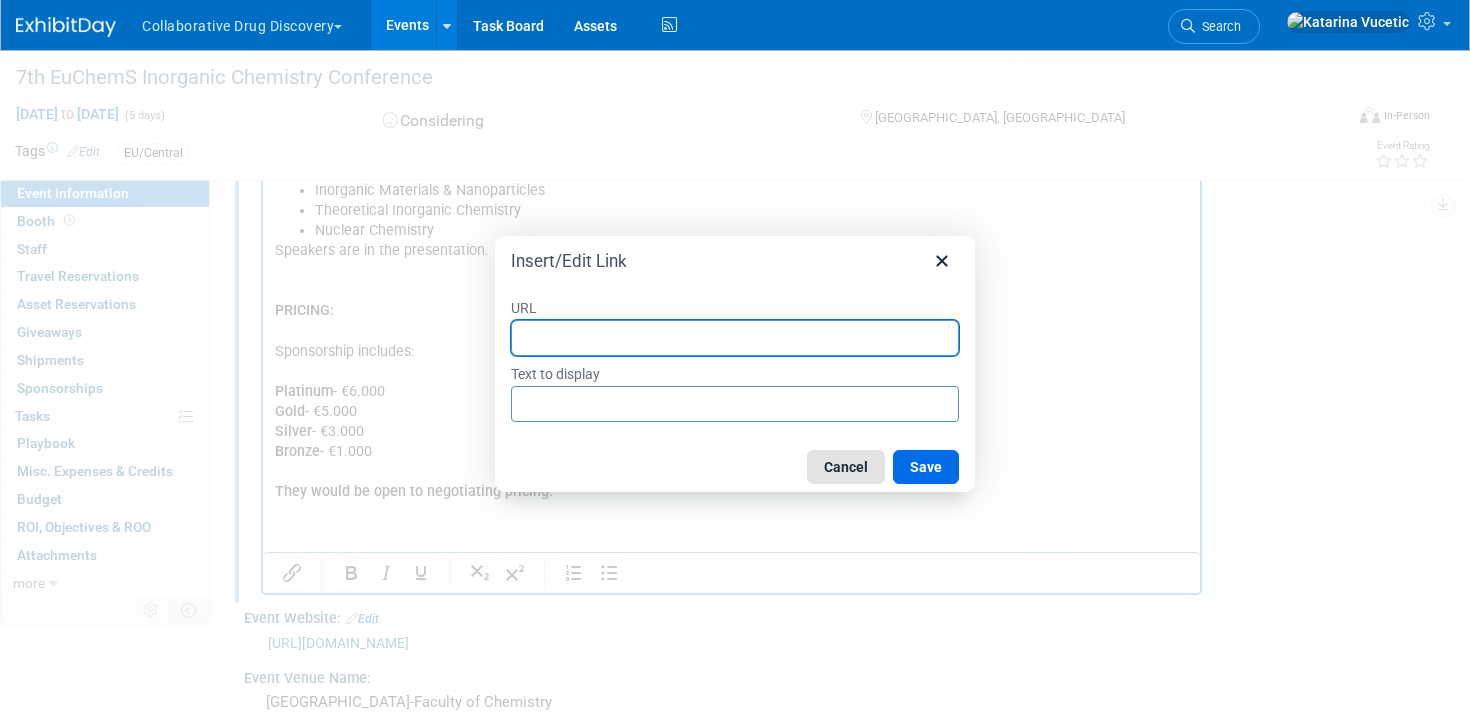 click on "Cancel" at bounding box center [846, 467] 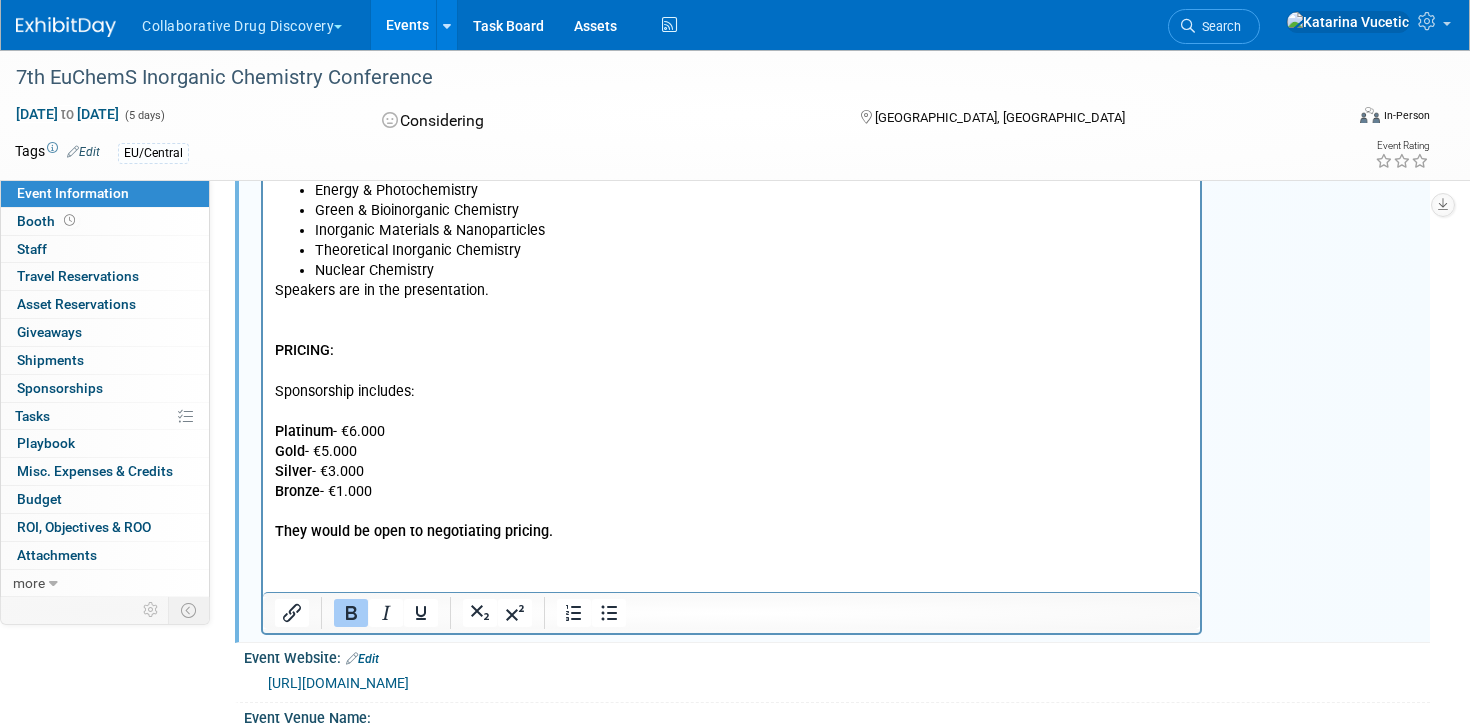 scroll, scrollTop: 287, scrollLeft: 0, axis: vertical 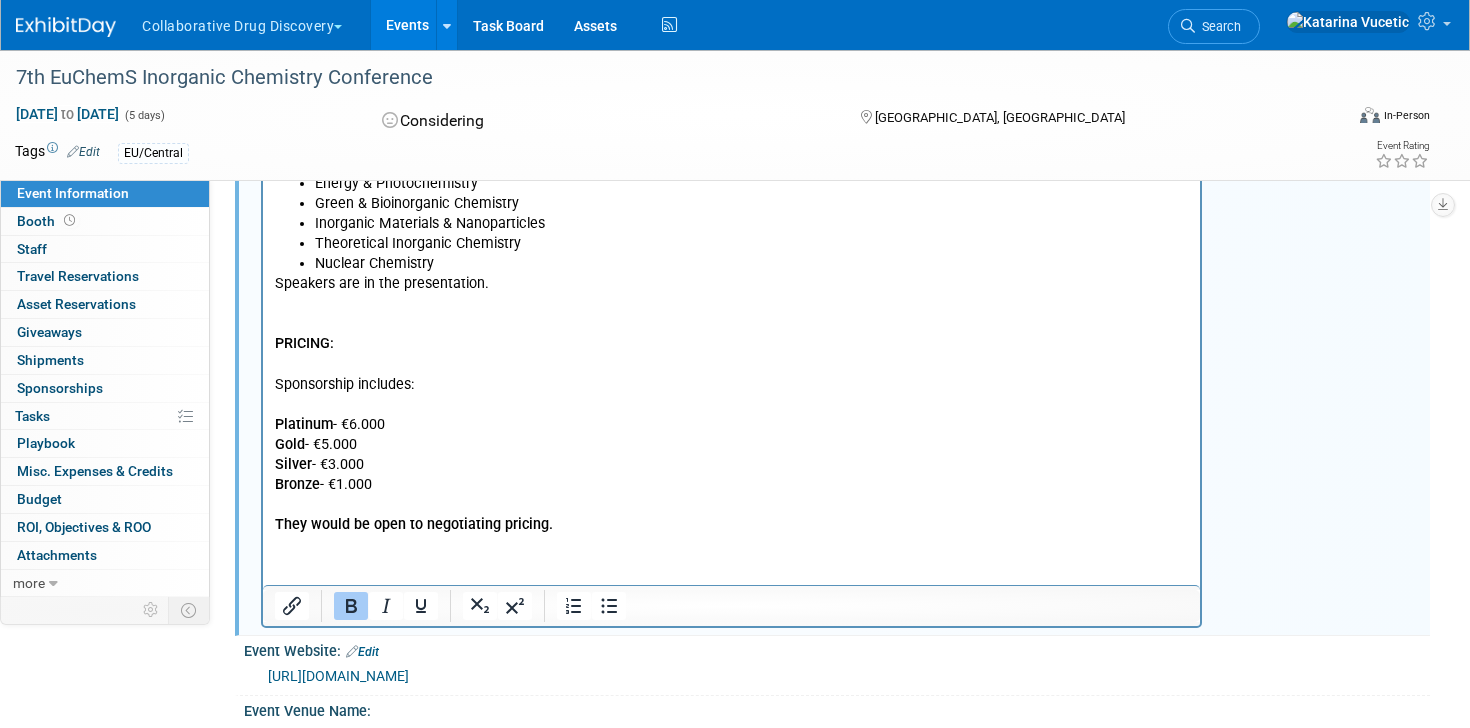 click on "This is the first time such an event is taking place in [GEOGRAPHIC_DATA]. Approximately 150 attendees have registered so far, including leading experts in inorganic chemistry. The number of attendees is limited to 300. Sponsorship packages are available and negotiable. Sponsors will have the opportunity to host a booth and showcase their company directly. It's mostly academia. Thematically, EICC-7 will highlight modern trends in: Coordination & Supramolecular Chemistry Organometallic Chemistry & Catalysis Magnetochemistry Energy & Photochemistry Green & Bioinorganic Chemistry Inorganic Materials & Nanoparticles Theoretical Inorganic Chemistry Nuclear Chemistry Speakers are in the presentation. PRICING: Sponsorship includes: Platinum  - €6.000  Gold  - €5.000 Silver  - €3.000 Bronze  - €1.000 They would be open to negotiating pricing." at bounding box center (731, 241) 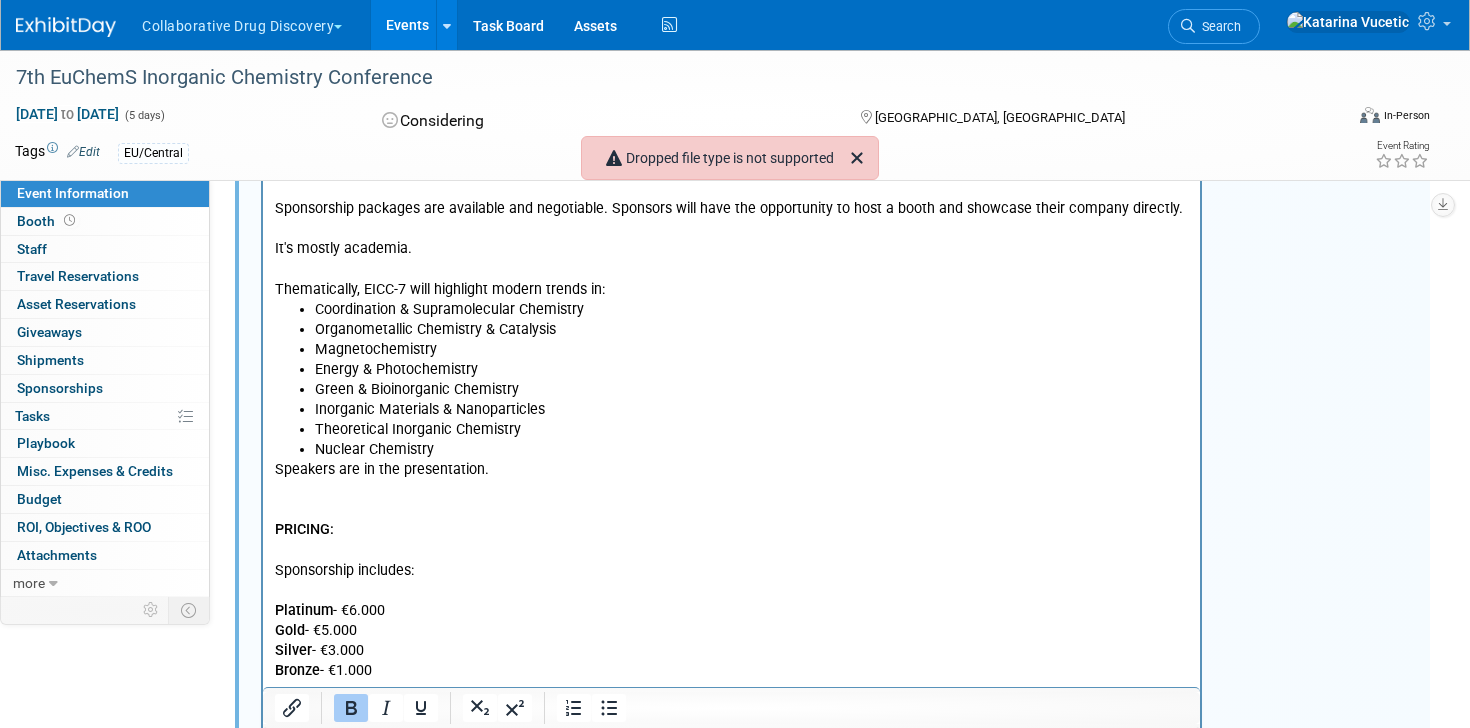 scroll, scrollTop: 0, scrollLeft: 0, axis: both 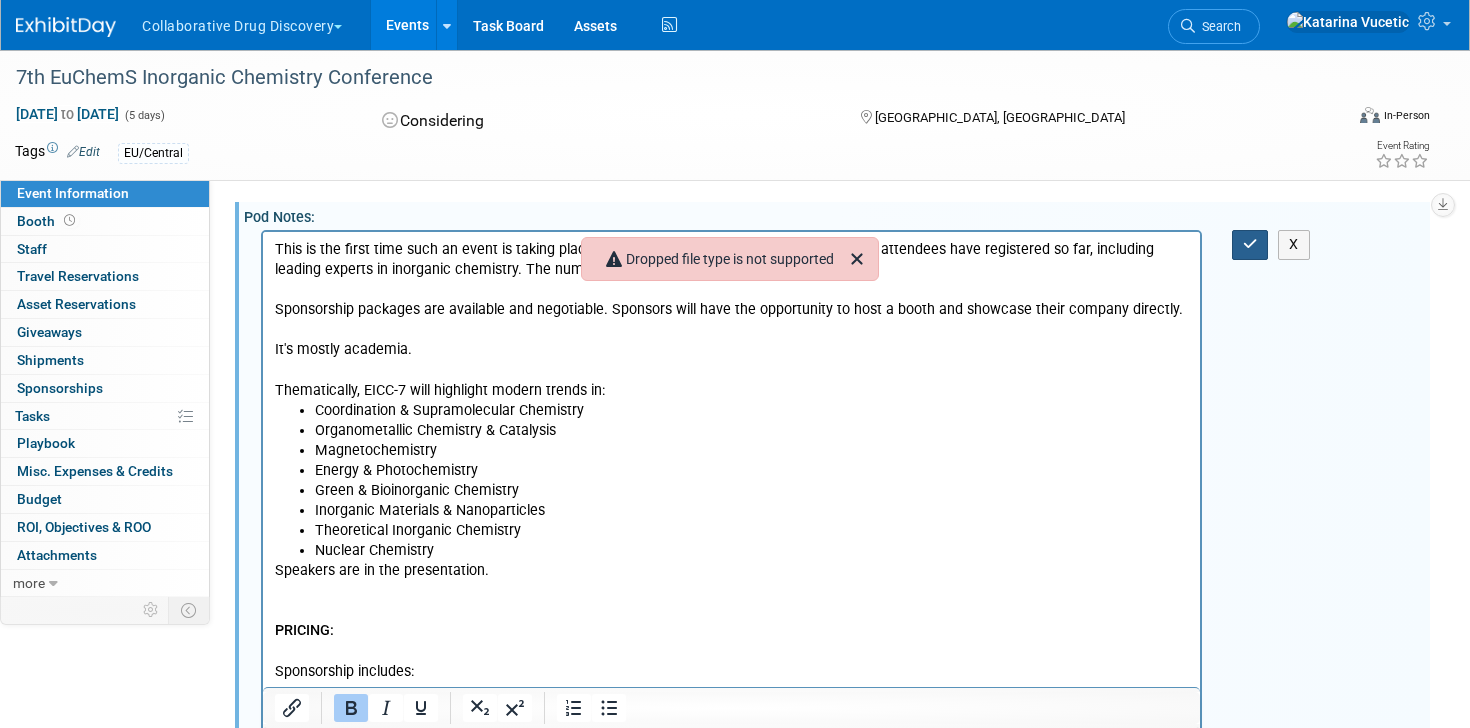 click at bounding box center (1250, 244) 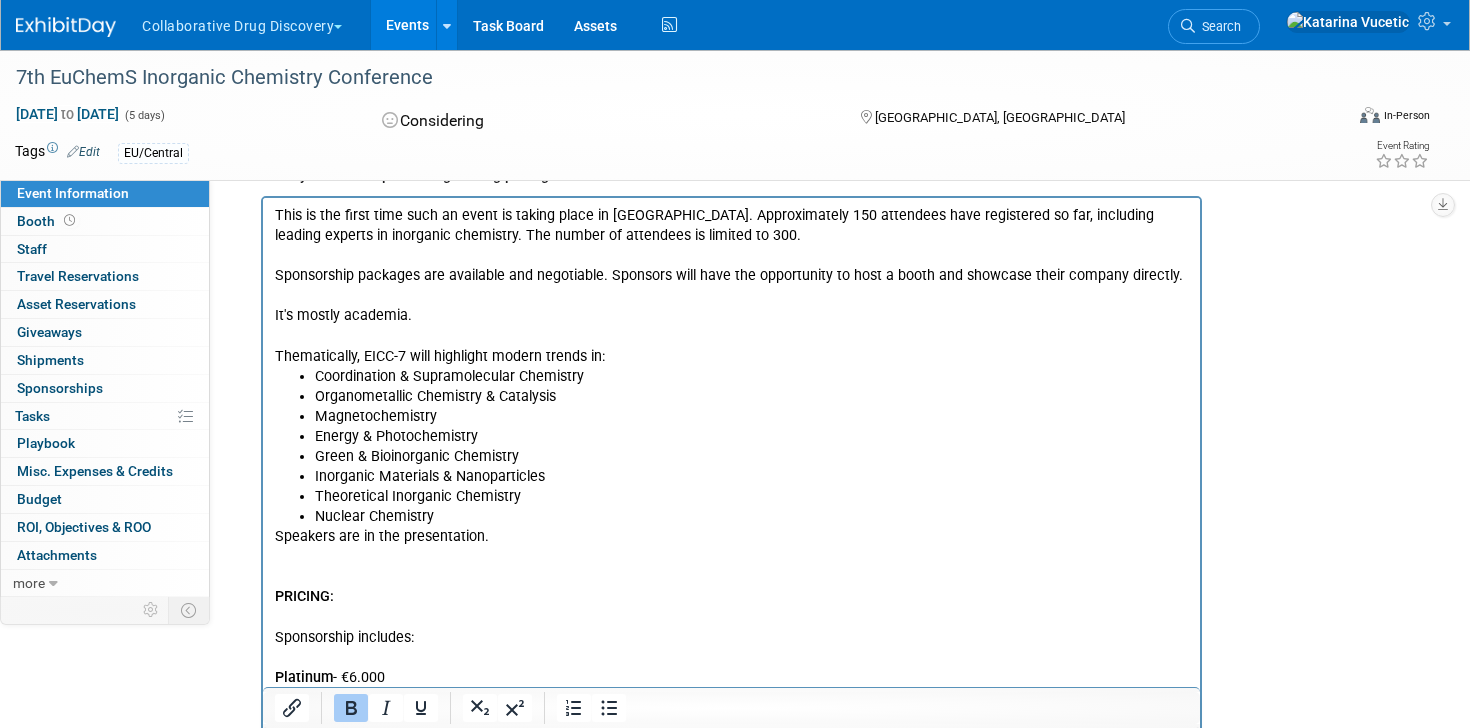 scroll, scrollTop: 778, scrollLeft: 0, axis: vertical 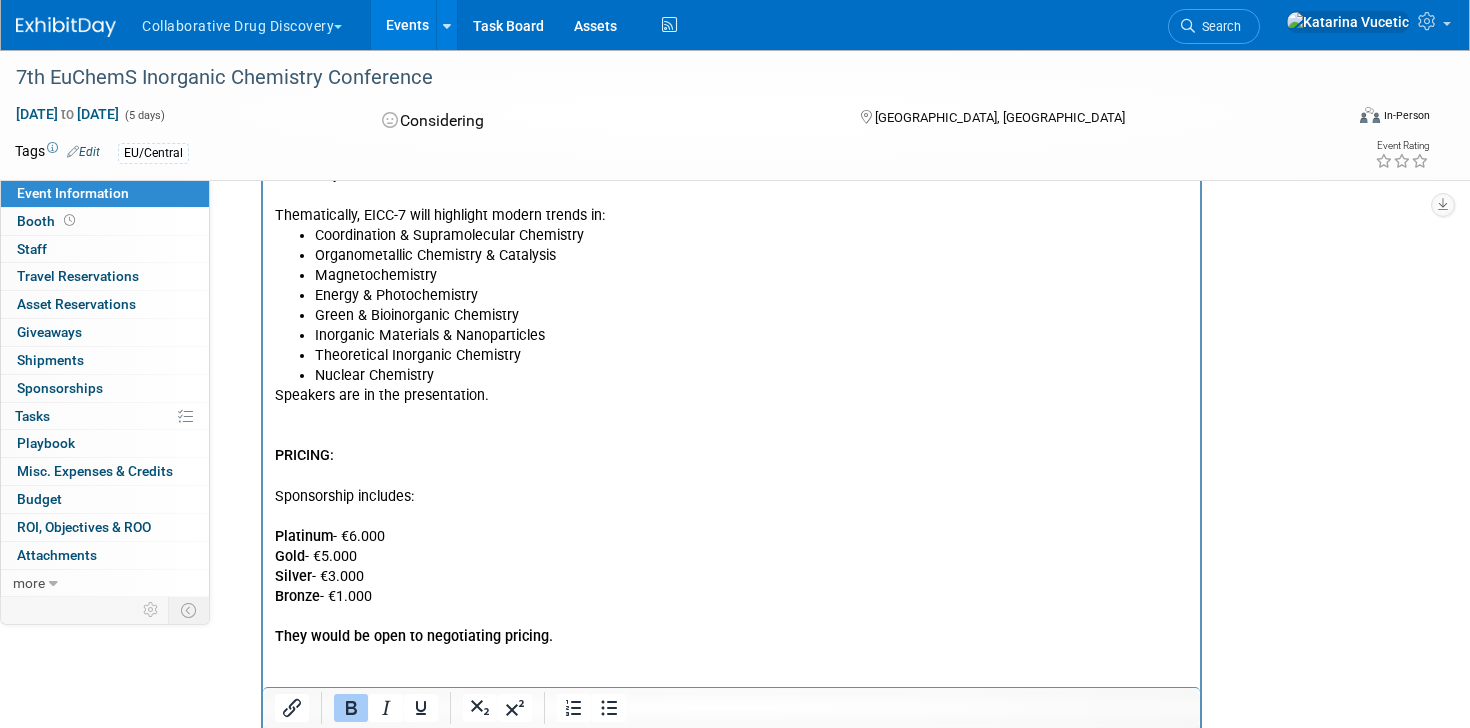 click on "This is the first time such an event is taking place in [GEOGRAPHIC_DATA]. Approximately 150 attendees have registered so far, including leading experts in inorganic chemistry. The number of attendees is limited to 300. Sponsorship packages are available and negotiable. Sponsors will have the opportunity to host a booth and showcase their company directly. It's mostly academia. Thematically, EICC-7 will highlight modern trends in: Coordination & Supramolecular Chemistry Organometallic Chemistry & Catalysis Magnetochemistry Energy & Photochemistry Green & Bioinorganic Chemistry Inorganic Materials & Nanoparticles Theoretical Inorganic Chemistry Nuclear Chemistry Speakers are in the presentation. PRICING: Sponsorship includes: Platinum  - €6.000  Gold  - €5.000 Silver  - €3.000 Bronze  - €1.000 They would be open to negotiating pricing.
X" at bounding box center [837, 95] 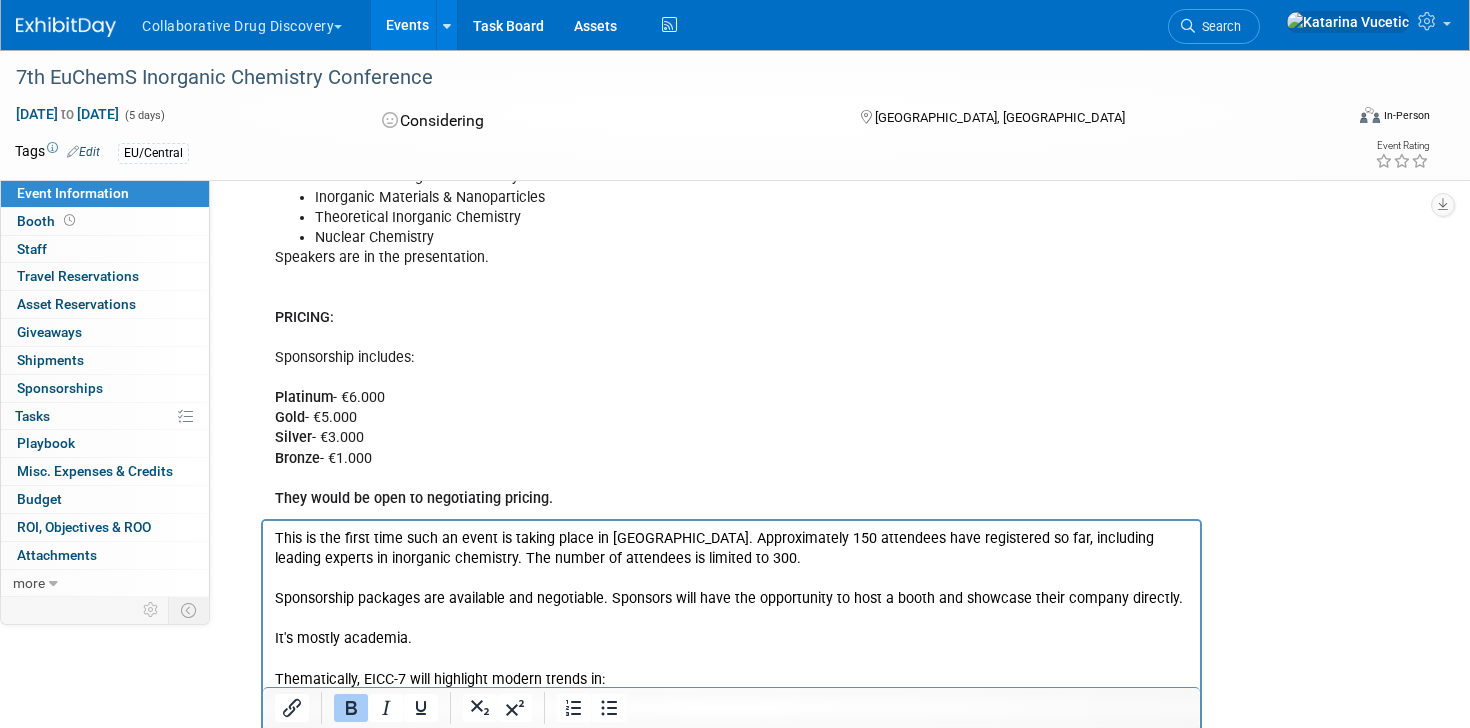 scroll, scrollTop: 0, scrollLeft: 0, axis: both 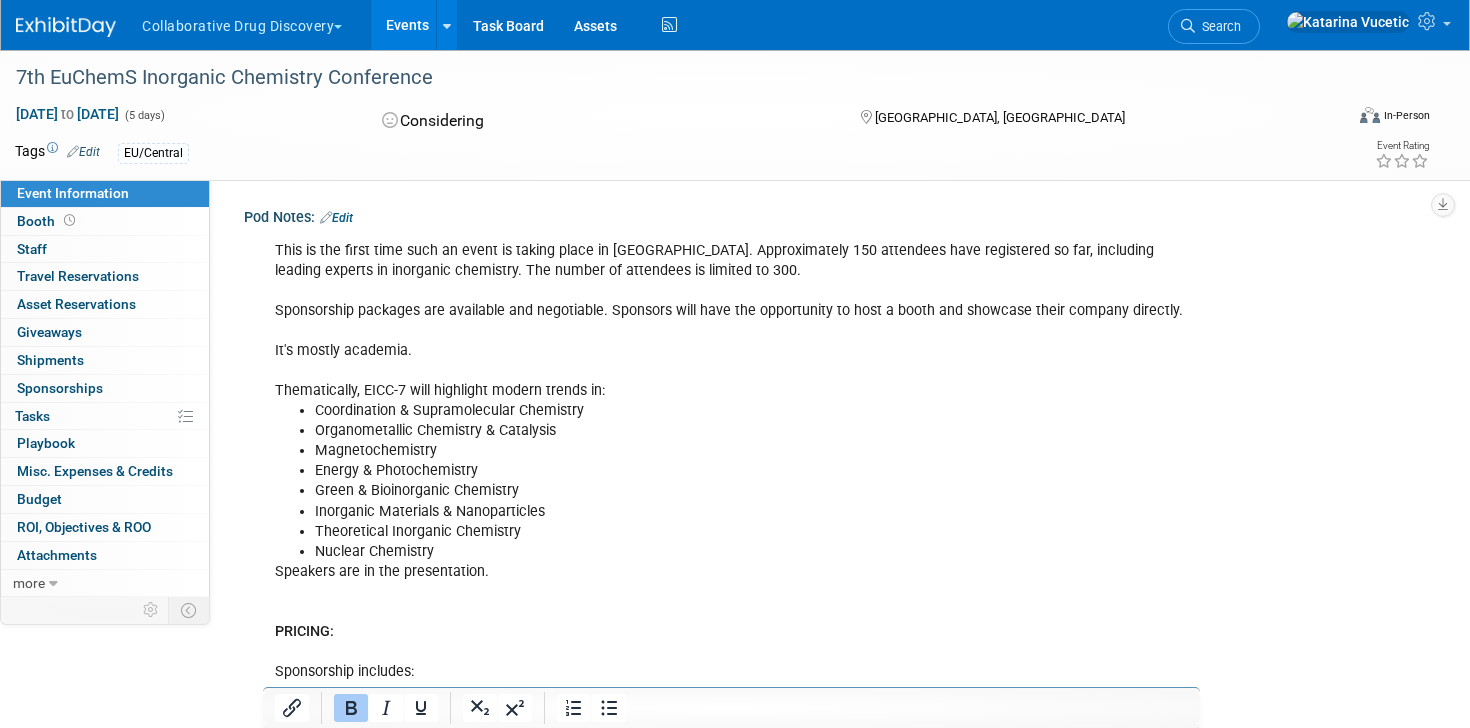 click on "Edit" at bounding box center [336, 218] 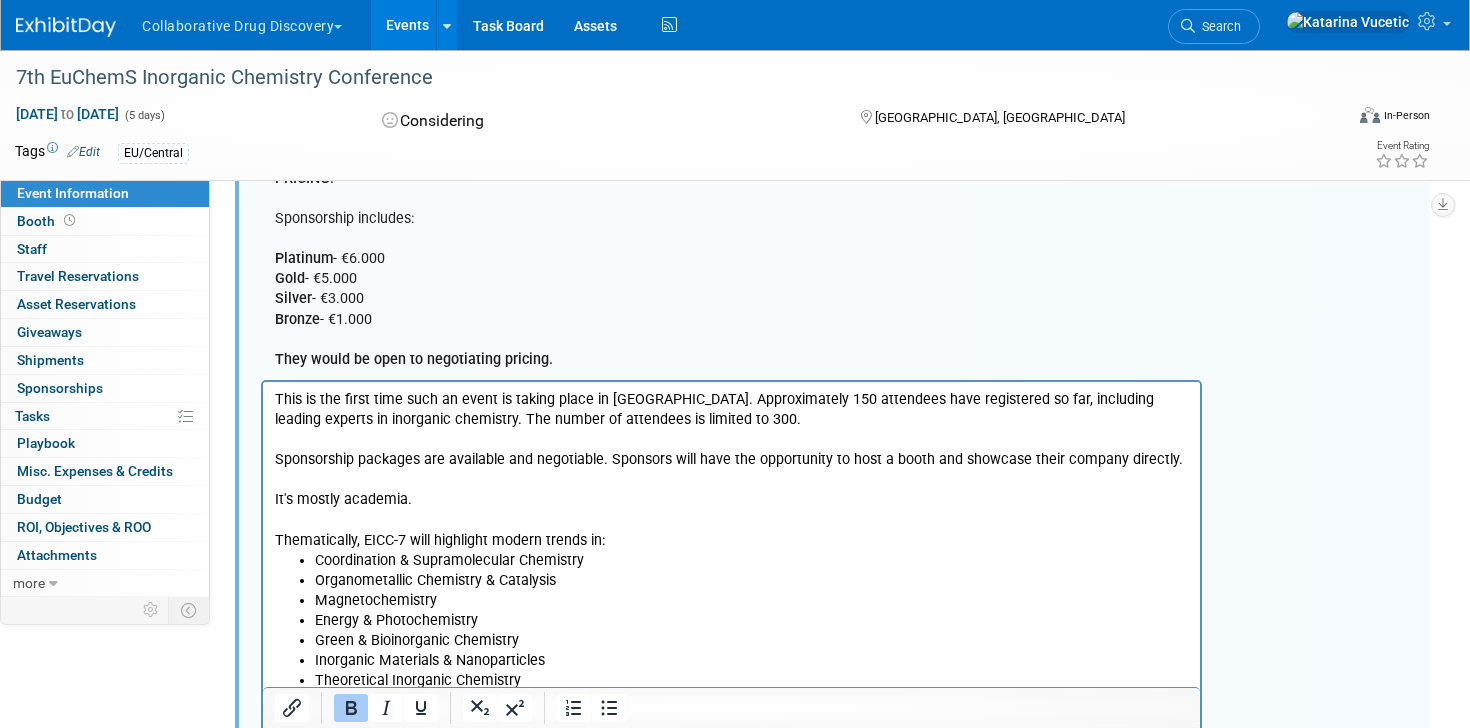 scroll, scrollTop: 504, scrollLeft: 0, axis: vertical 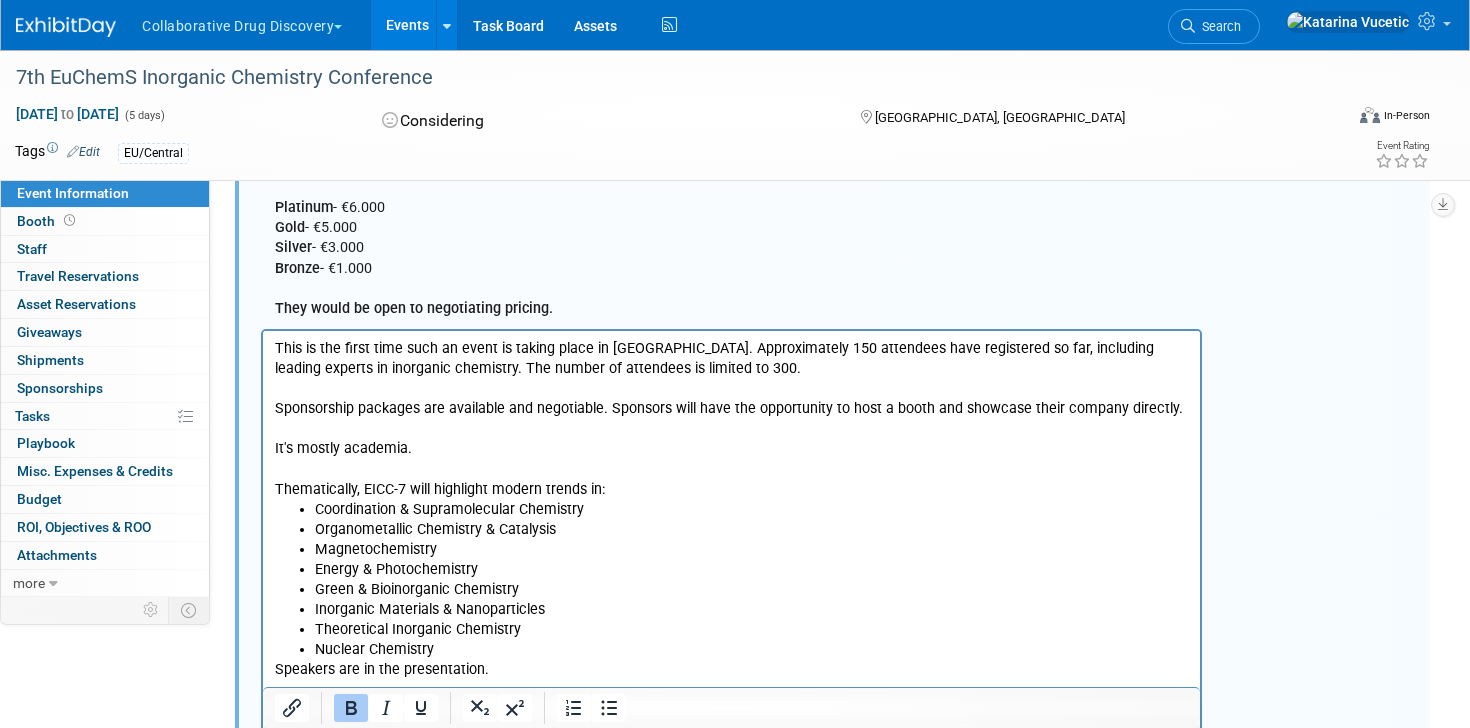 click on "This is the first time such an event is taking place in [GEOGRAPHIC_DATA]. Approximately 150 attendees have registered so far, including leading experts in inorganic chemistry. The number of attendees is limited to 300. Sponsorship packages are available and negotiable. Sponsors will have the opportunity to host a booth and showcase their company directly. It's mostly academia. Thematically, EICC-7 will highlight modern trends in:" at bounding box center [732, 418] 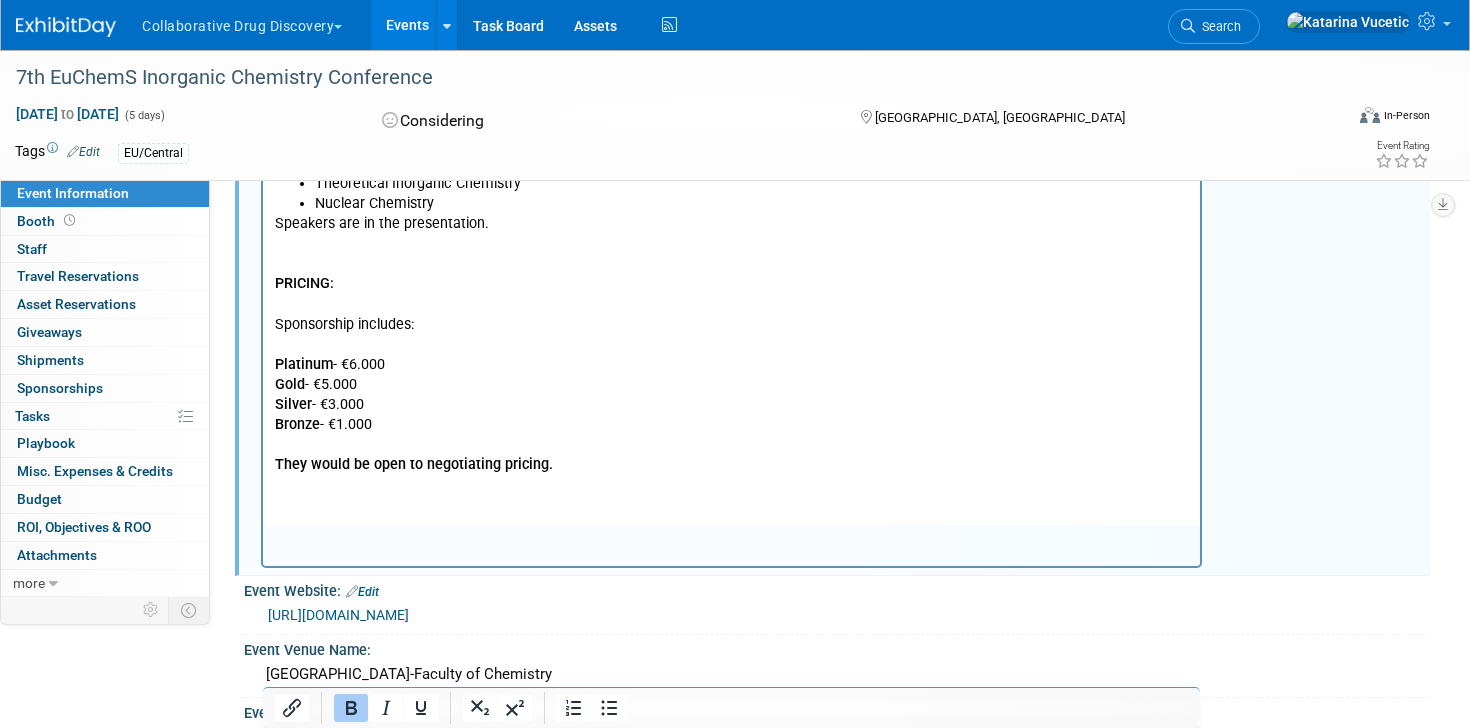 scroll, scrollTop: 968, scrollLeft: 0, axis: vertical 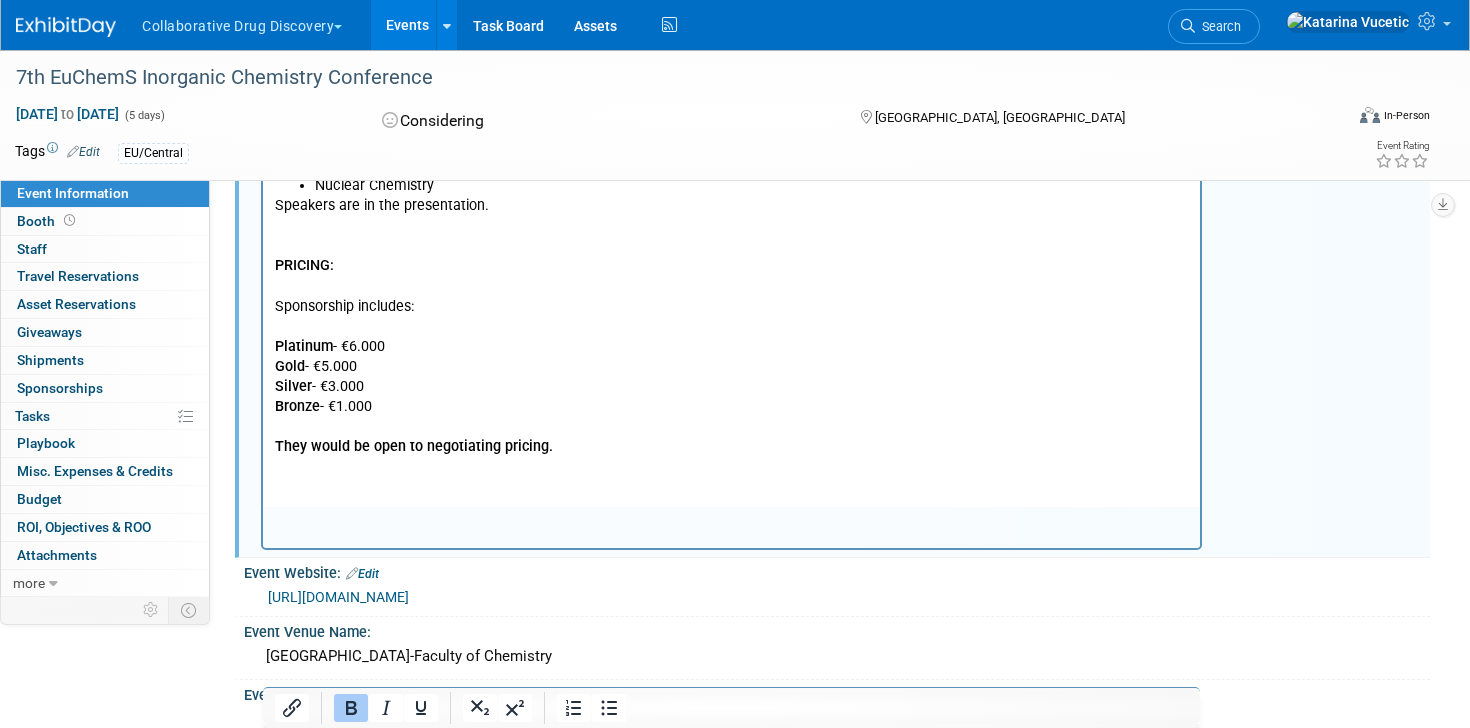 click on "This is the first time such an event is taking place in [GEOGRAPHIC_DATA]. Approximately 150 attendees have registered so far, including leading experts in inorganic chemistry. The number of attendees is limited to 300. Sponsorship packages are available and negotiable. Sponsors will have the opportunity to host a booth and showcase their company directly. It's mostly academia. Thematically, EICC-7 will highlight modern trends in: Coordination & Supramolecular Chemistry Organometallic Chemistry & Catalysis Magnetochemistry Energy & Photochemistry Green & Bioinorganic Chemistry Inorganic Materials & Nanoparticles Theoretical Inorganic Chemistry Nuclear Chemistry Speakers are in the presentation. PRICING: Sponsorship includes: Platinum  - €6.000  Gold  - €5.000 Silver  - €3.000 Bronze  - €1.000 They would be open to negotiating pricing.
X" at bounding box center [837, -96] 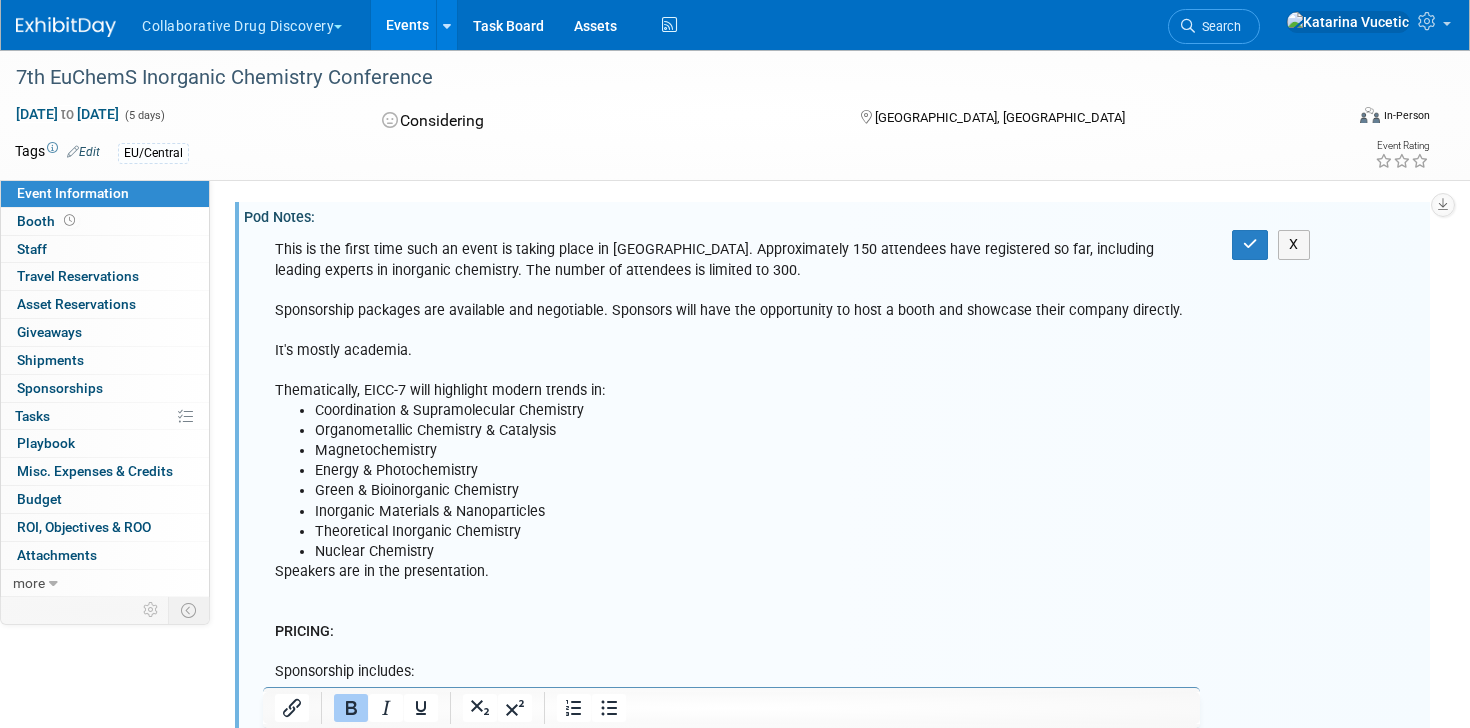 scroll, scrollTop: 225, scrollLeft: 0, axis: vertical 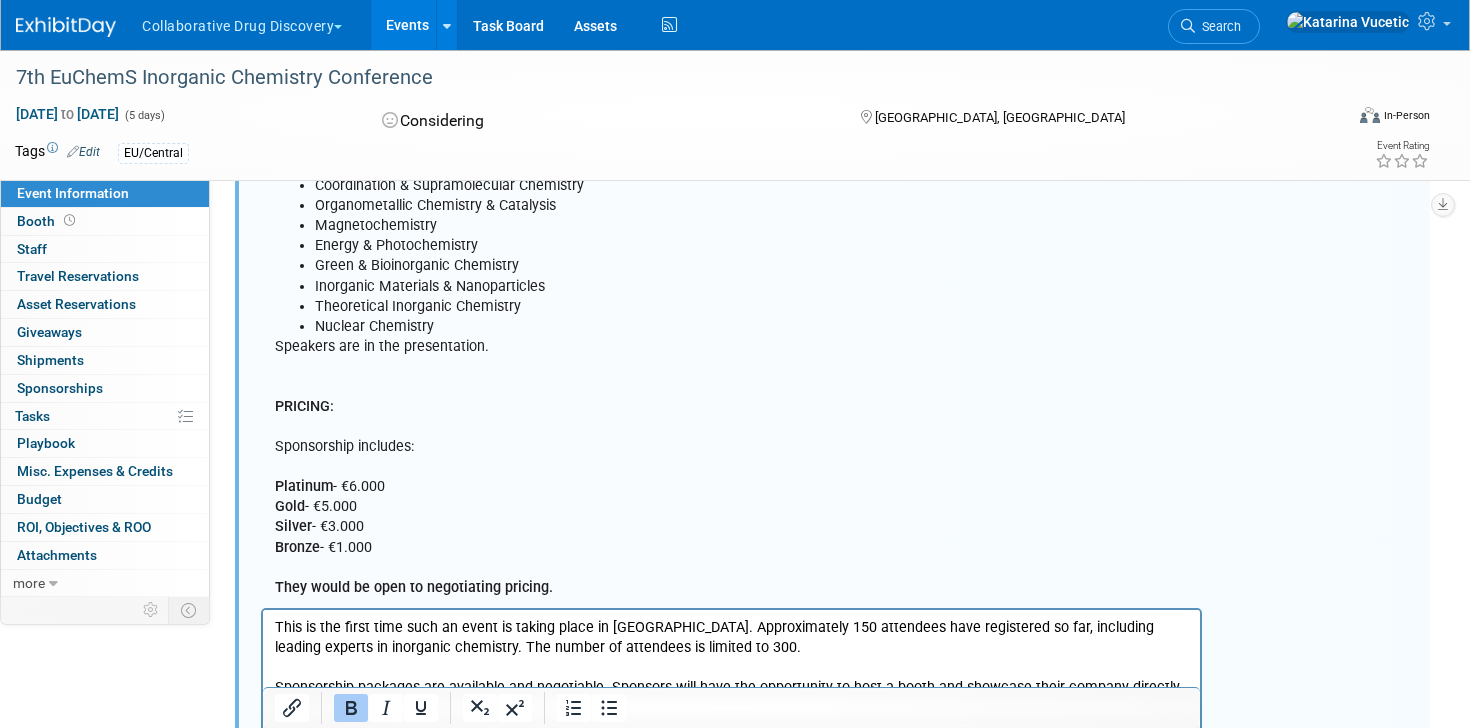 click on "This is the first time such an event is taking place in [GEOGRAPHIC_DATA]. Approximately 150 attendees have registered so far, including leading experts in inorganic chemistry. The number of attendees is limited to 300. Sponsorship packages are available and negotiable. Sponsors will have the opportunity to host a booth and showcase their company directly. It's mostly academia. Thematically, EICC-7 will highlight modern trends in: Coordination & Supramolecular Chemistry Organometallic Chemistry & Catalysis Magnetochemistry Energy & Photochemistry Green & Bioinorganic Chemistry Inorganic Materials & Nanoparticles Theoretical Inorganic Chemistry Nuclear Chemistry Speakers are in the presentation. PRICING: Sponsorship includes: Platinum  - €6.000  Gold  - €5.000 Silver  - €3.000 Bronze  - €1.000 They would be open to negotiating pricing." at bounding box center [731, 306] 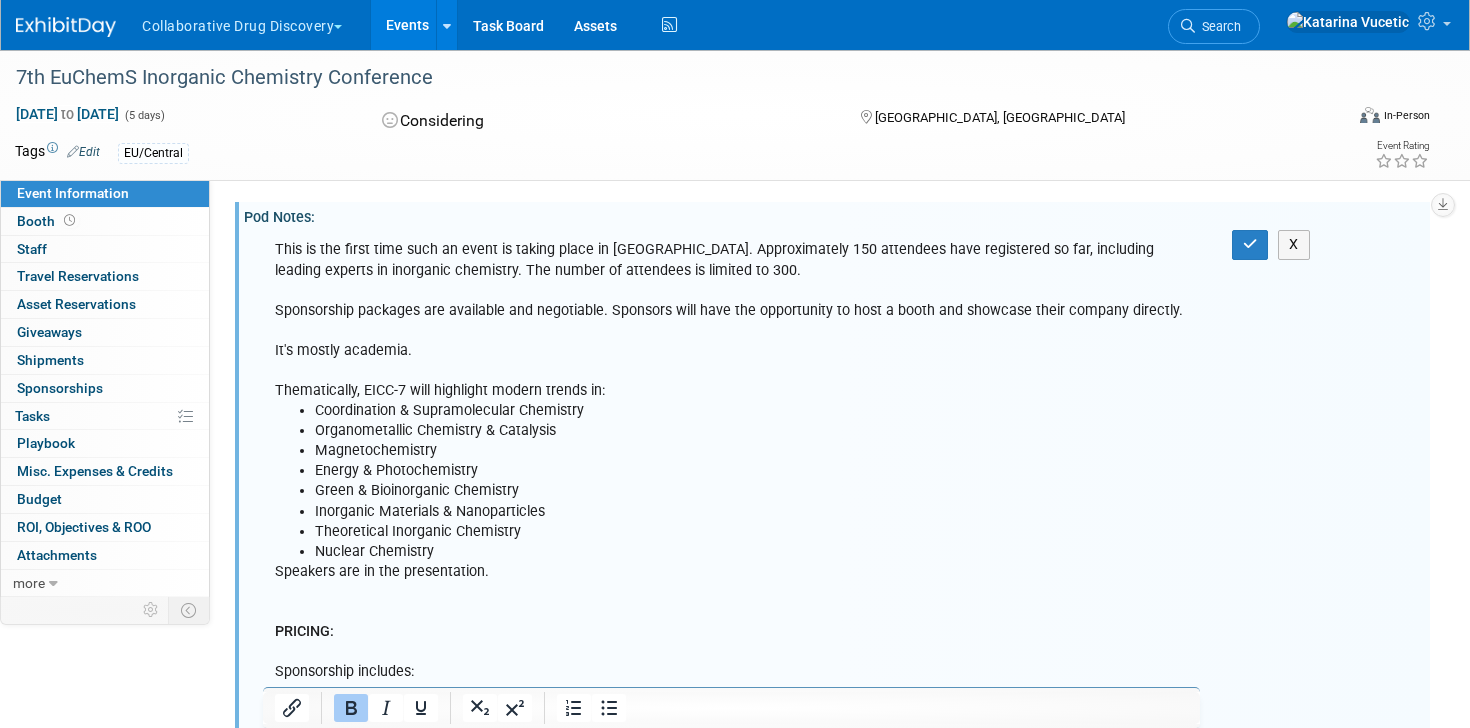 scroll, scrollTop: 336, scrollLeft: 0, axis: vertical 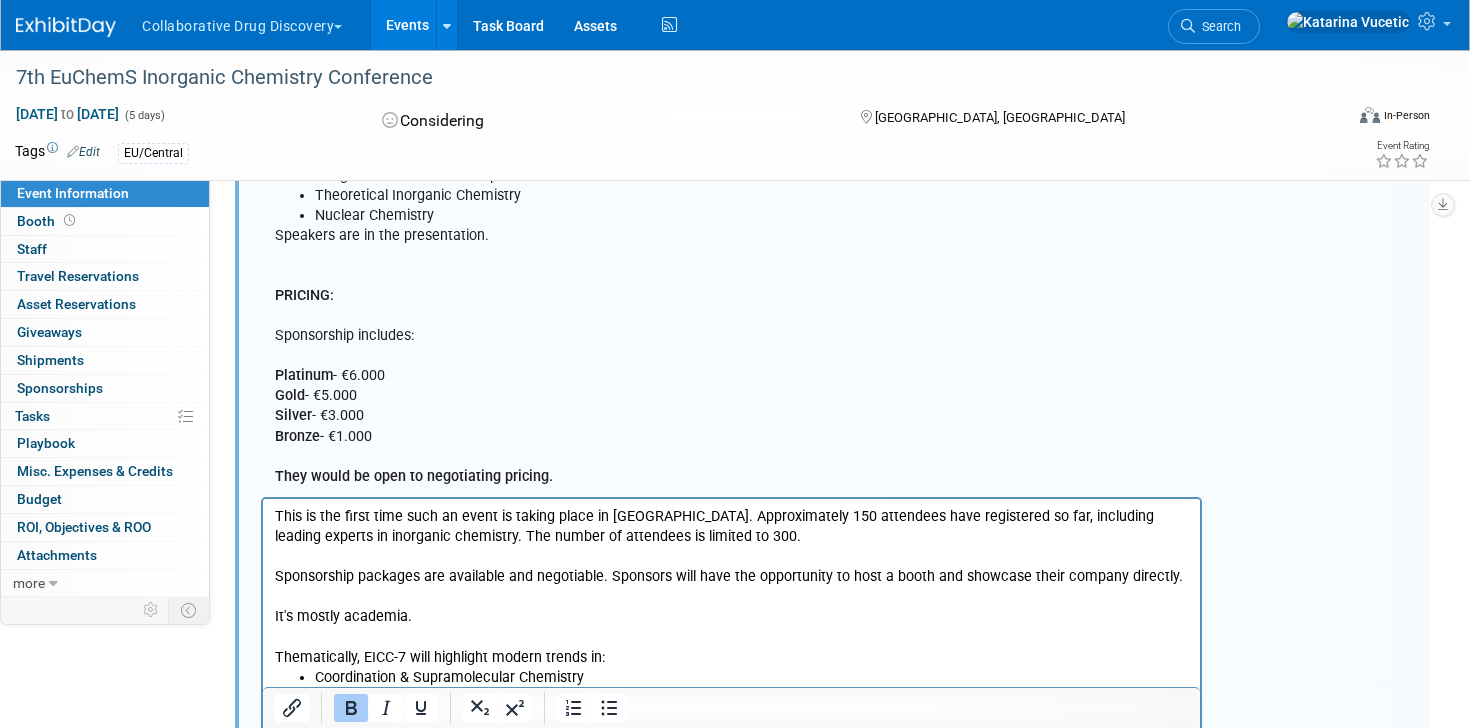 click on "This is the first time such an event is taking place in [GEOGRAPHIC_DATA]. Approximately 150 attendees have registered so far, including leading experts in inorganic chemistry. The number of attendees is limited to 300. Sponsorship packages are available and negotiable. Sponsors will have the opportunity to host a booth and showcase their company directly. It's mostly academia. Thematically, EICC-7 will highlight modern trends in:" at bounding box center [732, 586] 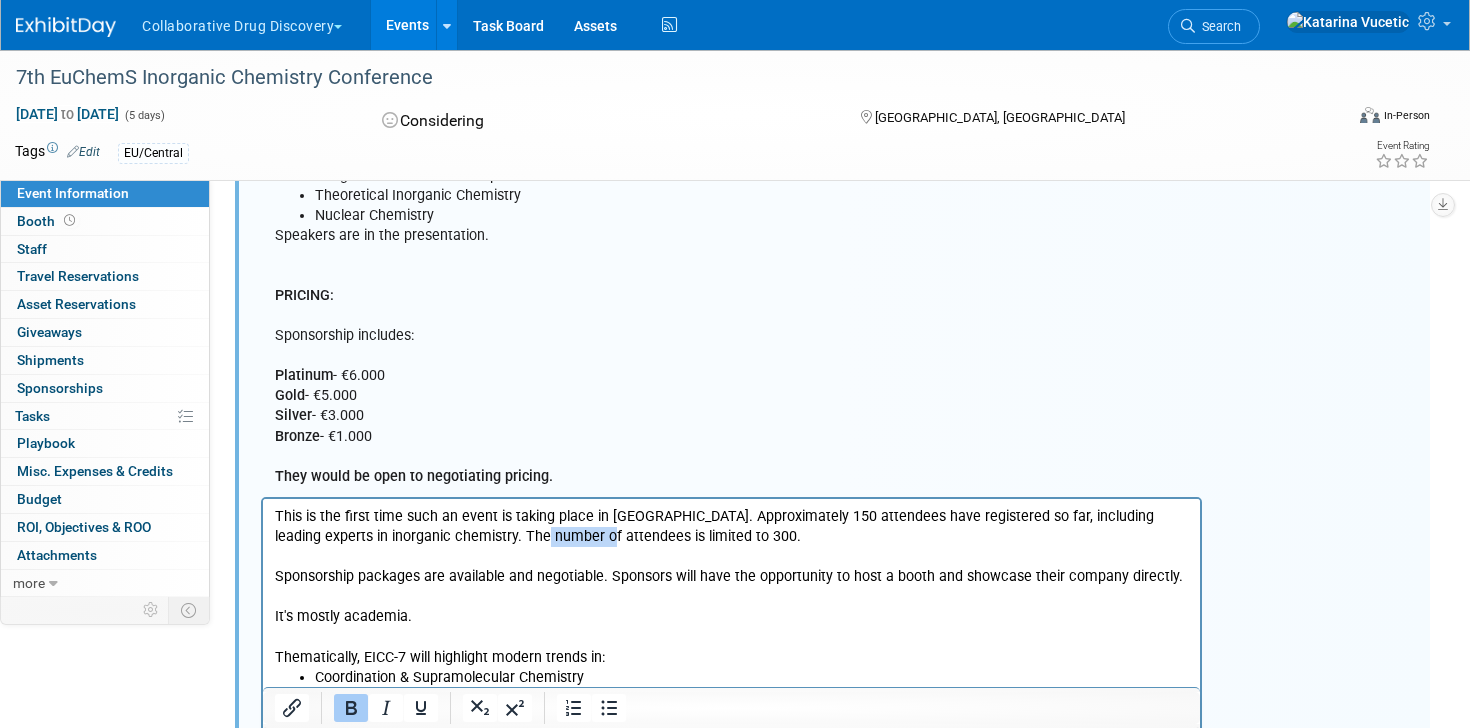 click on "This is the first time such an event is taking place in [GEOGRAPHIC_DATA]. Approximately 150 attendees have registered so far, including leading experts in inorganic chemistry. The number of attendees is limited to 300. Sponsorship packages are available and negotiable. Sponsors will have the opportunity to host a booth and showcase their company directly. It's mostly academia. Thematically, EICC-7 will highlight modern trends in:" at bounding box center (732, 586) 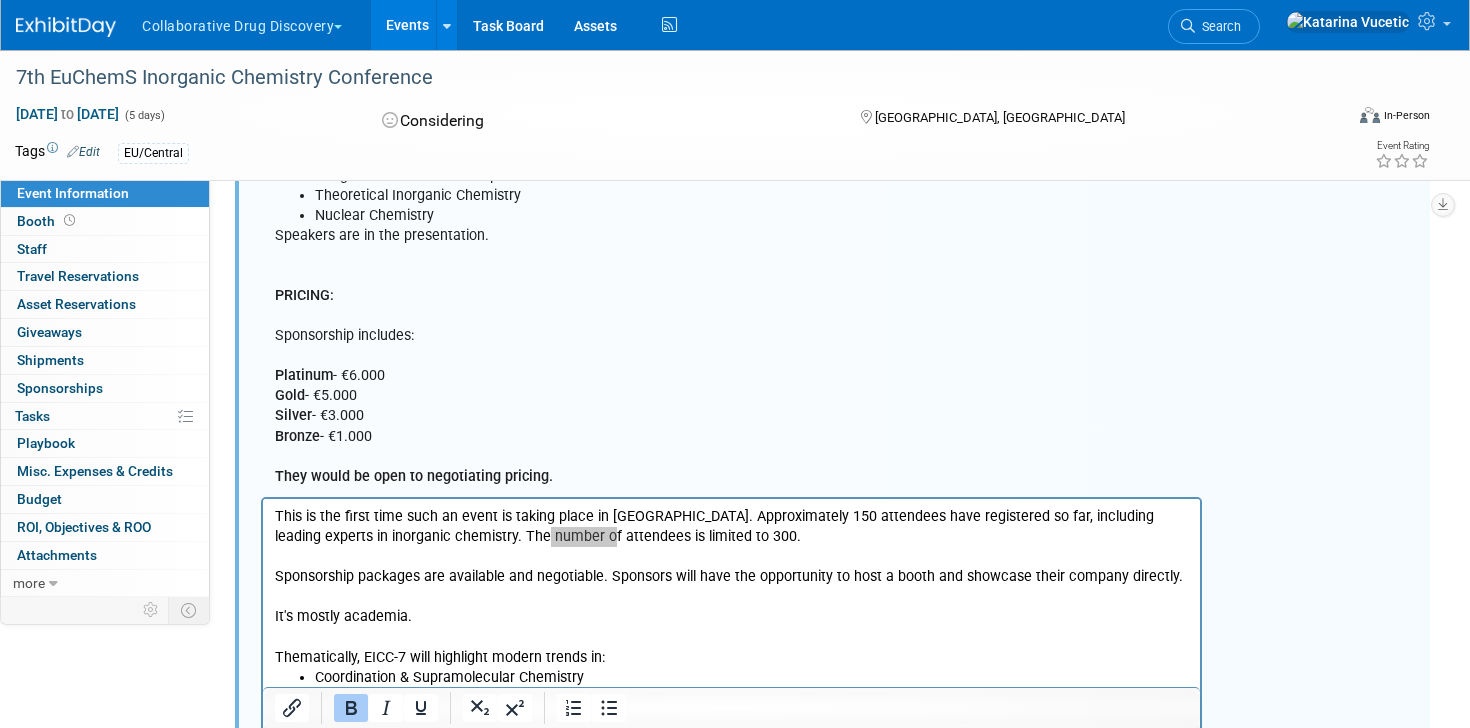 click on "This is the first time such an event is taking place in [GEOGRAPHIC_DATA]. Approximately 150 attendees have registered so far, including leading experts in inorganic chemistry. The number of attendees is limited to 300. Sponsorship packages are available and negotiable. Sponsors will have the opportunity to host a booth and showcase their company directly. It's mostly academia. Thematically, EICC-7 will highlight modern trends in: Coordination & Supramolecular Chemistry Organometallic Chemistry & Catalysis Magnetochemistry Energy & Photochemistry Green & Bioinorganic Chemistry Inorganic Materials & Nanoparticles Theoretical Inorganic Chemistry Nuclear Chemistry Speakers are in the presentation. PRICING: Sponsorship includes: Platinum  - €6.000  Gold  - €5.000 Silver  - €3.000 Bronze  - €1.000 They would be open to negotiating pricing." at bounding box center [731, 195] 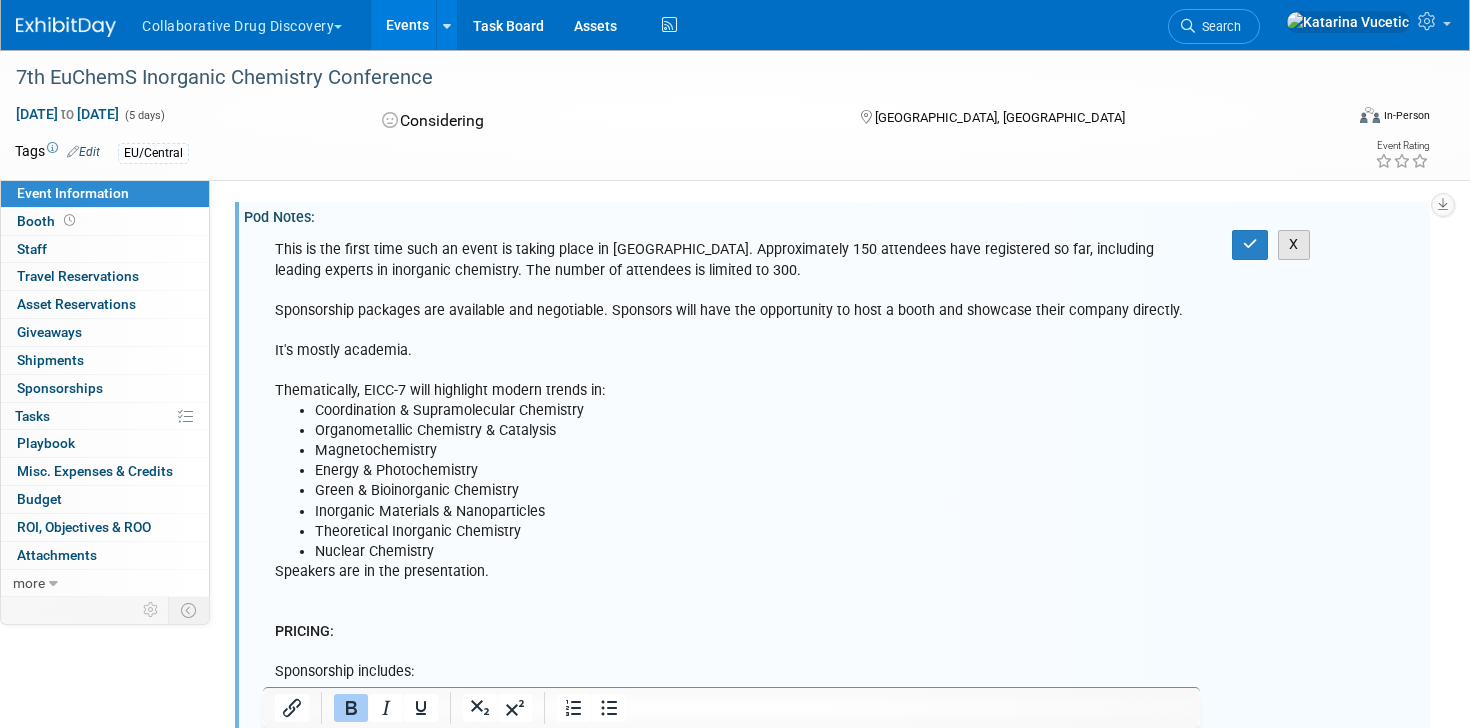 click on "X" at bounding box center (1294, 244) 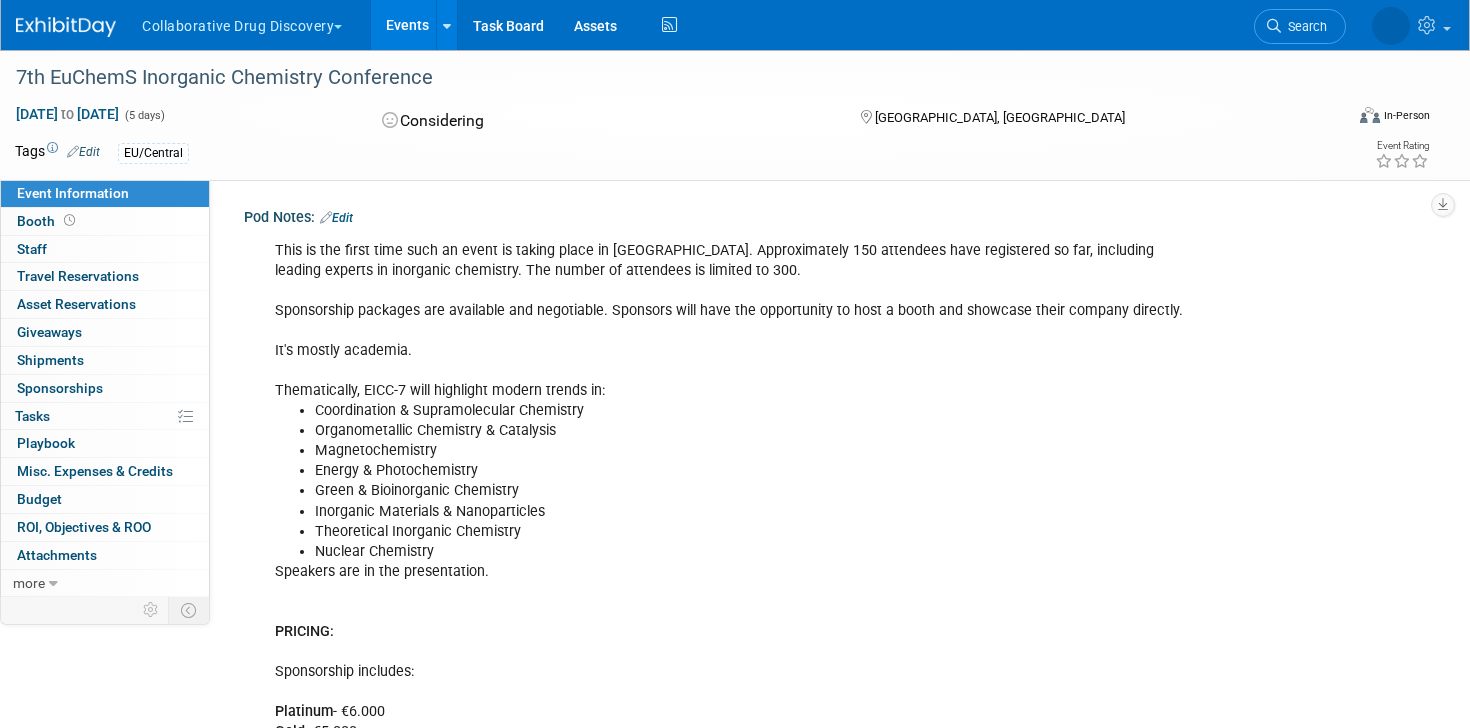 scroll, scrollTop: 0, scrollLeft: 0, axis: both 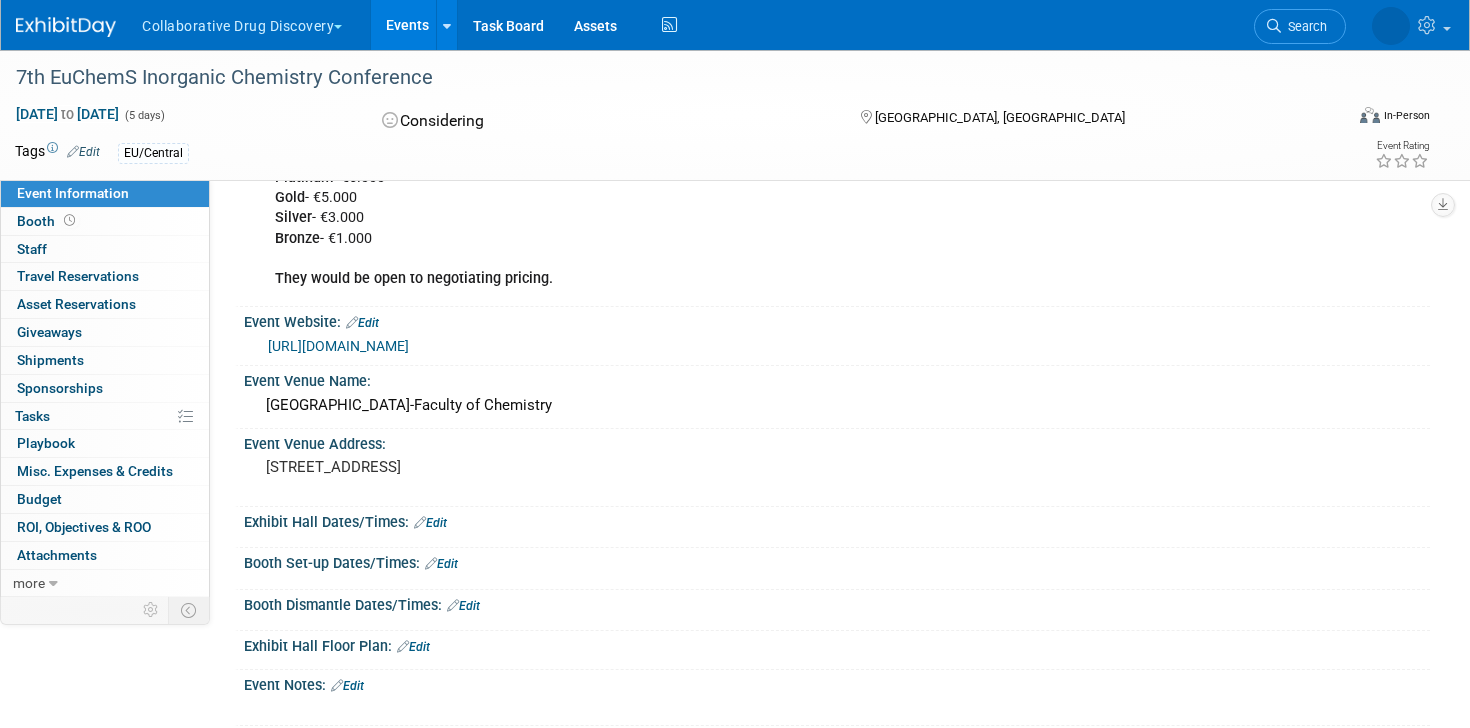 click on "Edit" at bounding box center (362, 323) 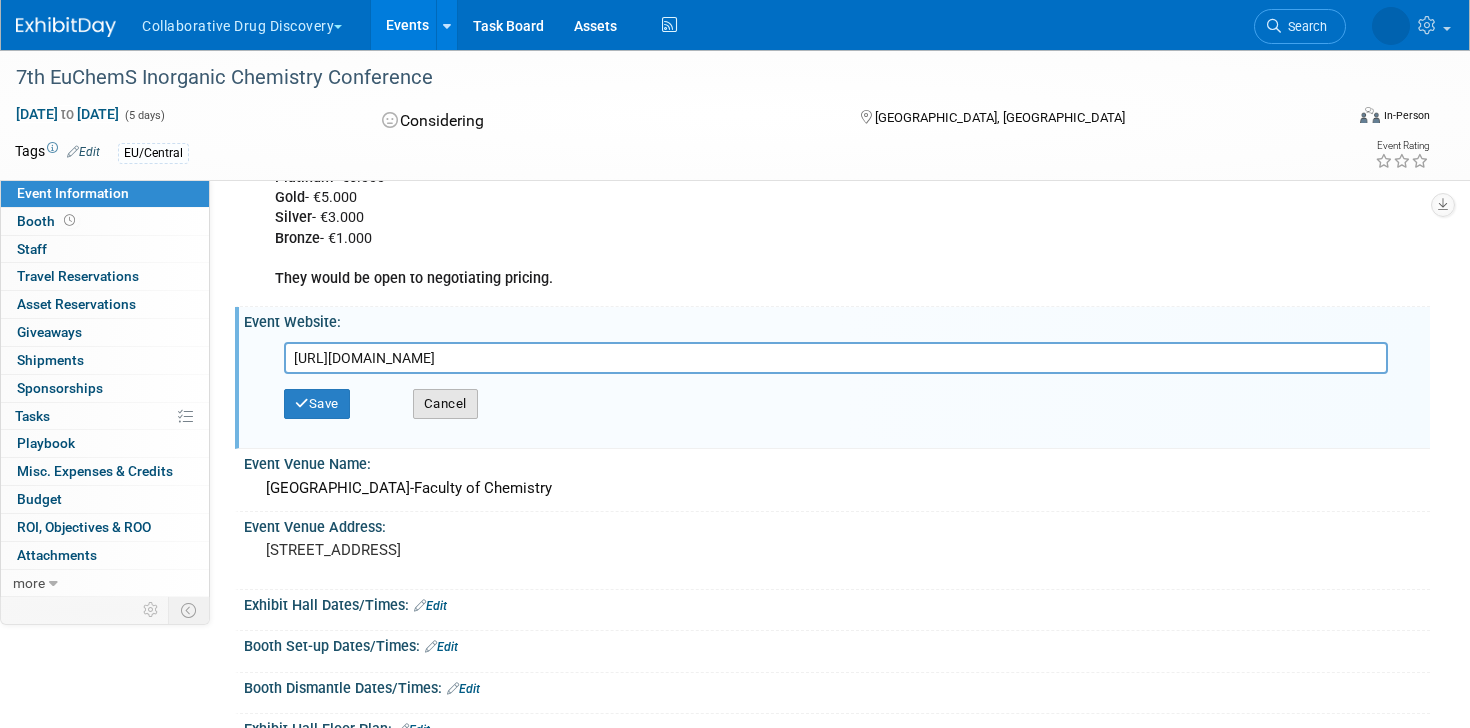 click on "Cancel" at bounding box center [445, 404] 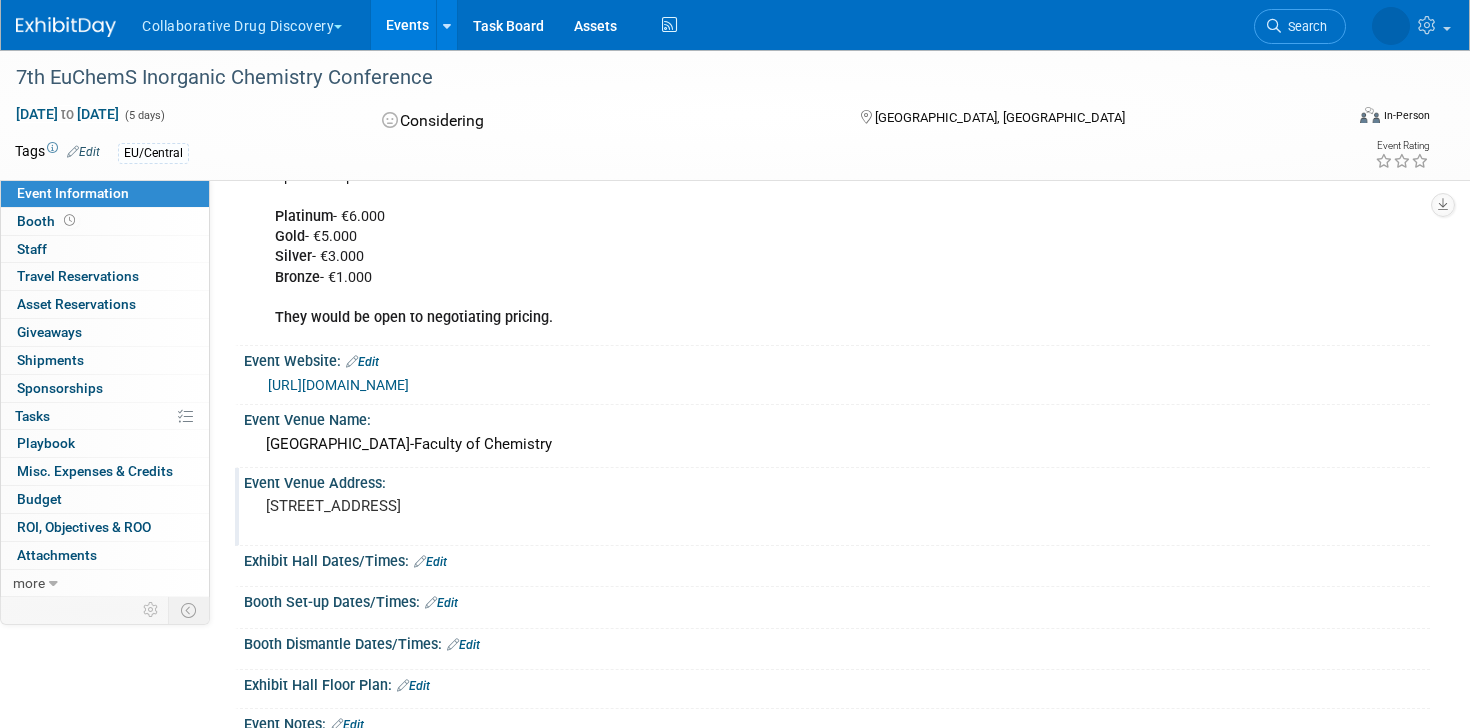scroll, scrollTop: 0, scrollLeft: 0, axis: both 